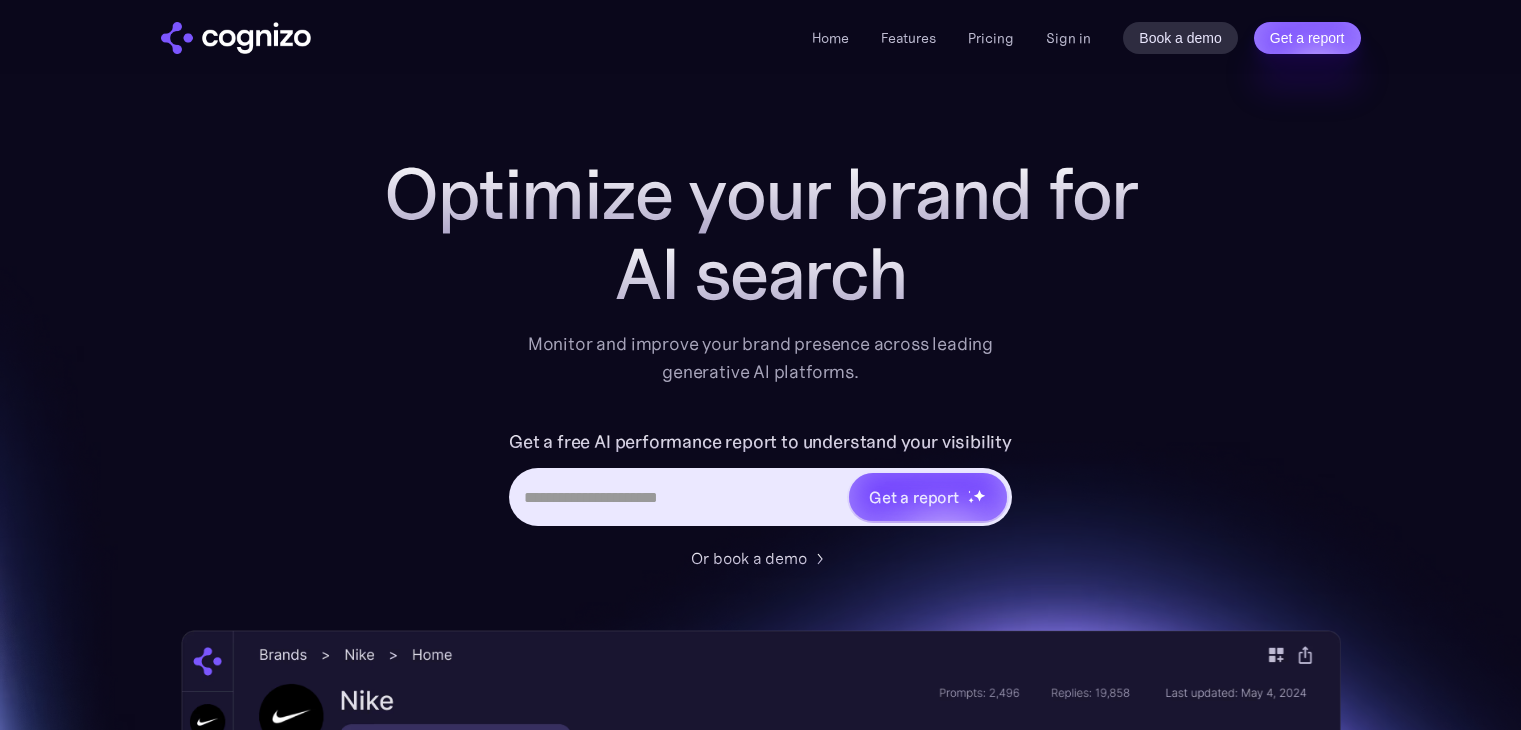 scroll, scrollTop: 0, scrollLeft: 0, axis: both 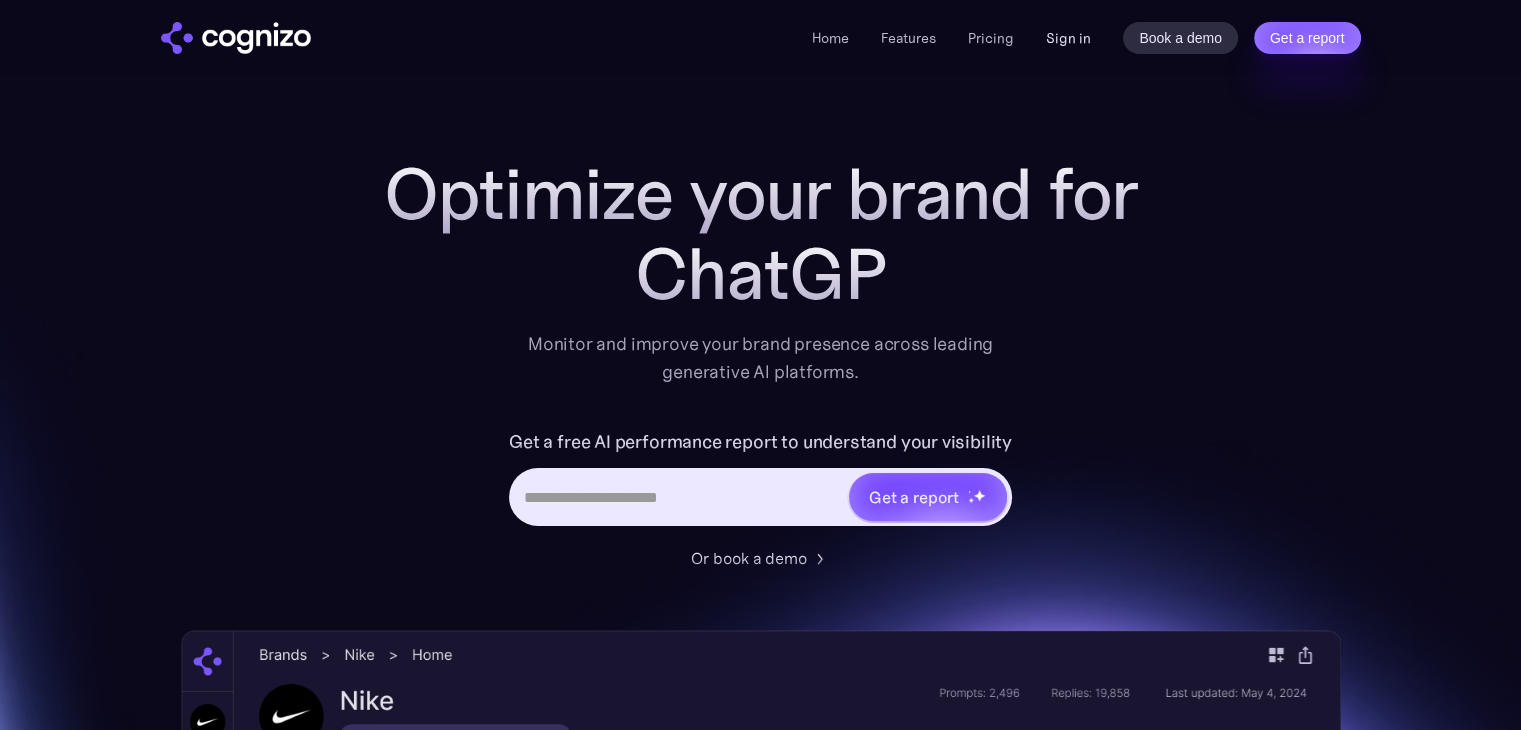 click on "Sign in" at bounding box center (1068, 38) 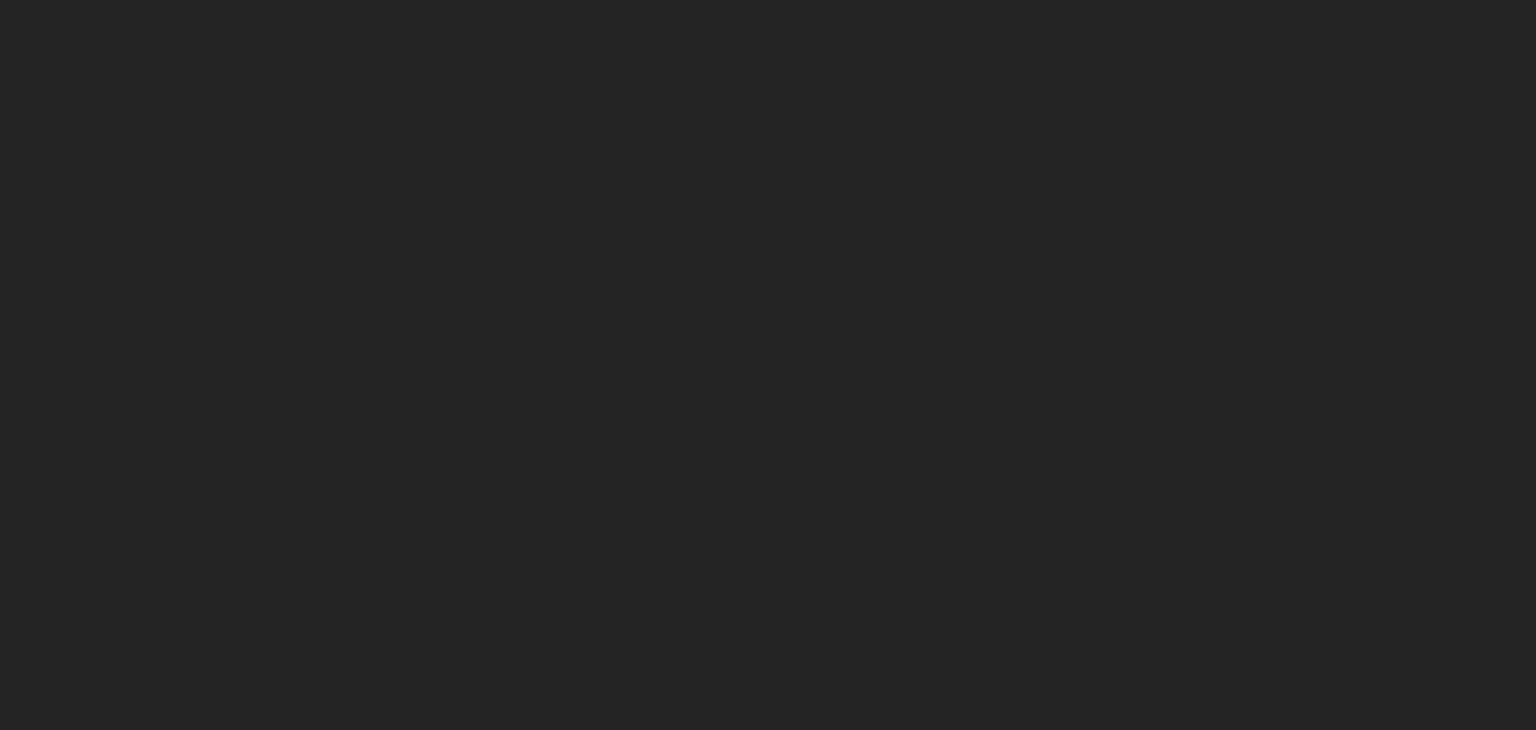 scroll, scrollTop: 0, scrollLeft: 0, axis: both 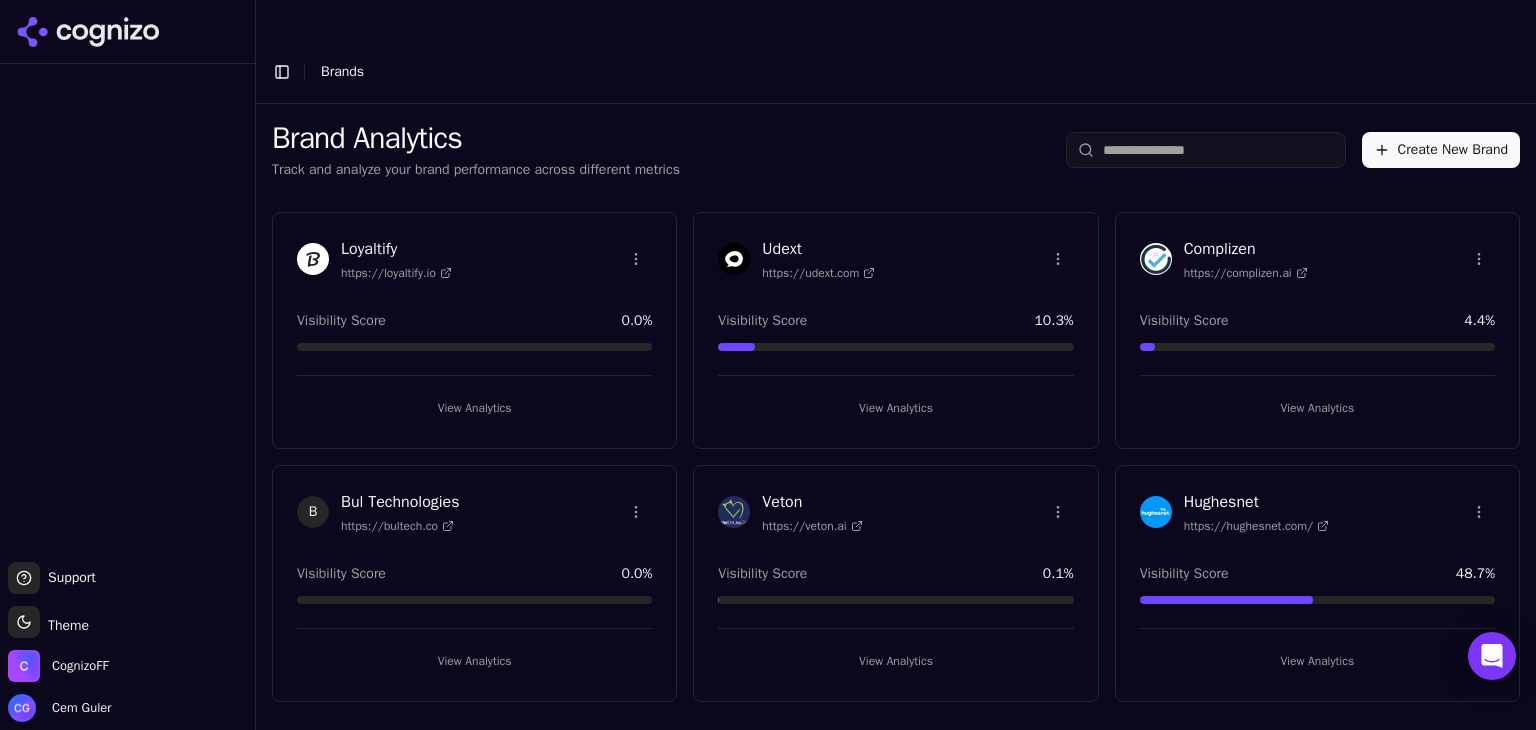drag, startPoint x: 1468, startPoint y: 0, endPoint x: 1092, endPoint y: 72, distance: 382.83154 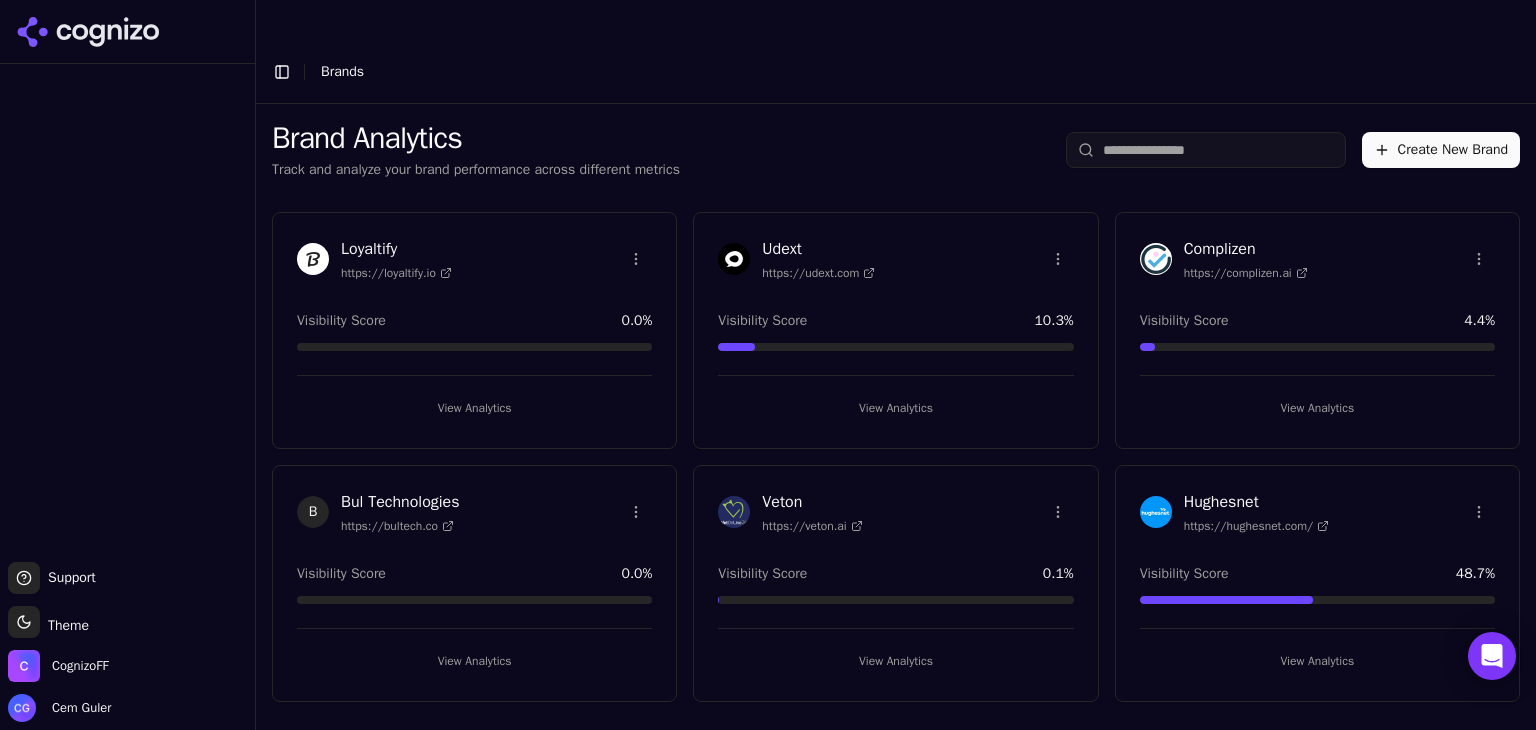 click on "Complizen https://complizen.ai" at bounding box center (1246, 259) 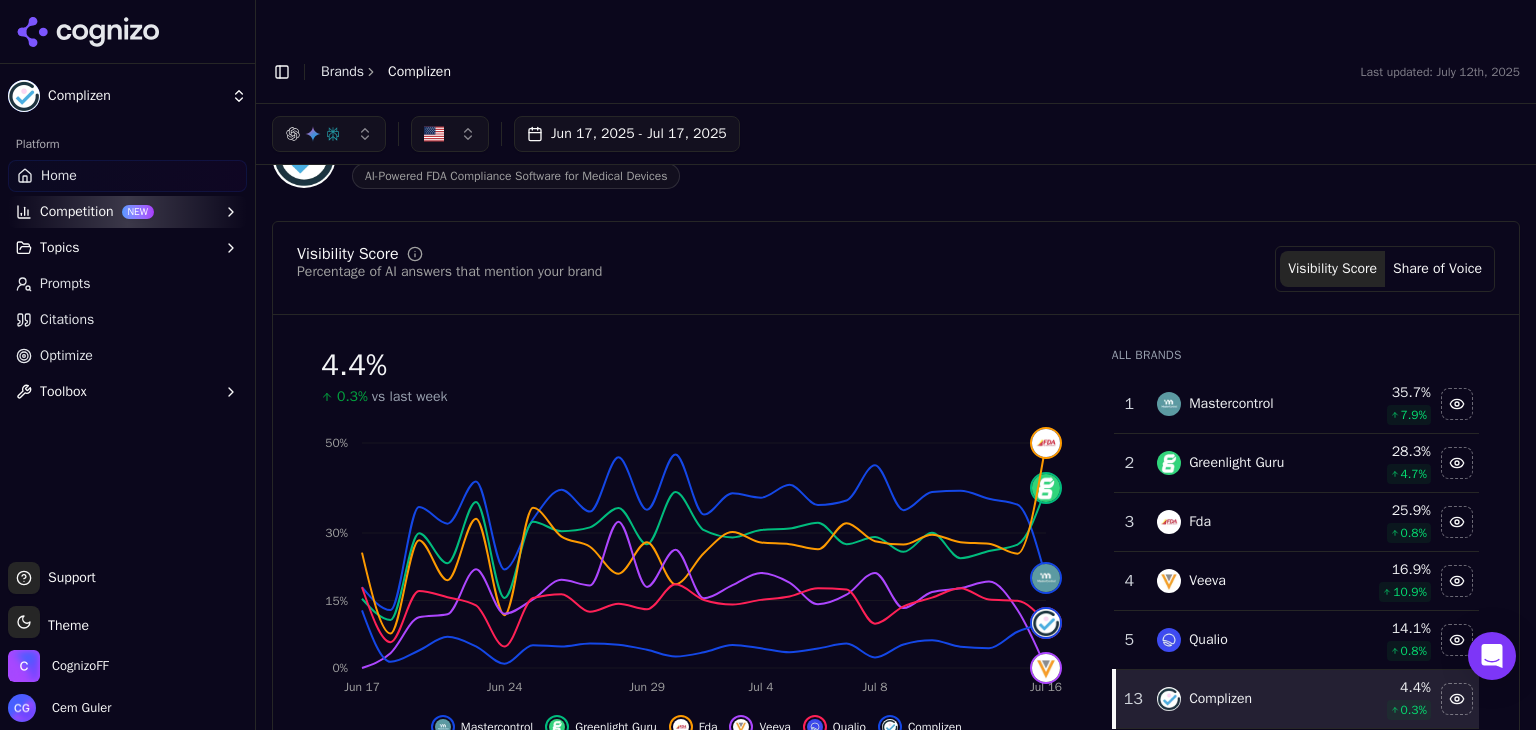 scroll, scrollTop: 75, scrollLeft: 0, axis: vertical 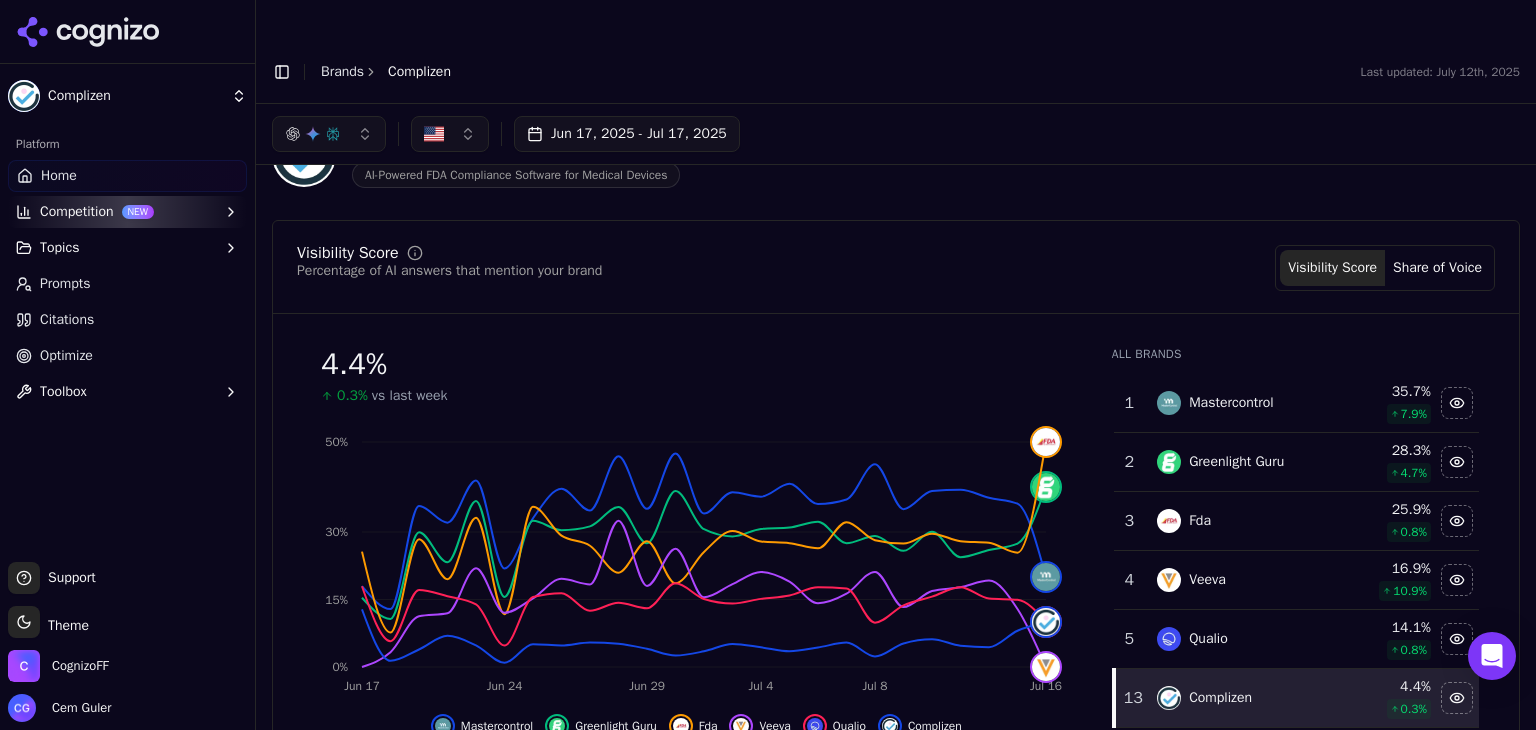 click on "Competition NEW" at bounding box center (127, 212) 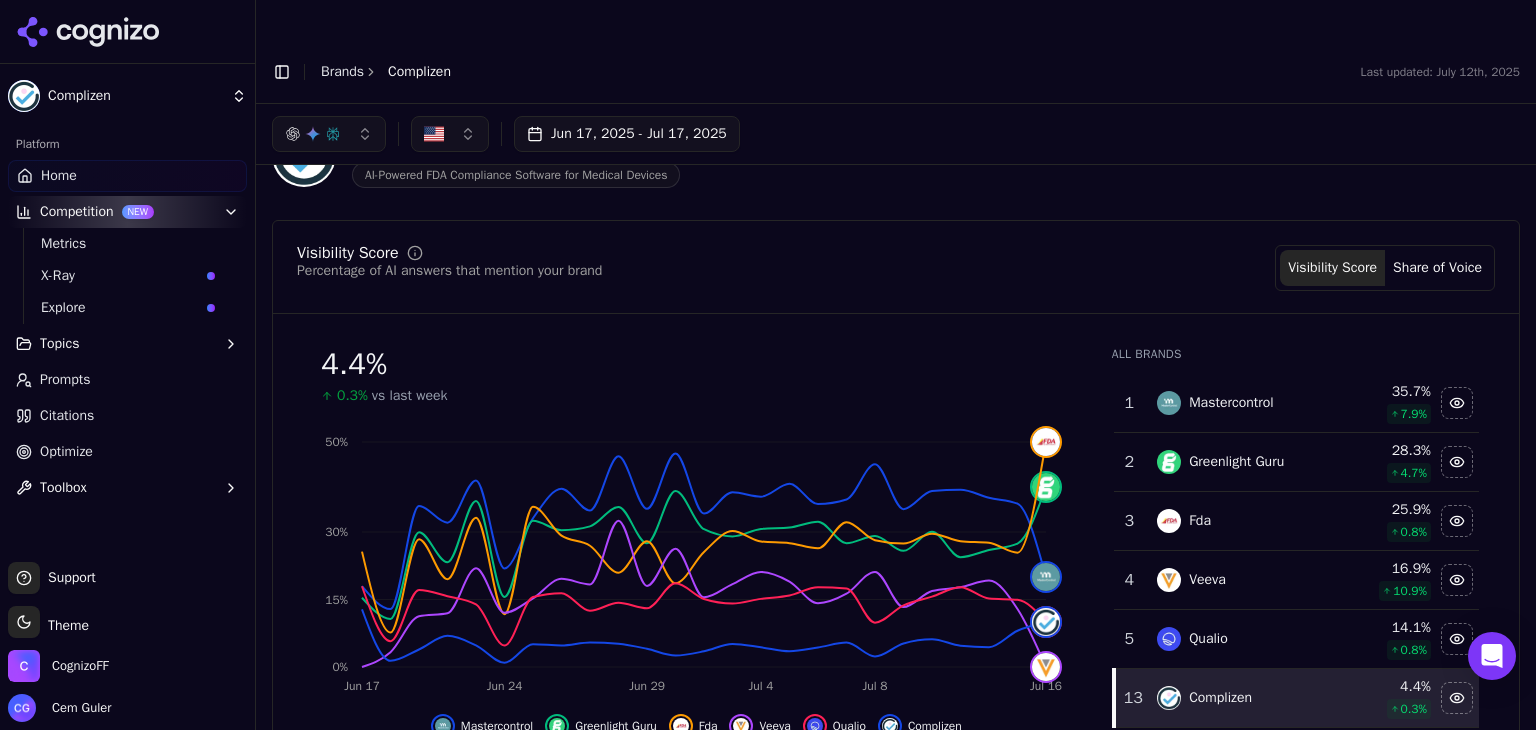 click 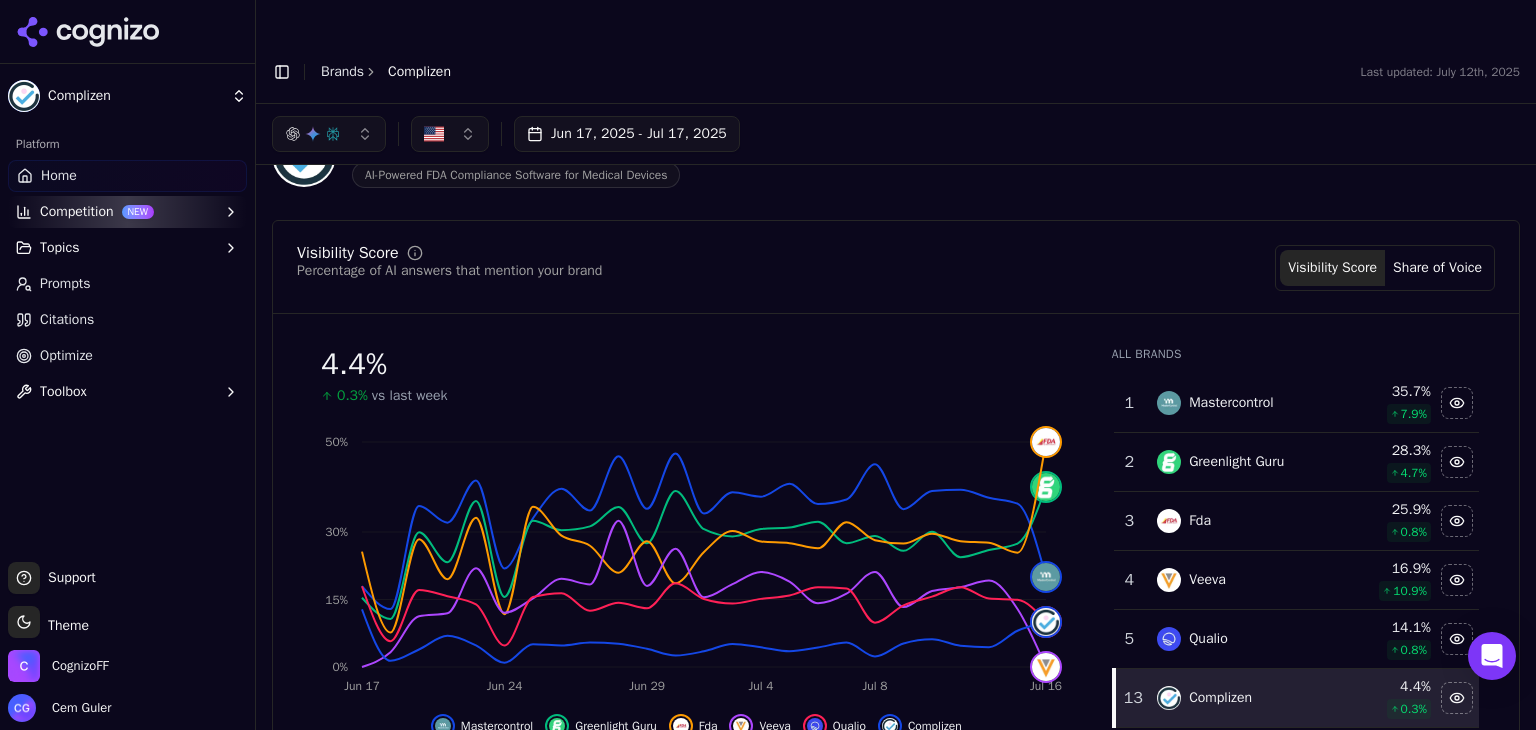 click on "Competition NEW" at bounding box center (127, 212) 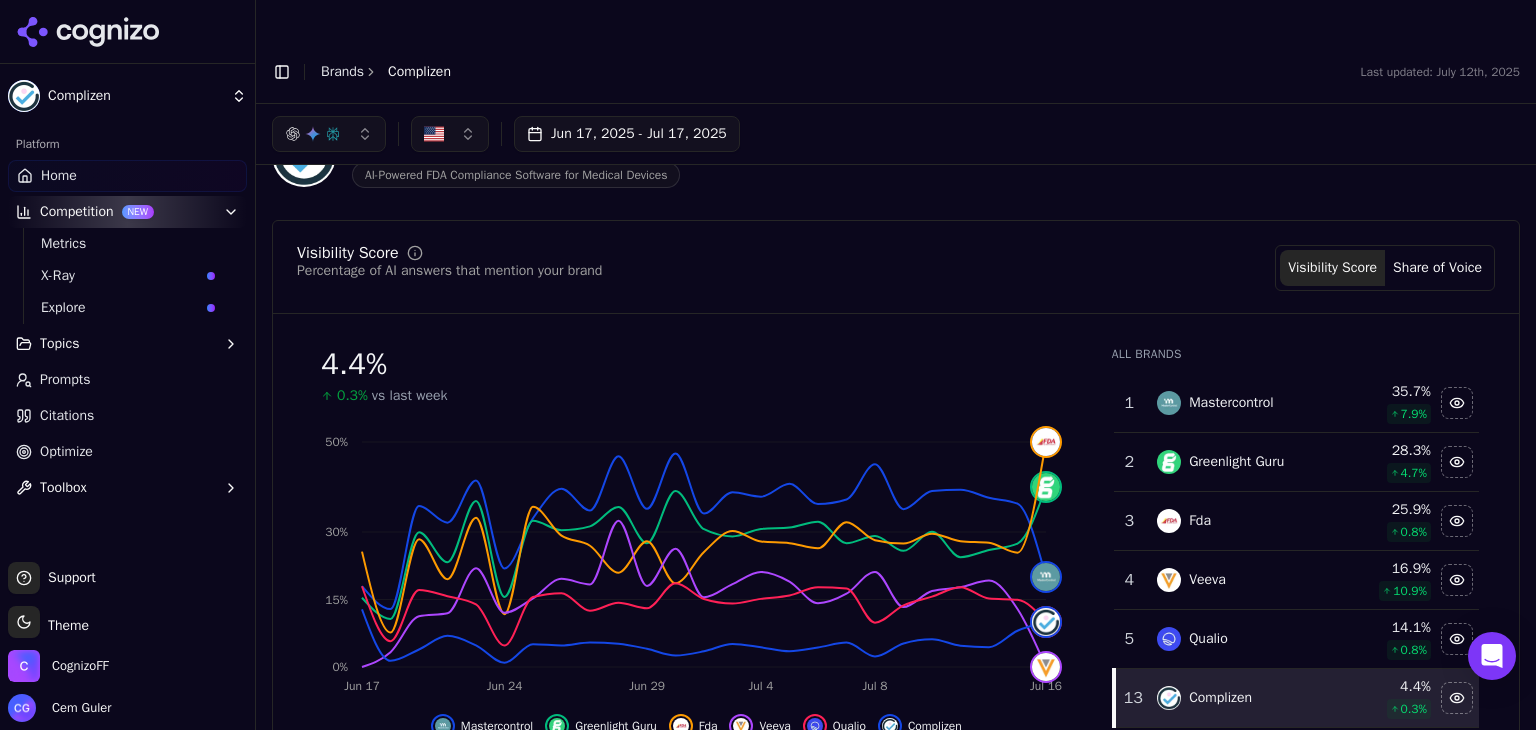 click on "4.4 % 0.3% vs last week" at bounding box center (696, 368) 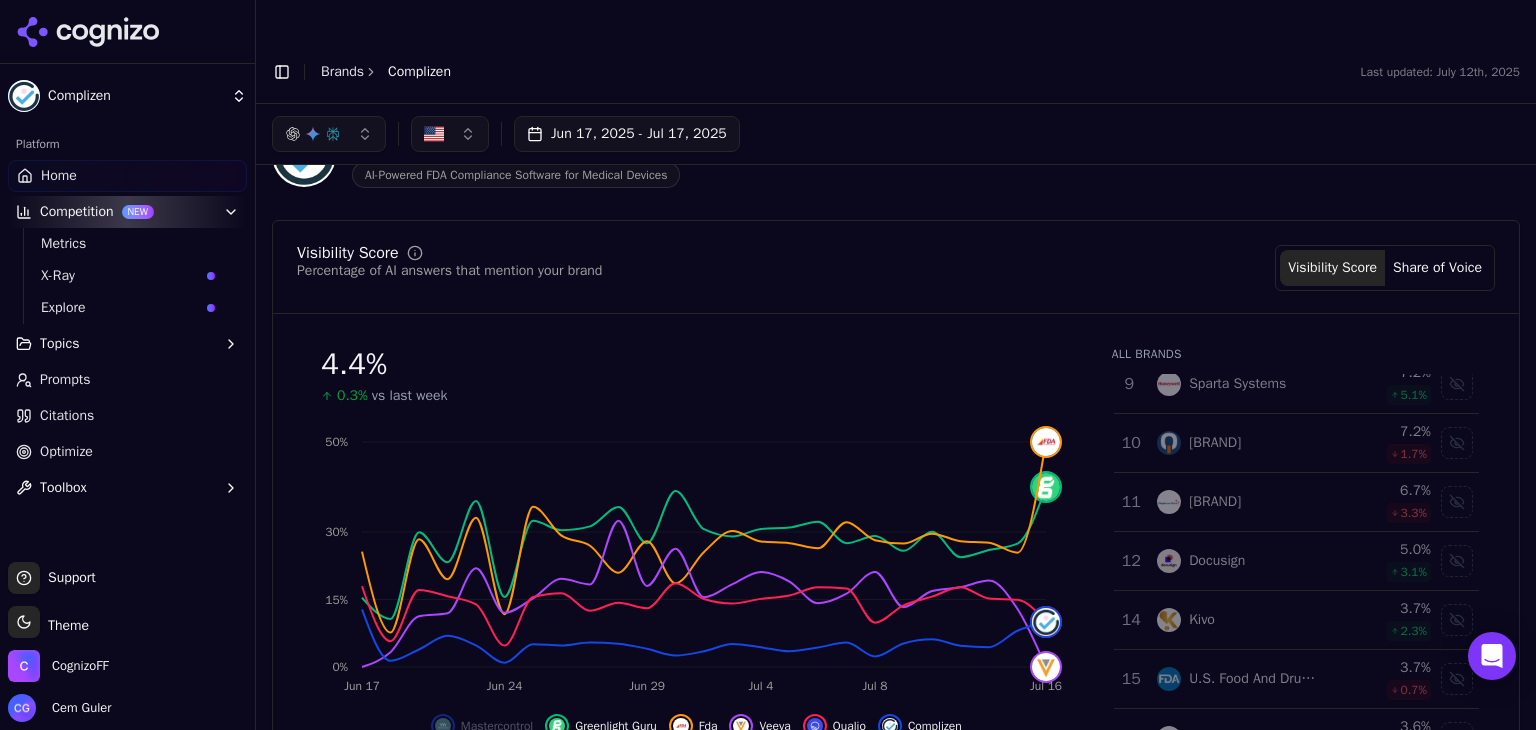 scroll, scrollTop: 712, scrollLeft: 0, axis: vertical 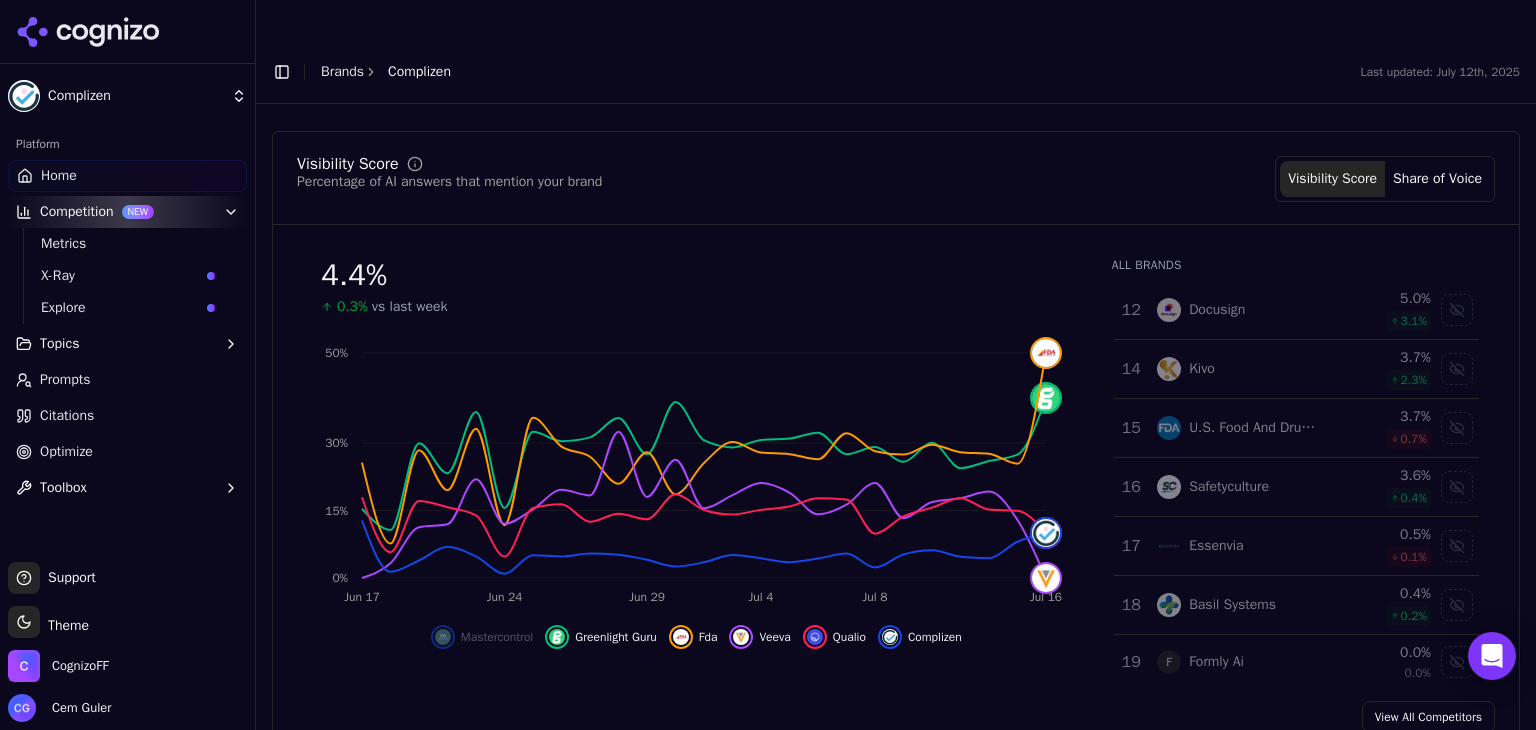 click at bounding box center (1457, 605) 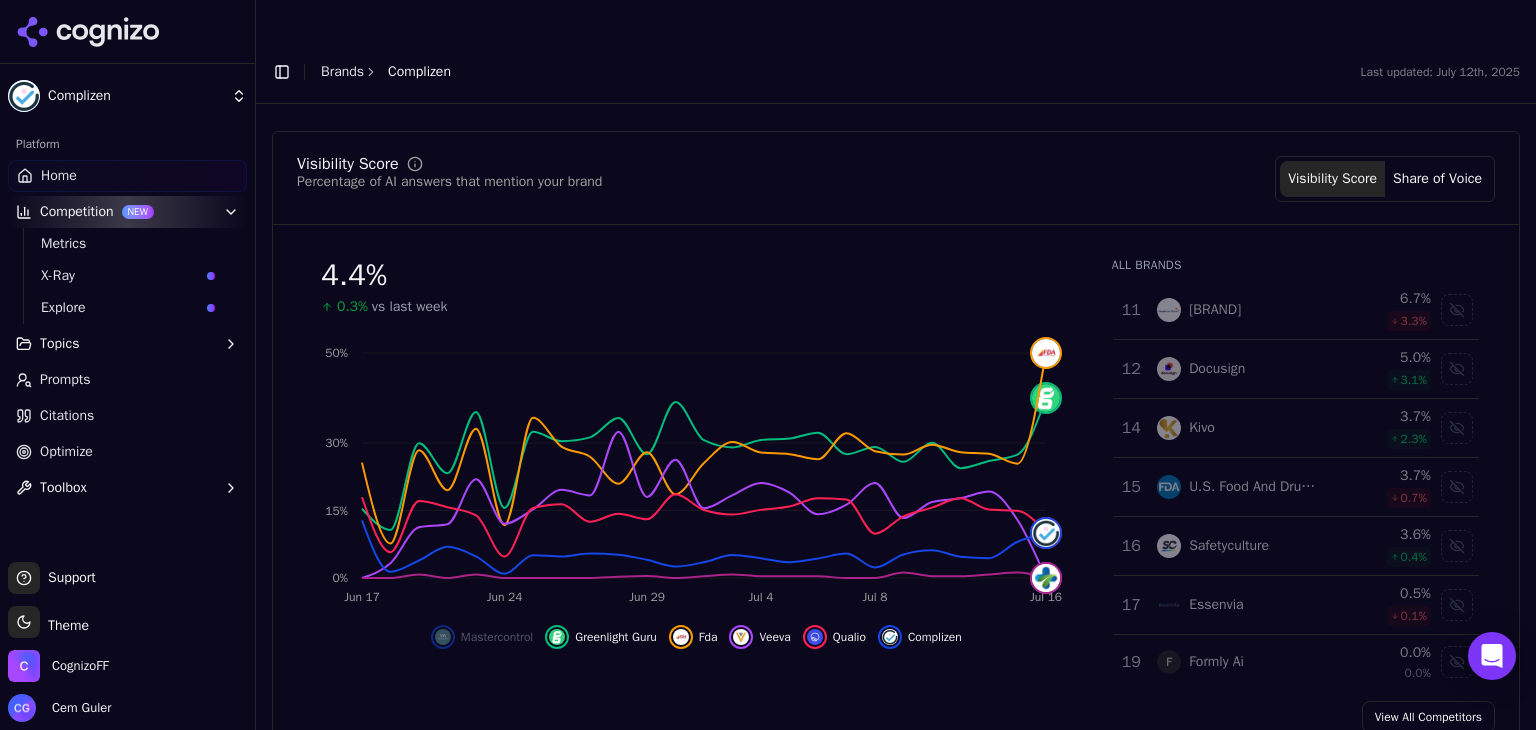 click at bounding box center (1457, 605) 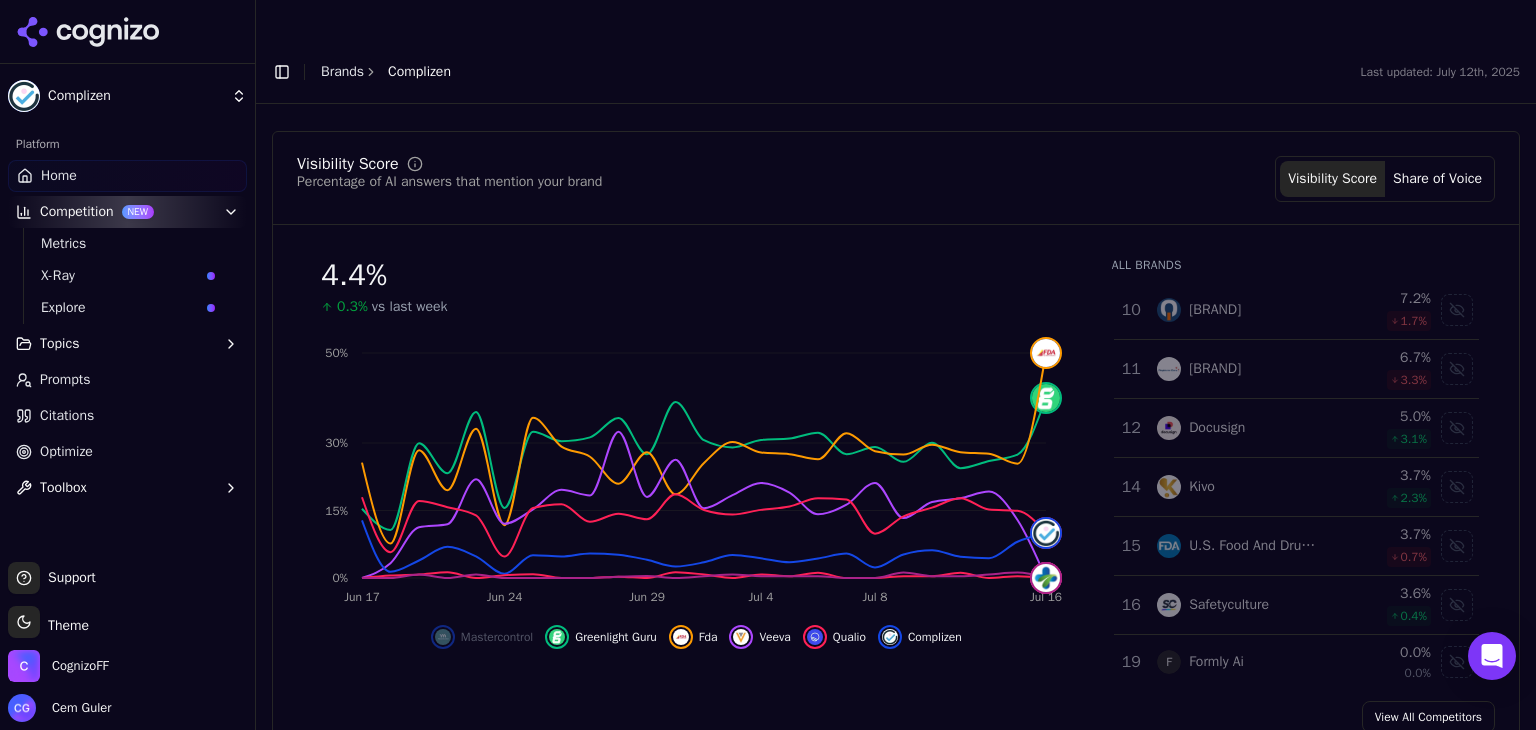 click at bounding box center (1457, 662) 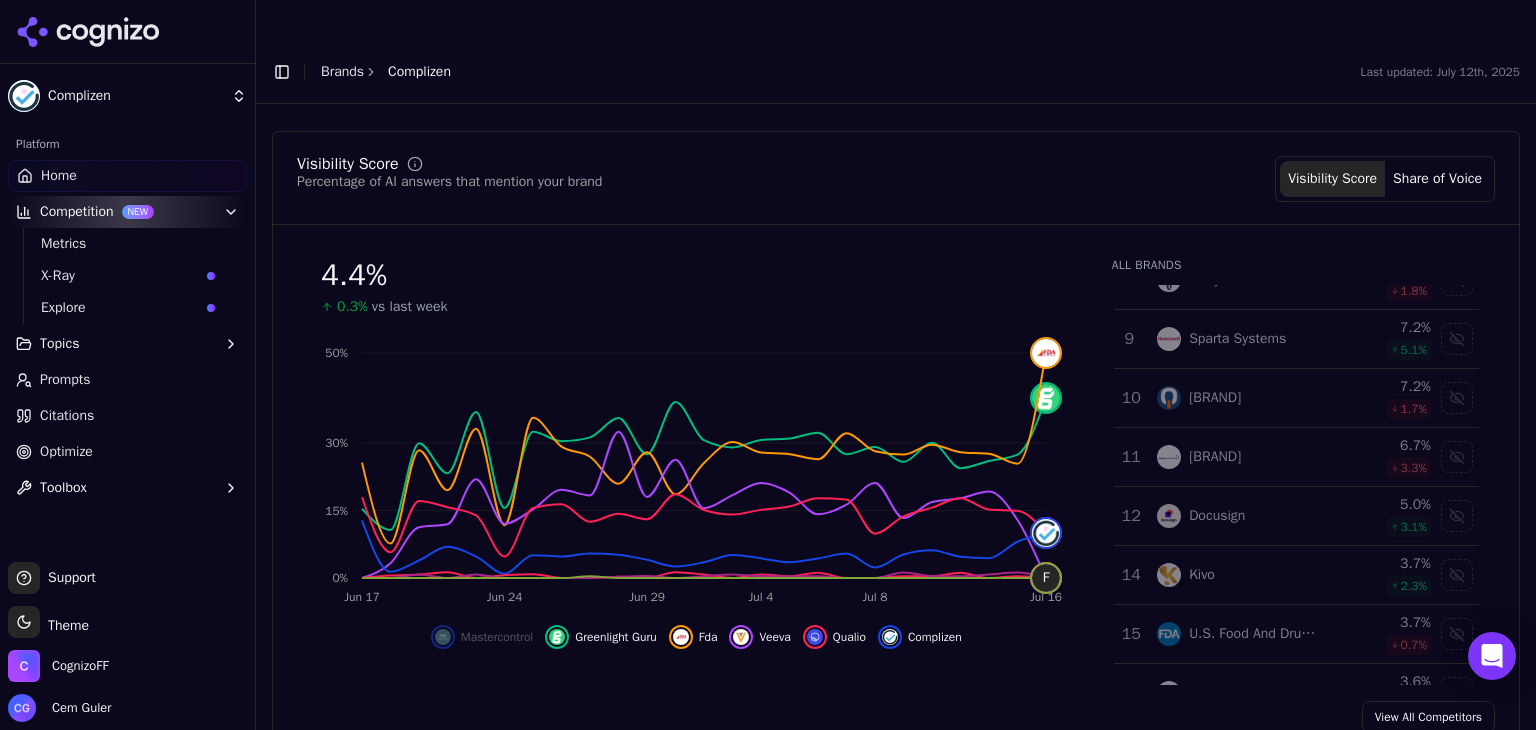 scroll, scrollTop: 712, scrollLeft: 0, axis: vertical 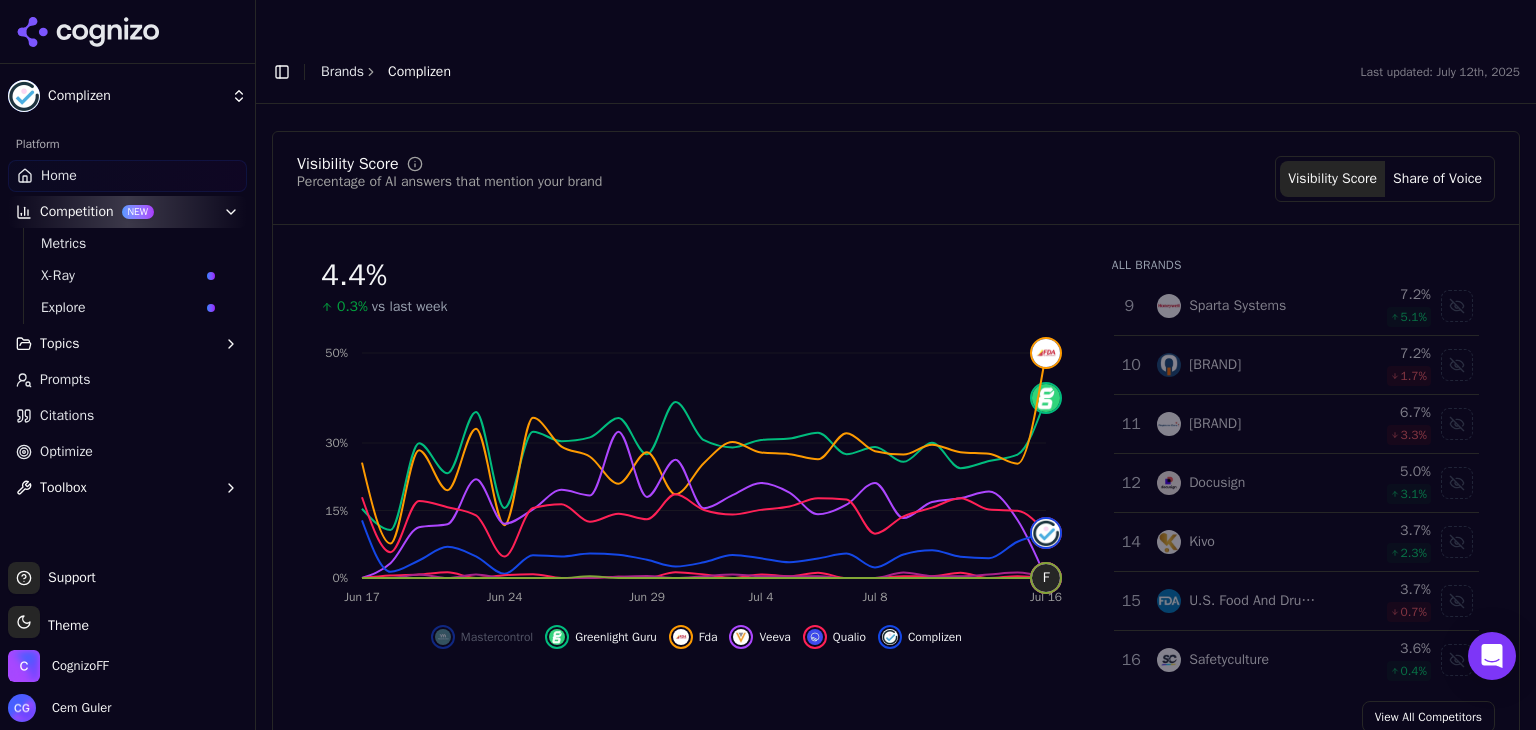 click on "View All Competitors" at bounding box center (1428, 717) 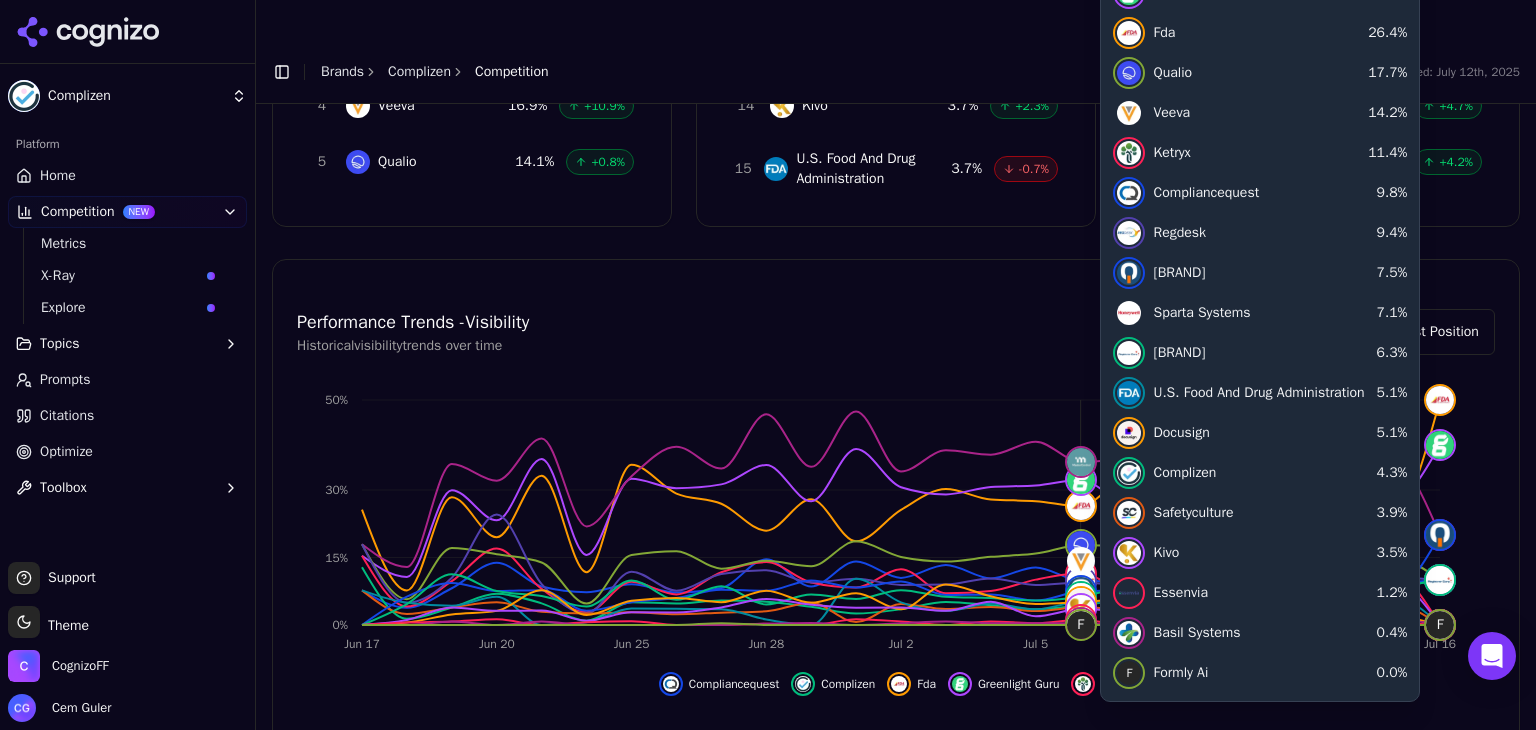 scroll, scrollTop: 768, scrollLeft: 0, axis: vertical 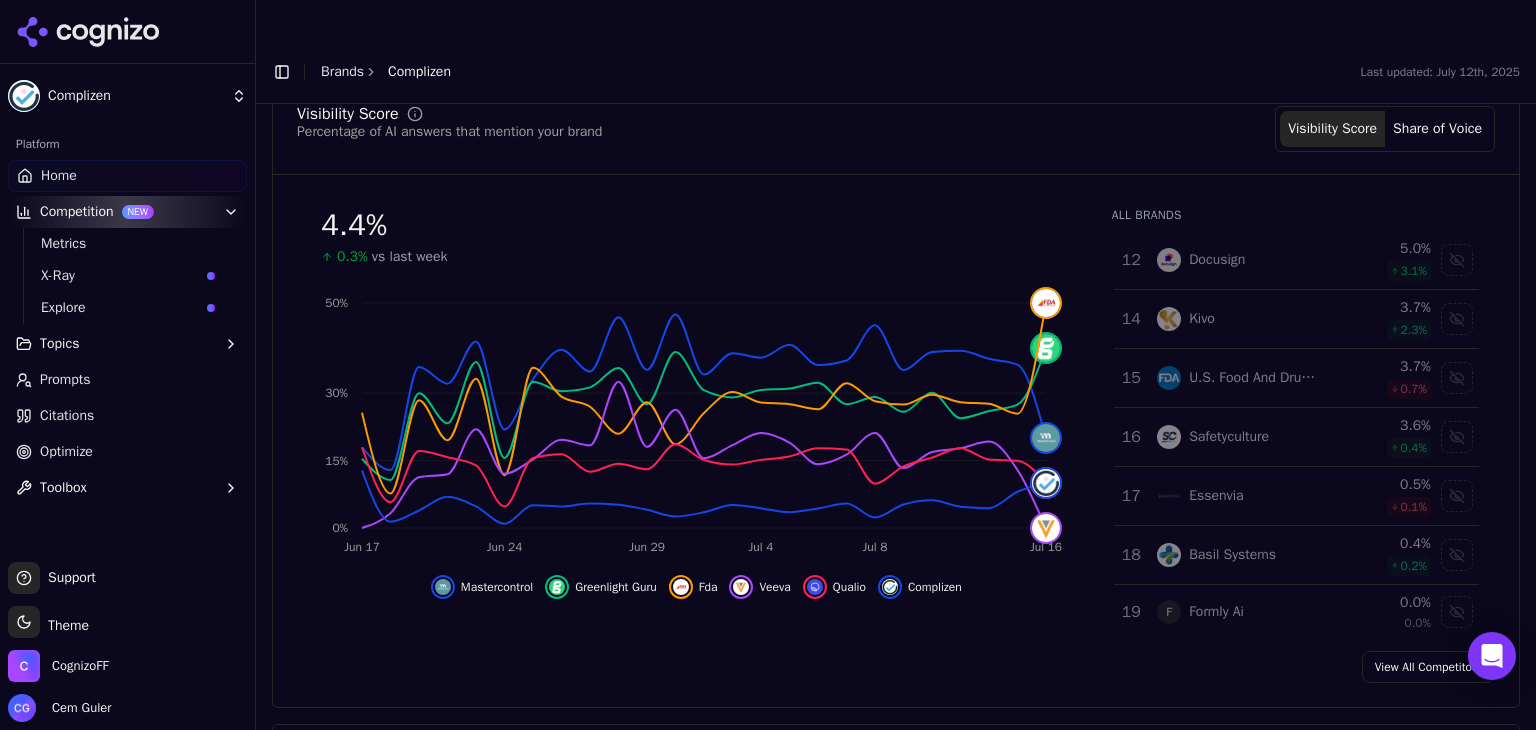 click at bounding box center [1457, 496] 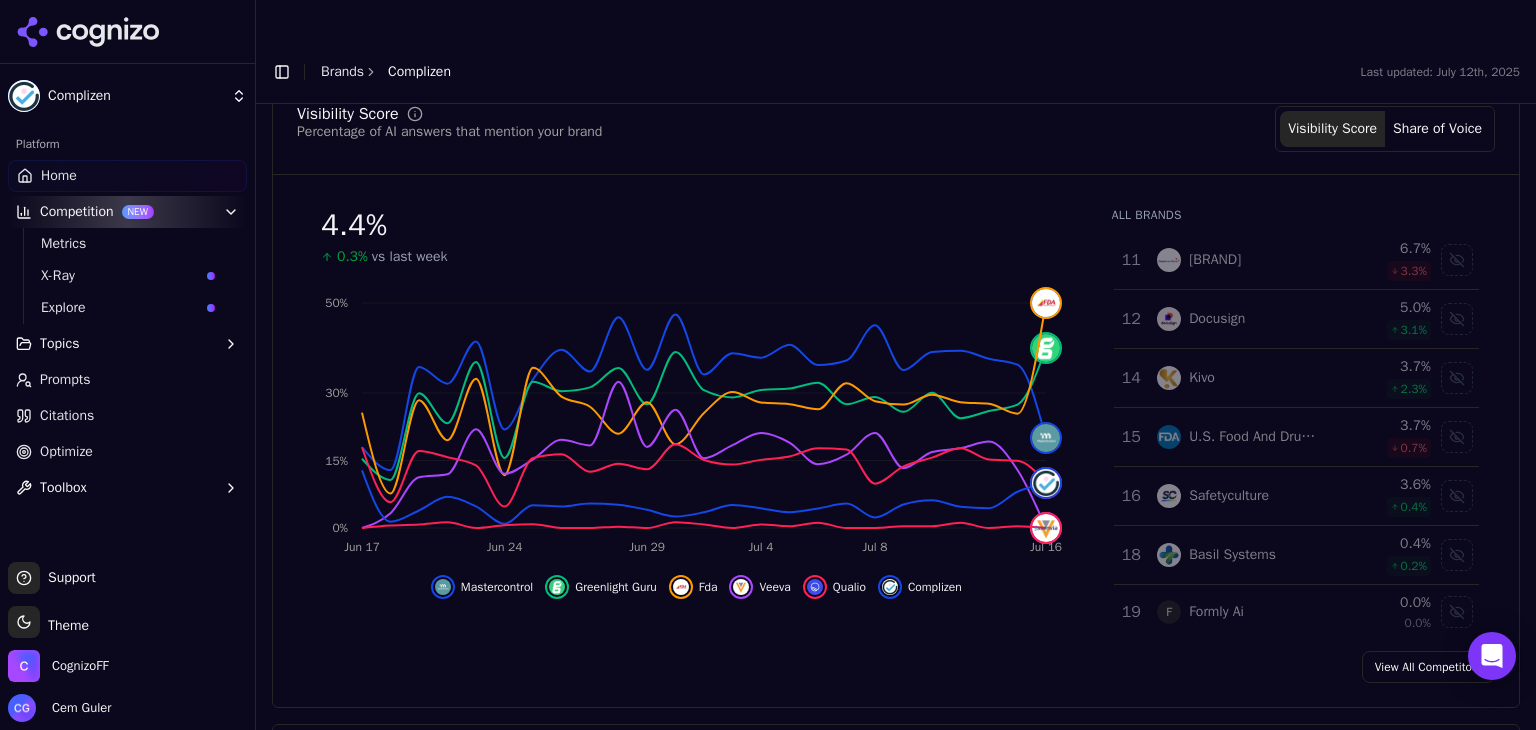 click at bounding box center [1457, 555] 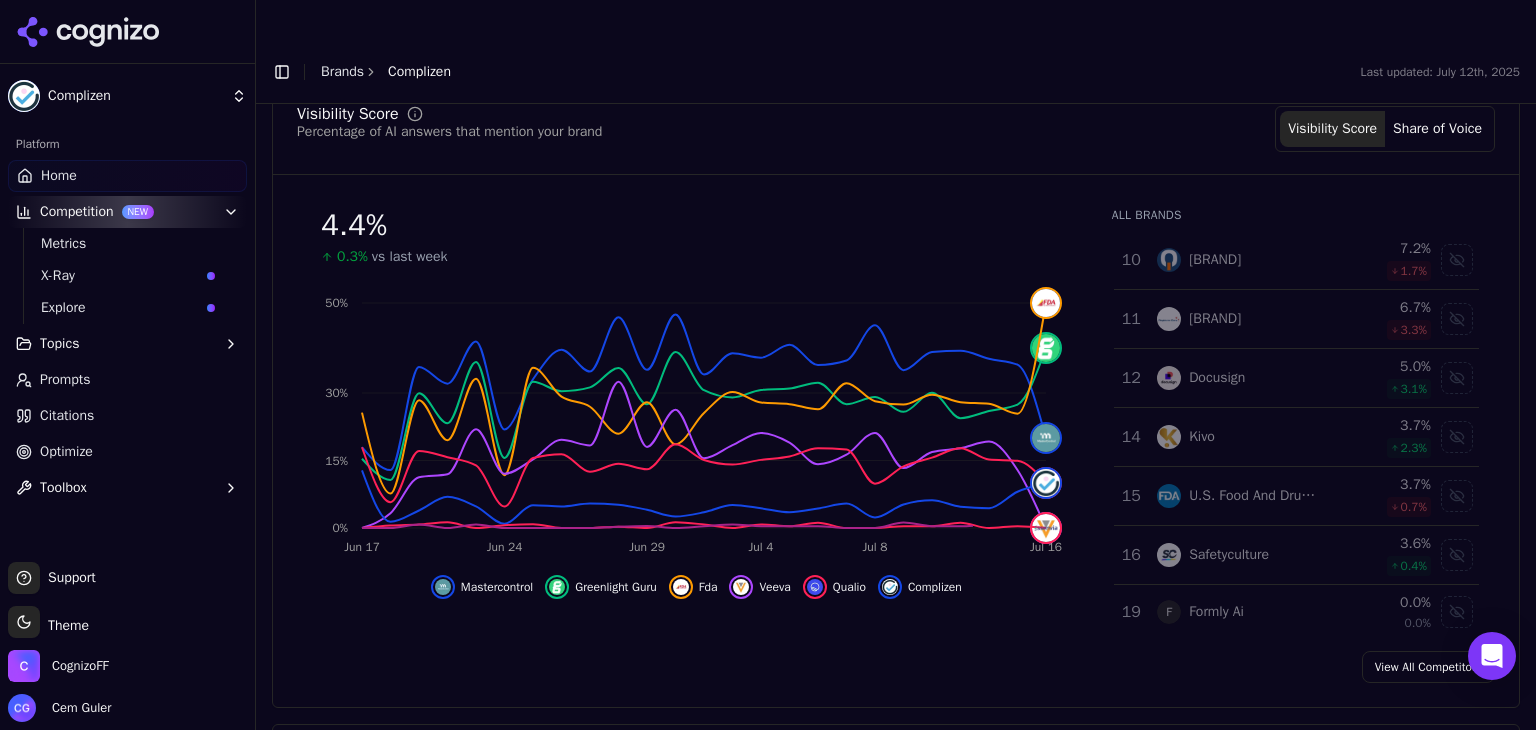 click at bounding box center (1457, 612) 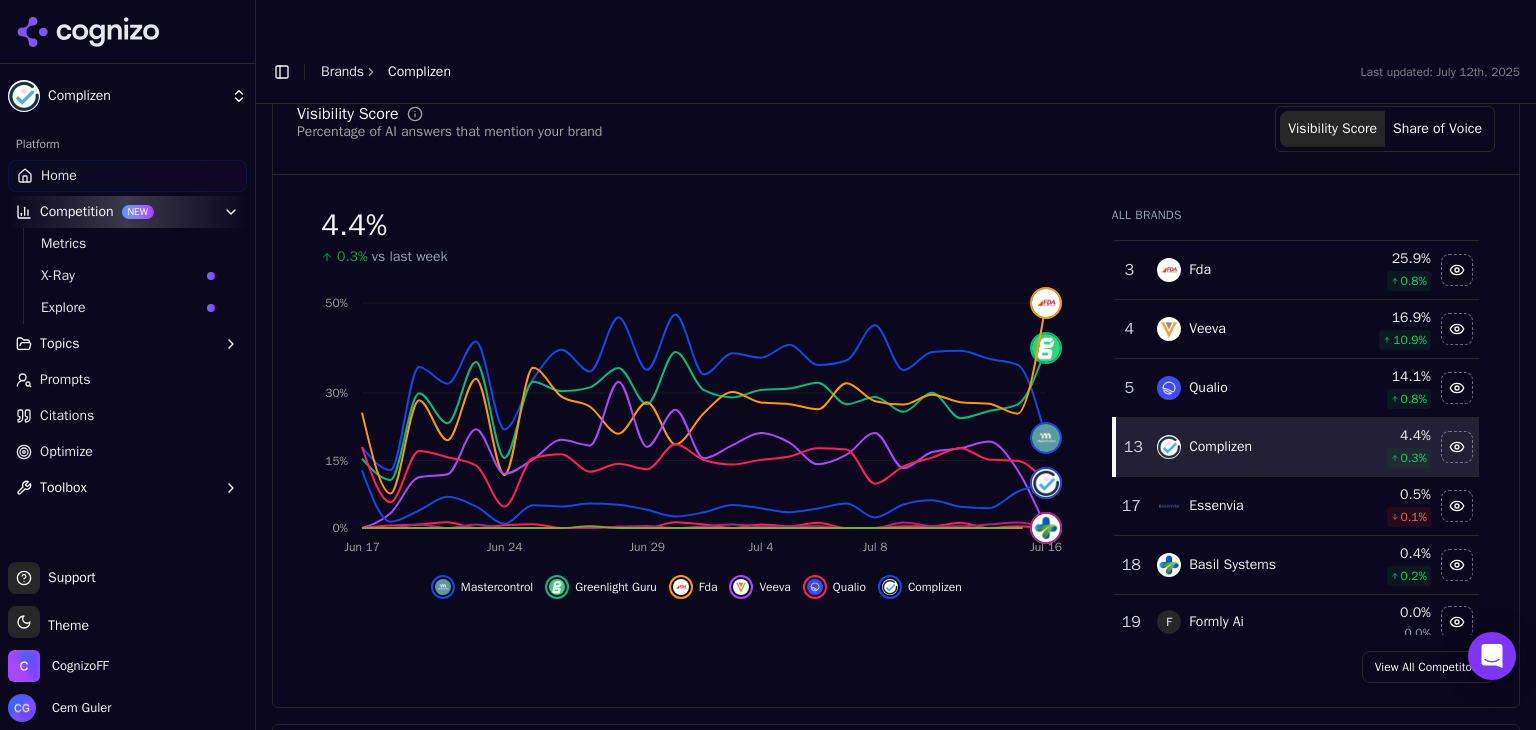 scroll, scrollTop: 0, scrollLeft: 0, axis: both 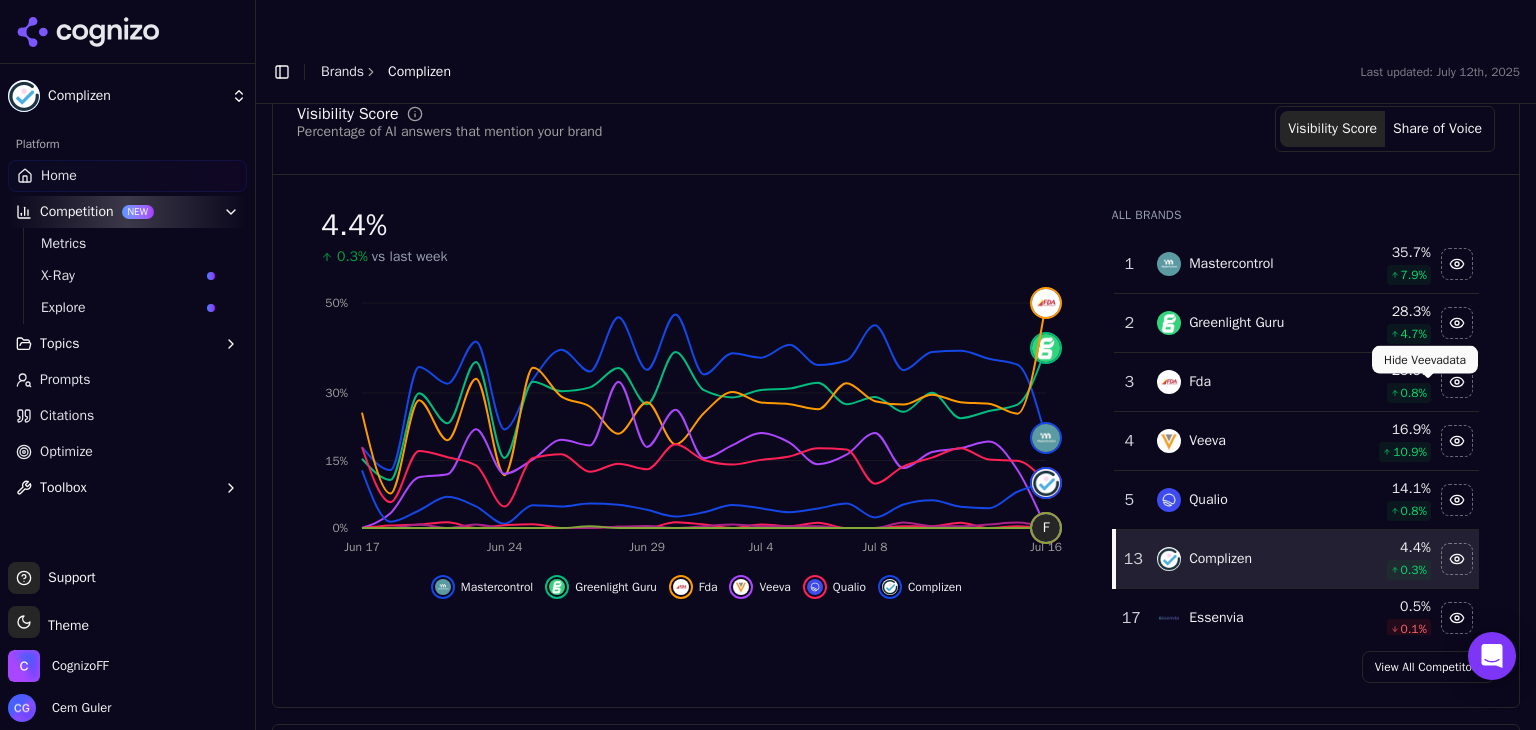 click at bounding box center (1457, 441) 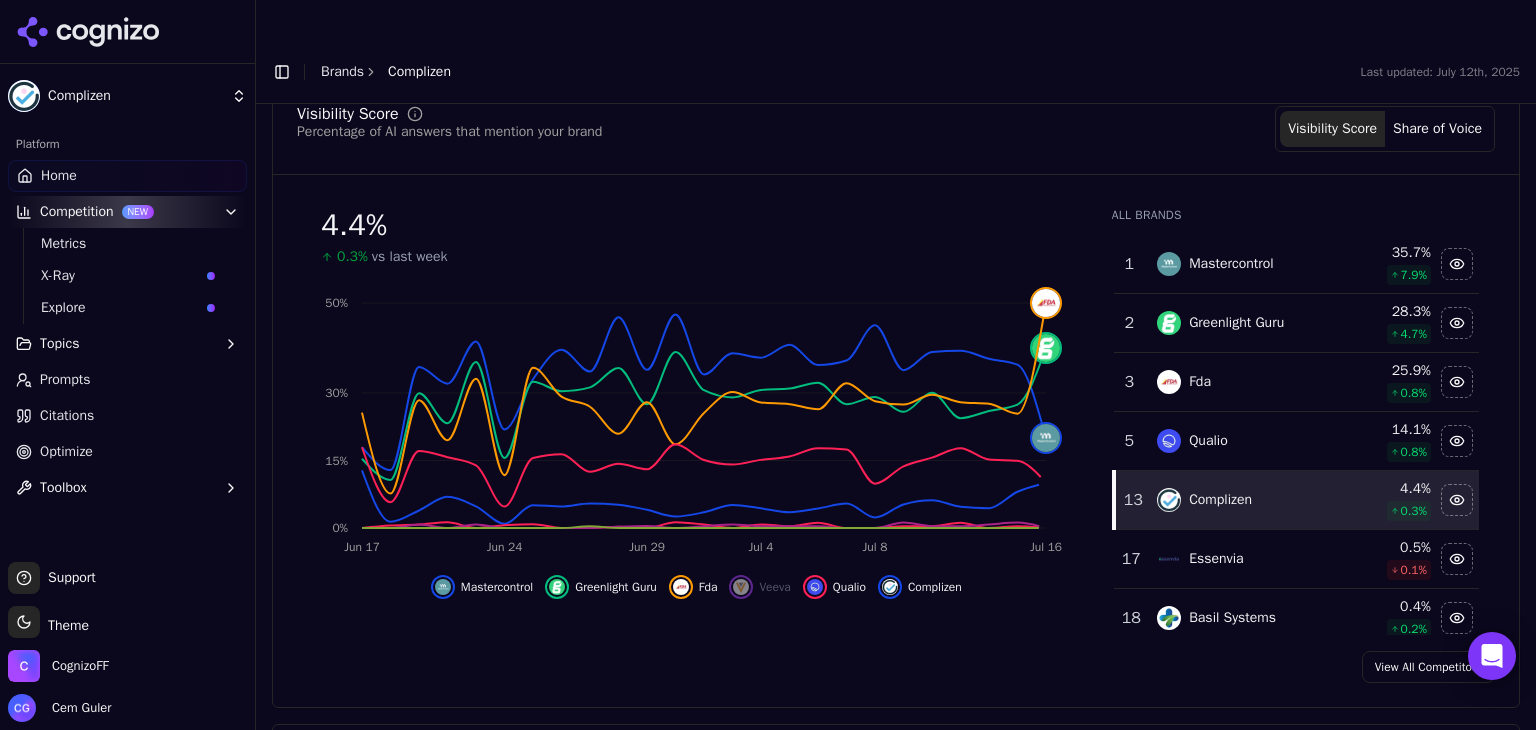 click at bounding box center [1457, 441] 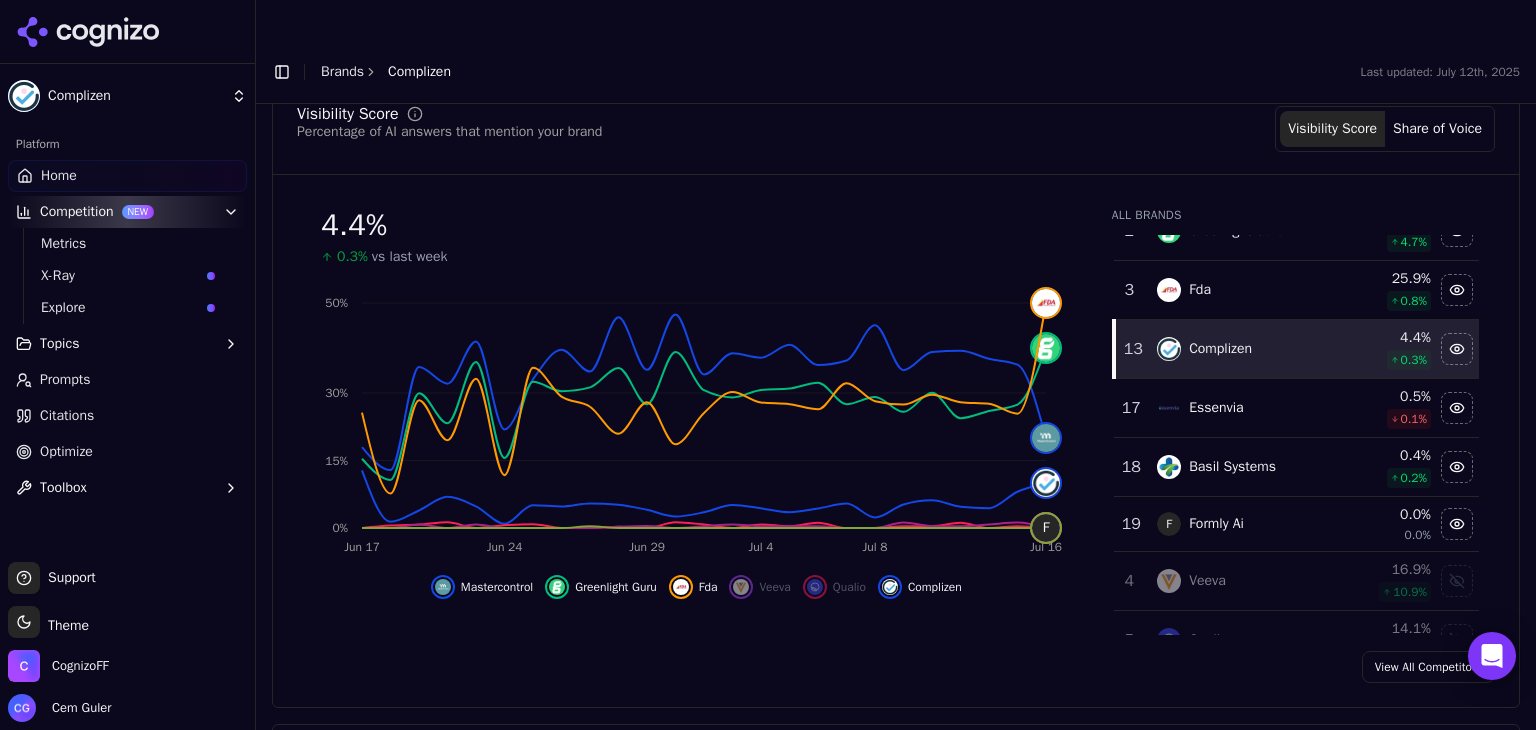 scroll, scrollTop: 0, scrollLeft: 0, axis: both 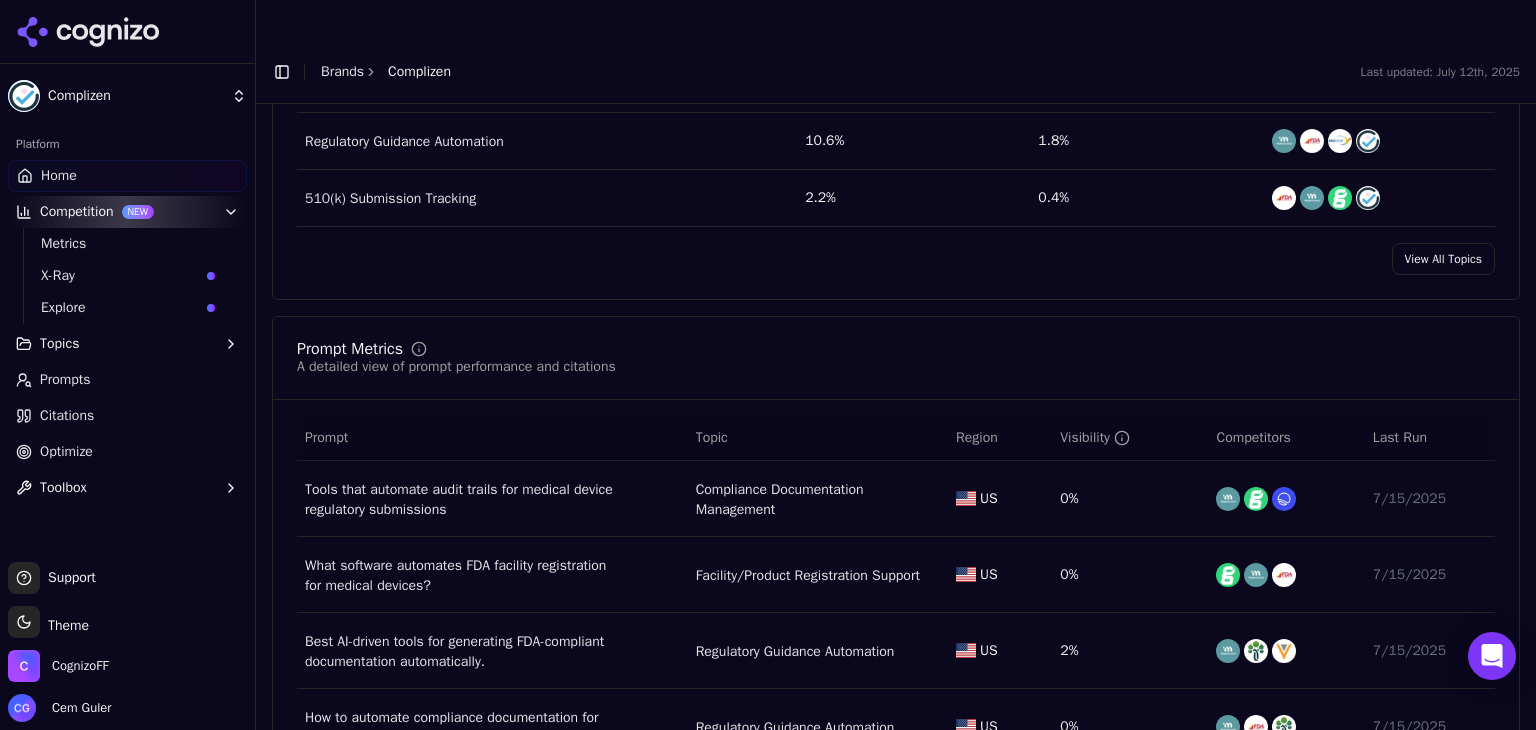 click on "Toolbox" at bounding box center (127, 488) 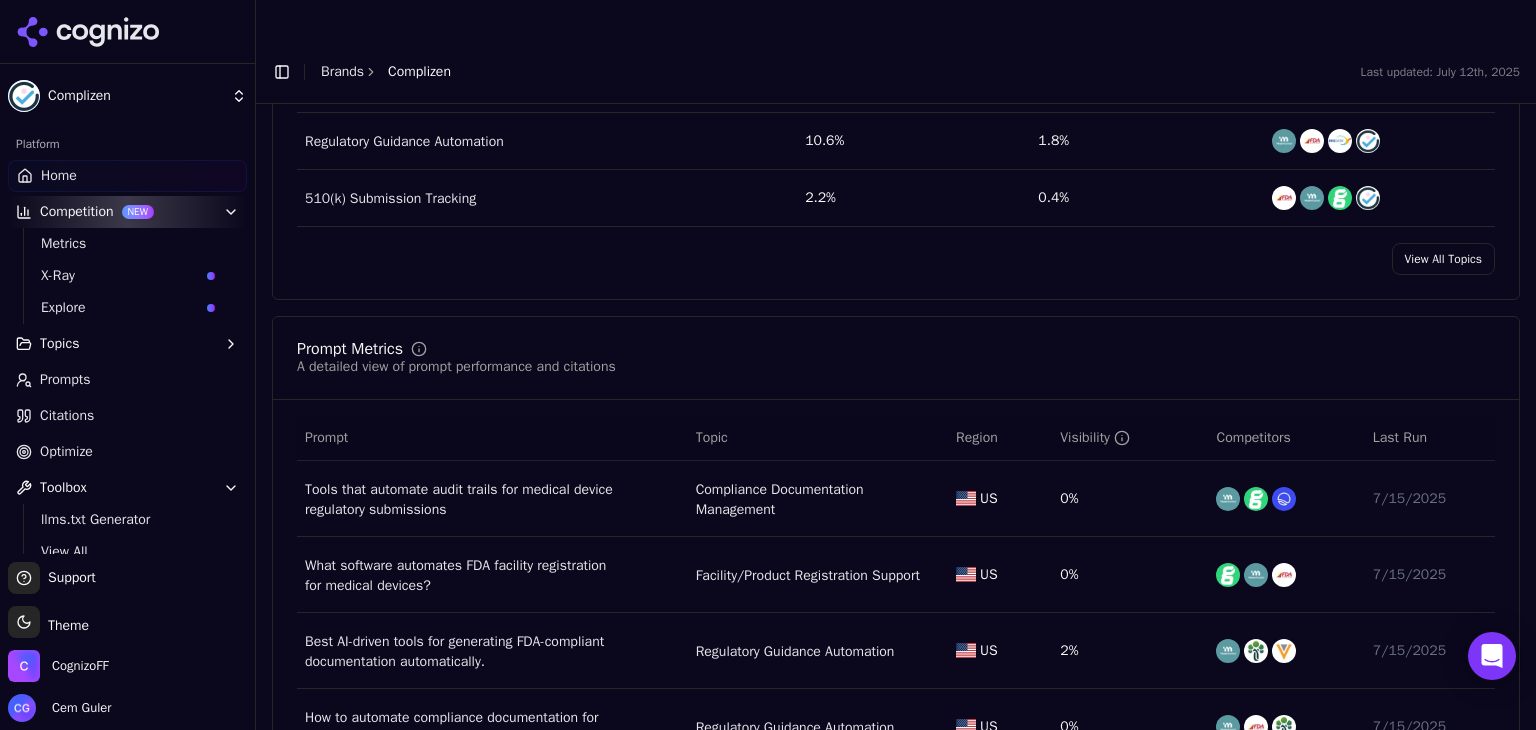 scroll, scrollTop: 22, scrollLeft: 0, axis: vertical 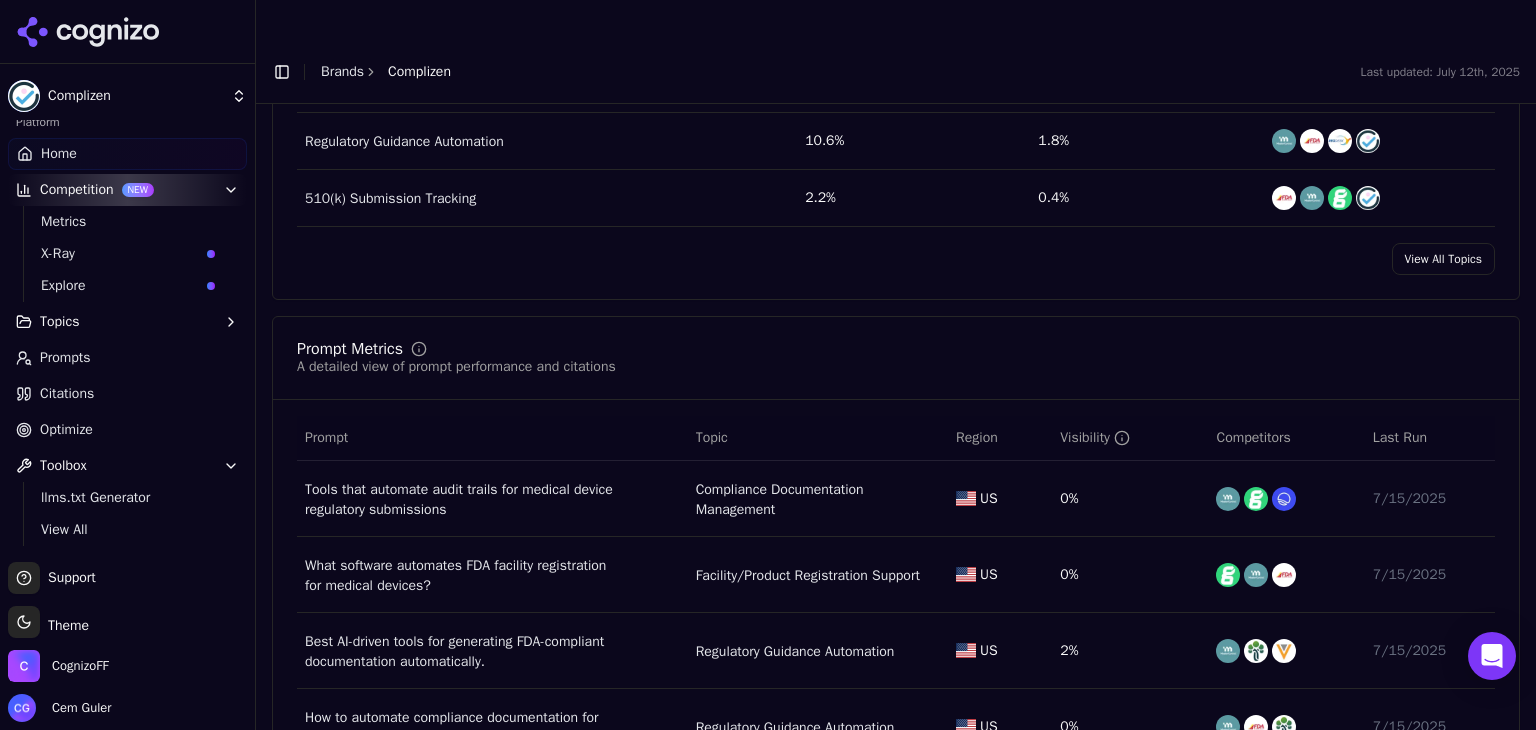 click 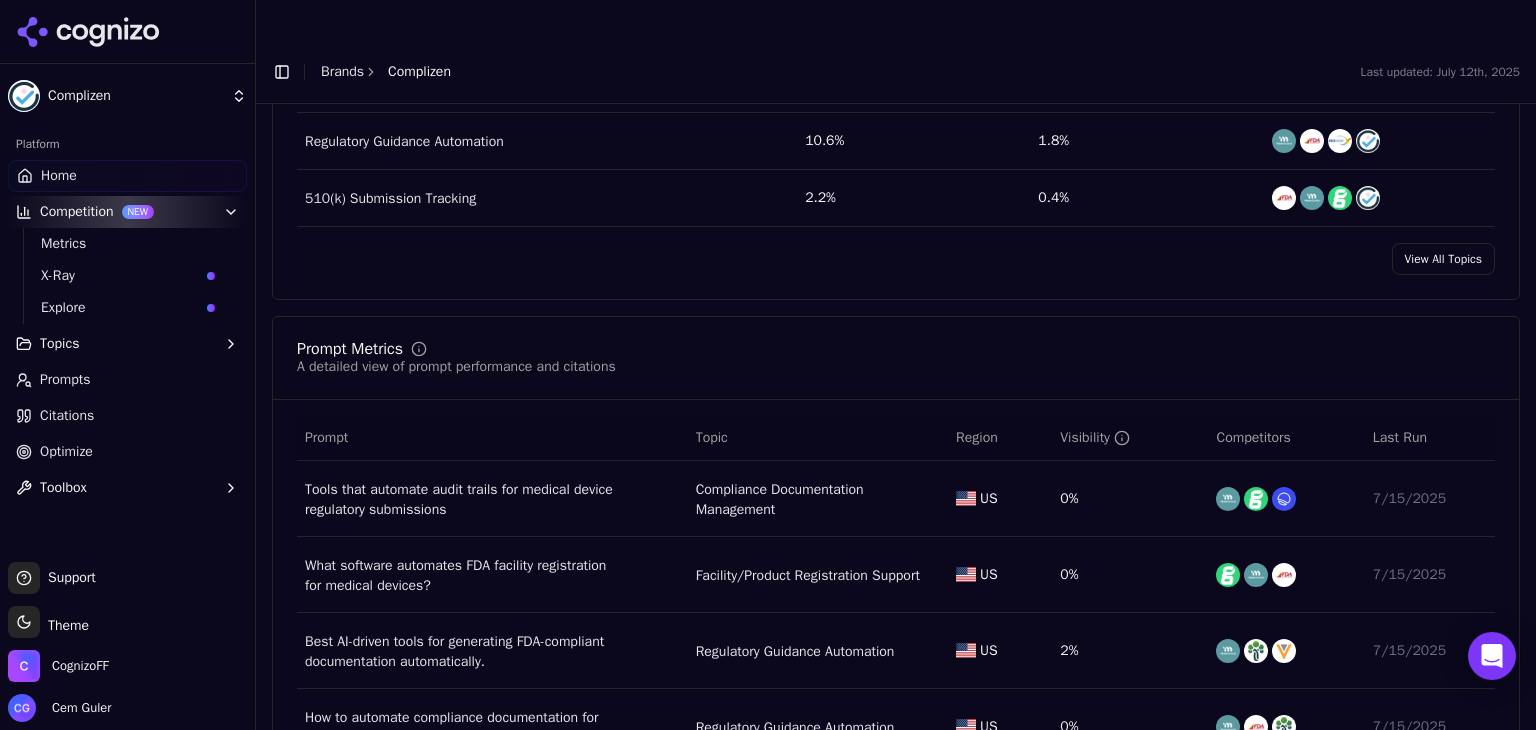 scroll, scrollTop: 0, scrollLeft: 0, axis: both 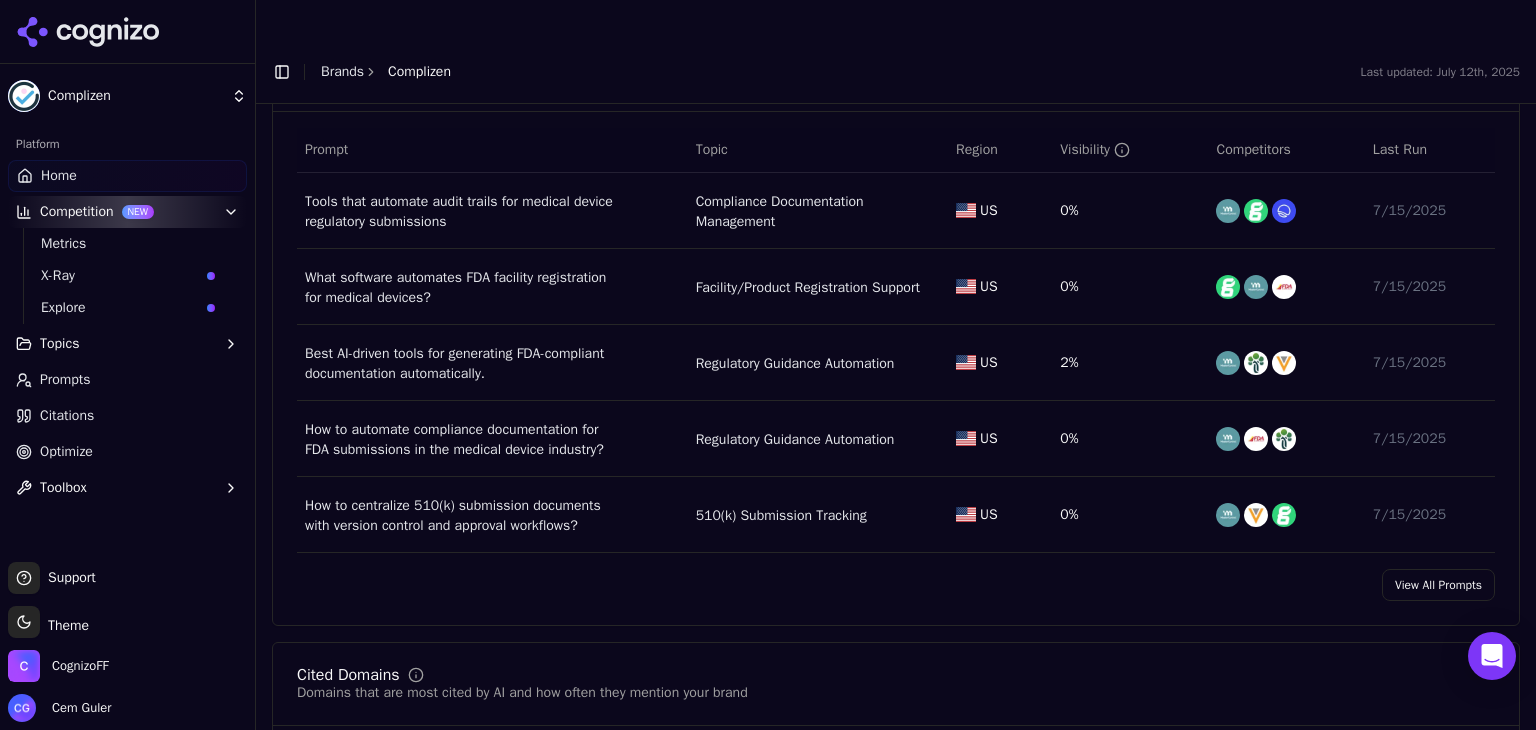 click at bounding box center (1286, 515) 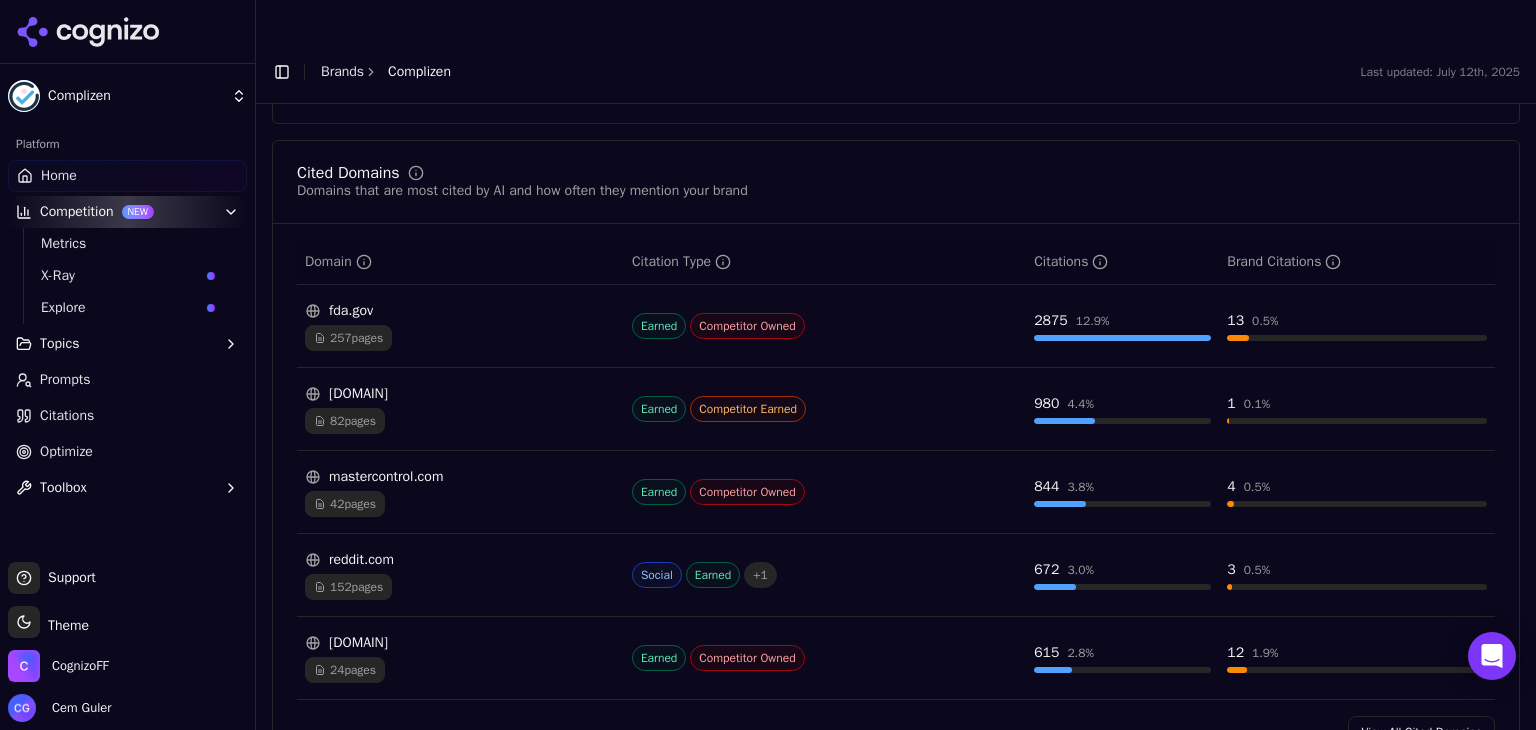 scroll, scrollTop: 1876, scrollLeft: 0, axis: vertical 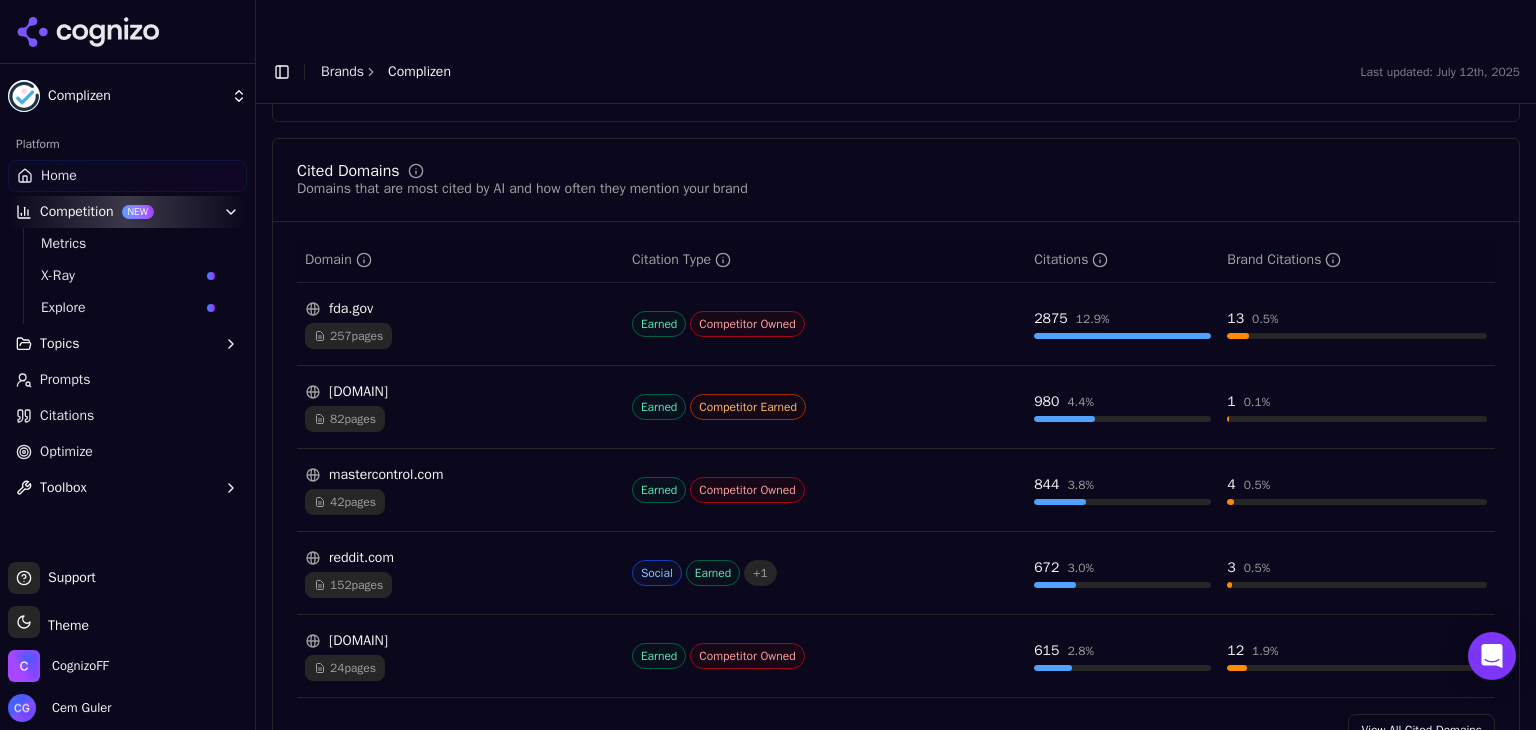 click on "View All Cited Domains" at bounding box center (1421, 730) 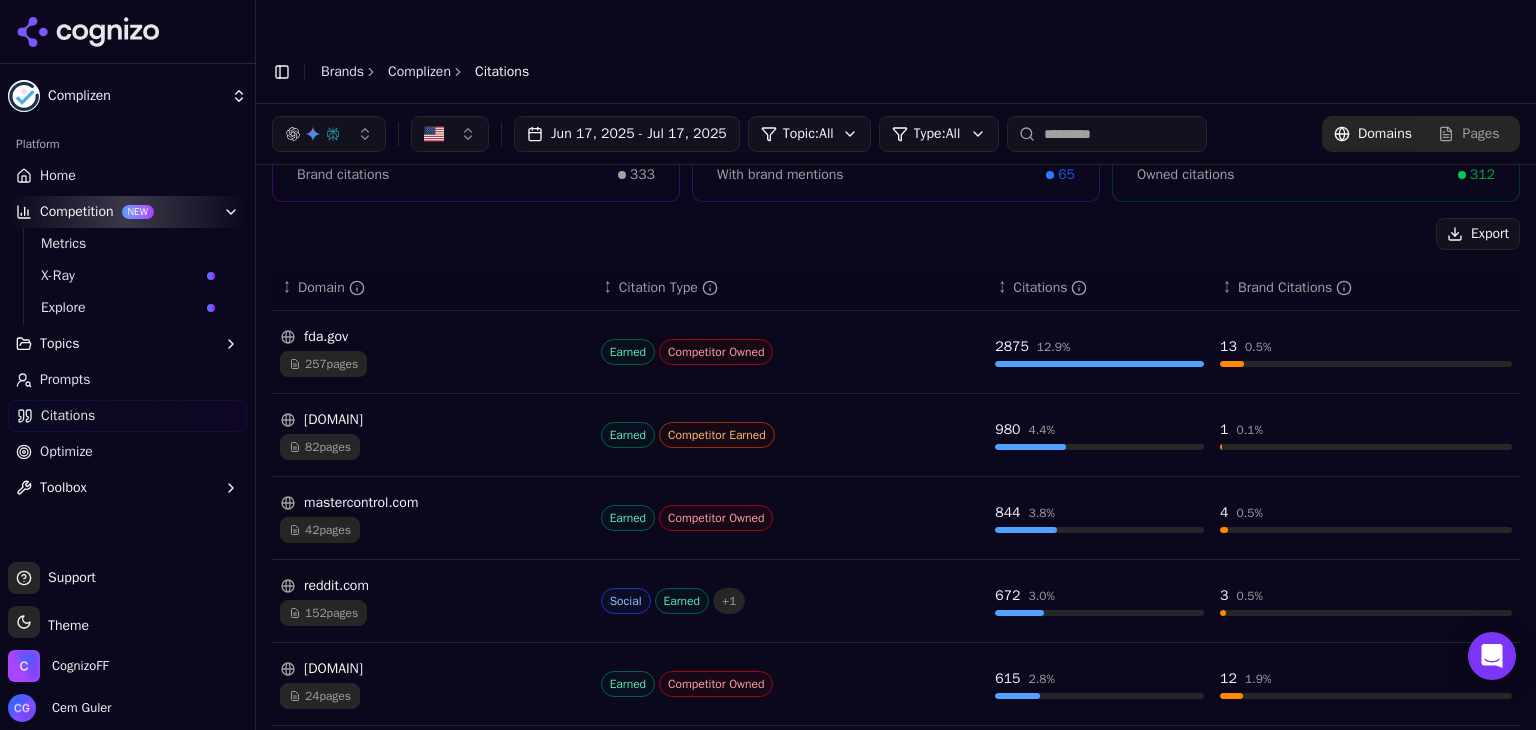 scroll, scrollTop: 604, scrollLeft: 0, axis: vertical 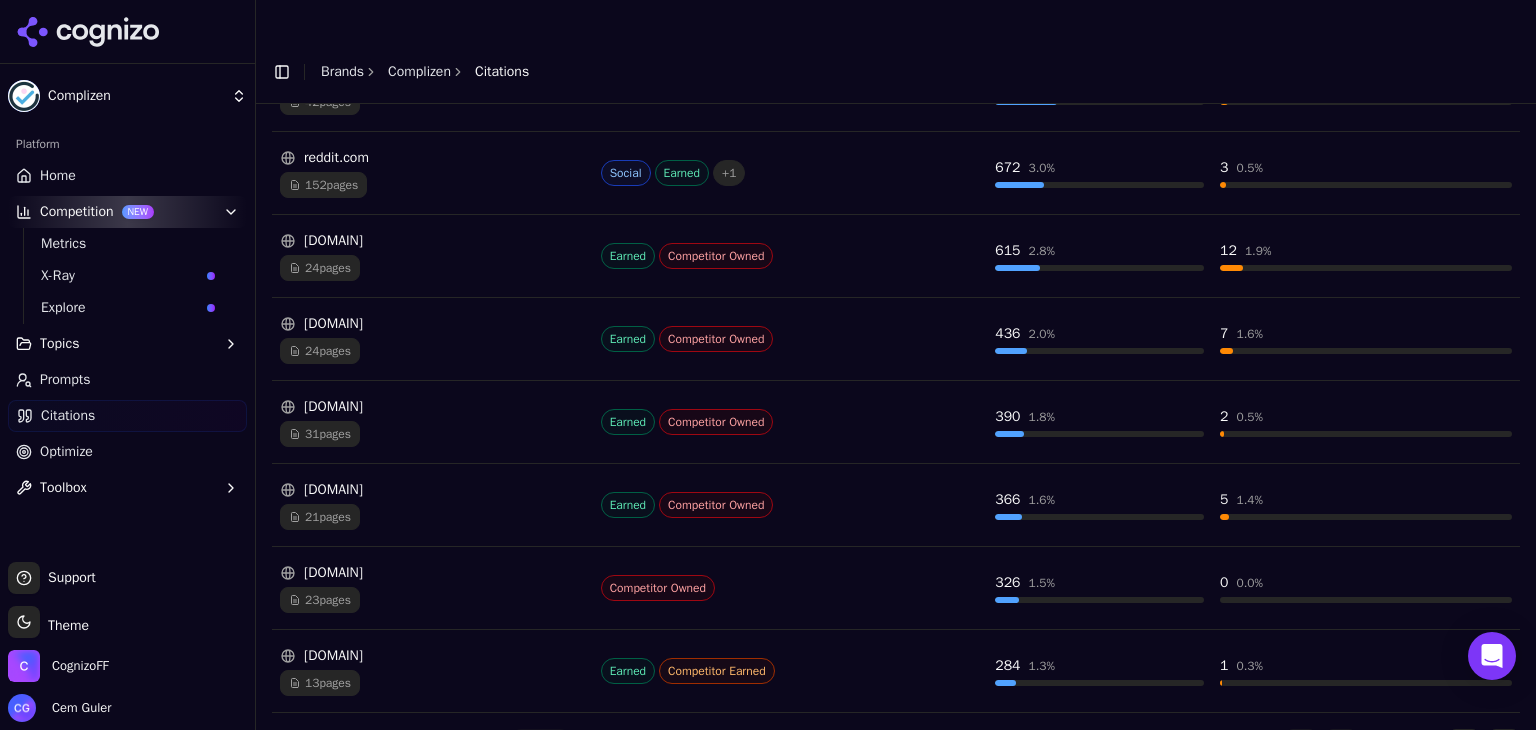 click on "Go to next page" at bounding box center [1464, 745] 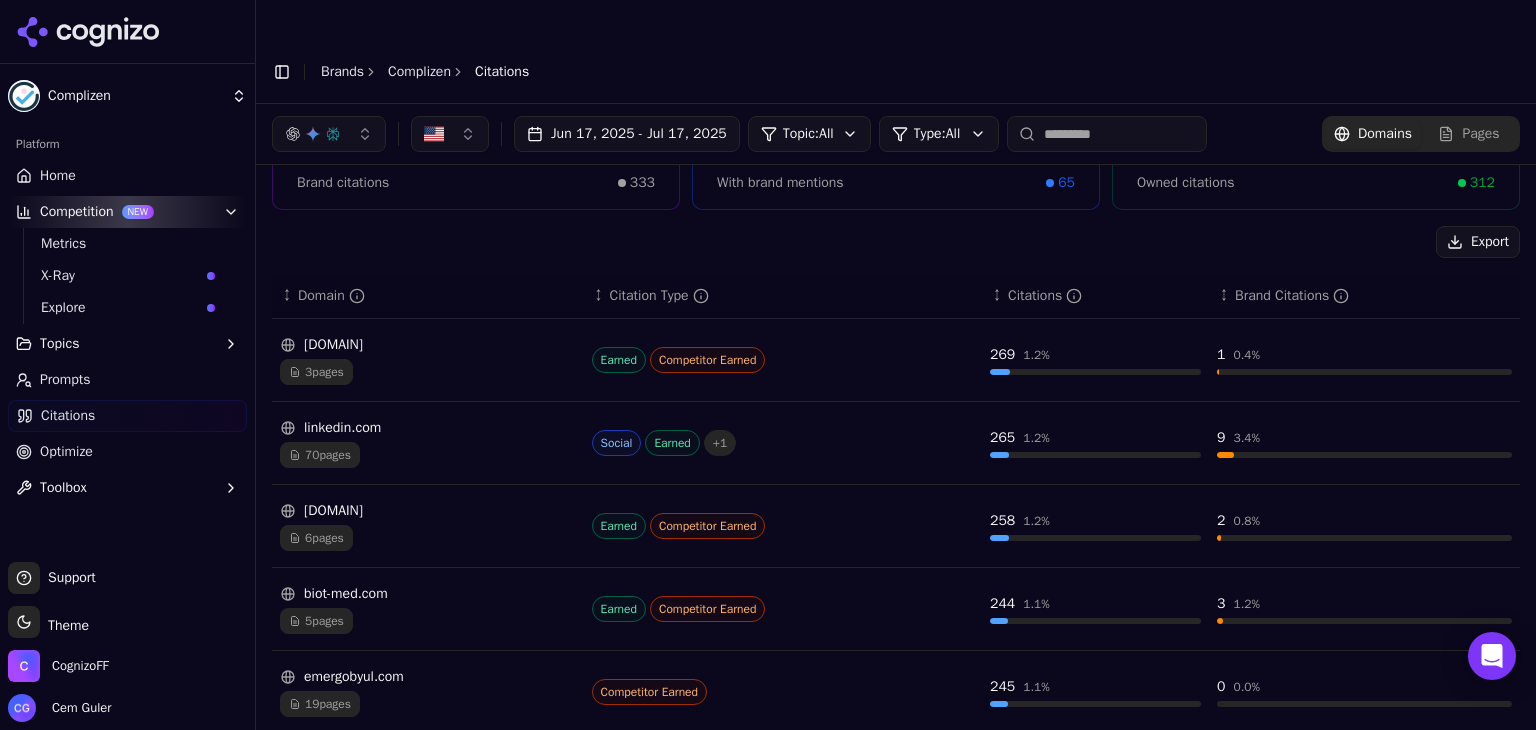 scroll, scrollTop: 138, scrollLeft: 0, axis: vertical 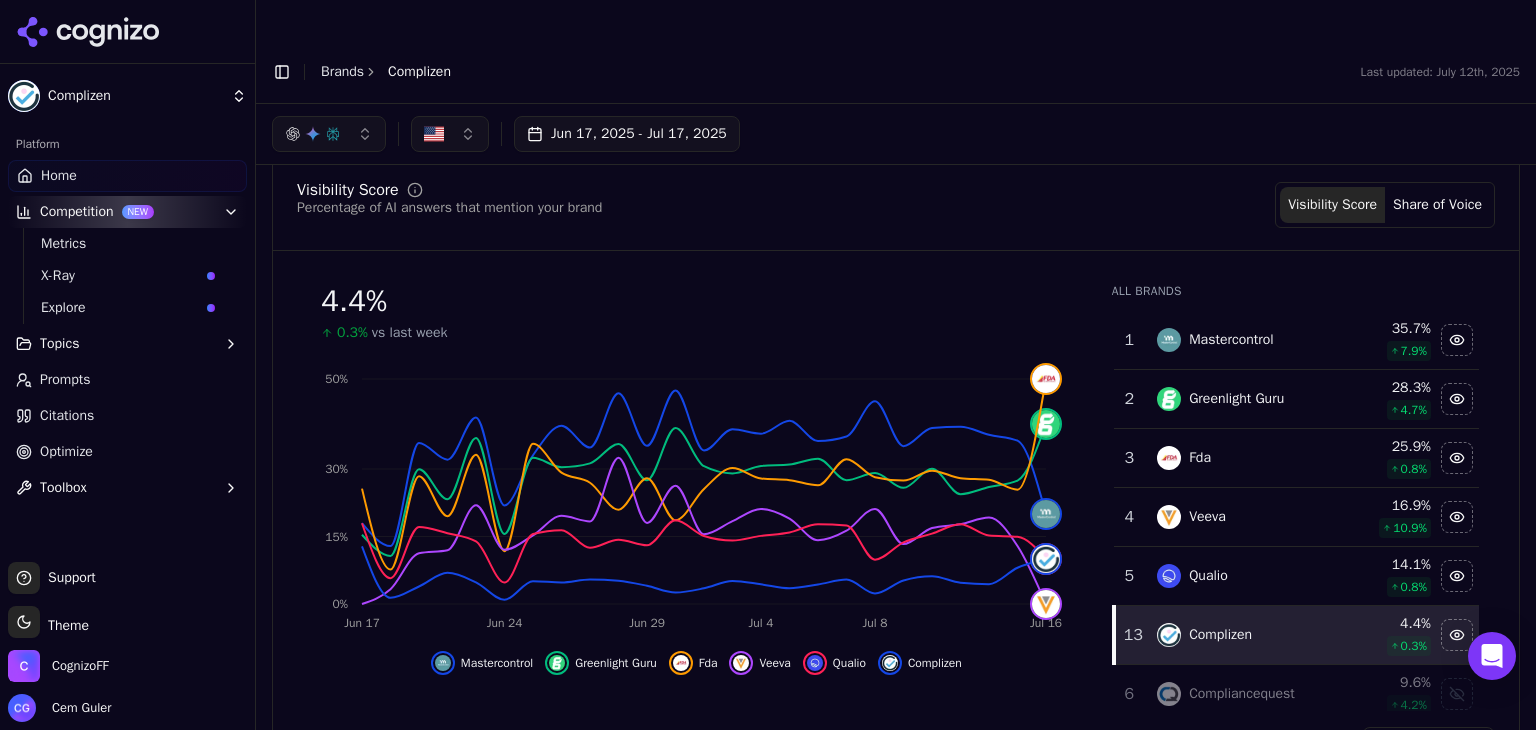 click on "Topics" at bounding box center (127, 344) 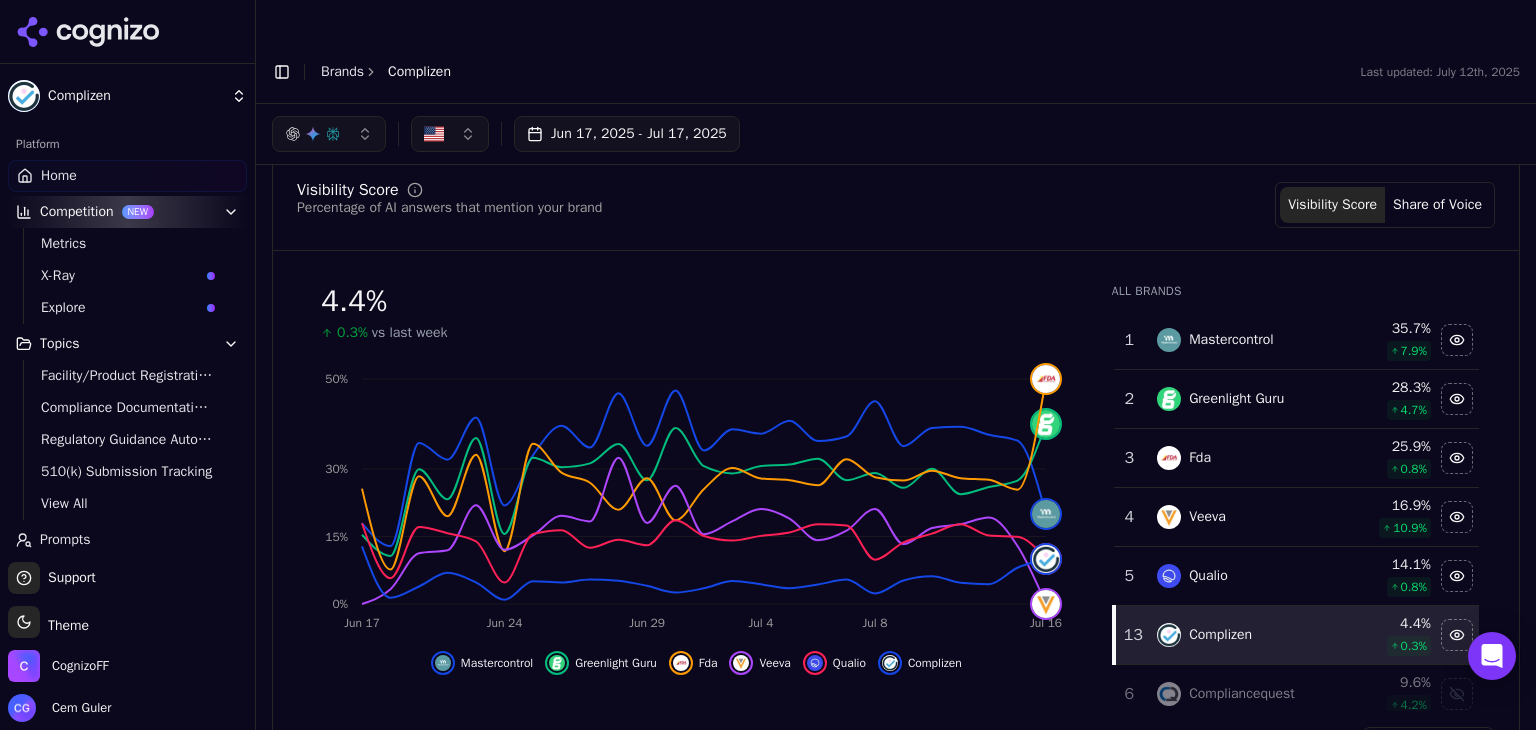 click on "Topics" at bounding box center [59, 344] 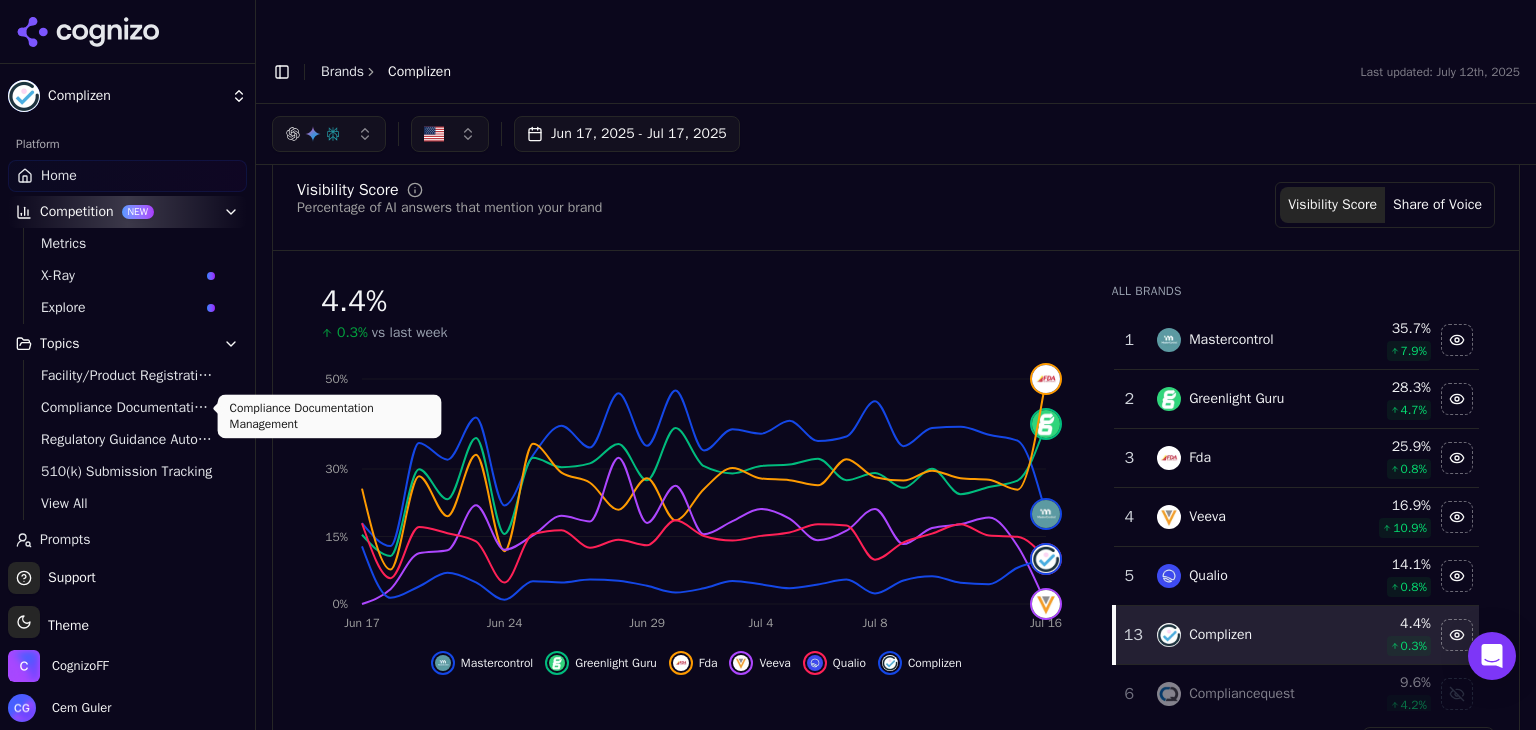 scroll, scrollTop: 118, scrollLeft: 0, axis: vertical 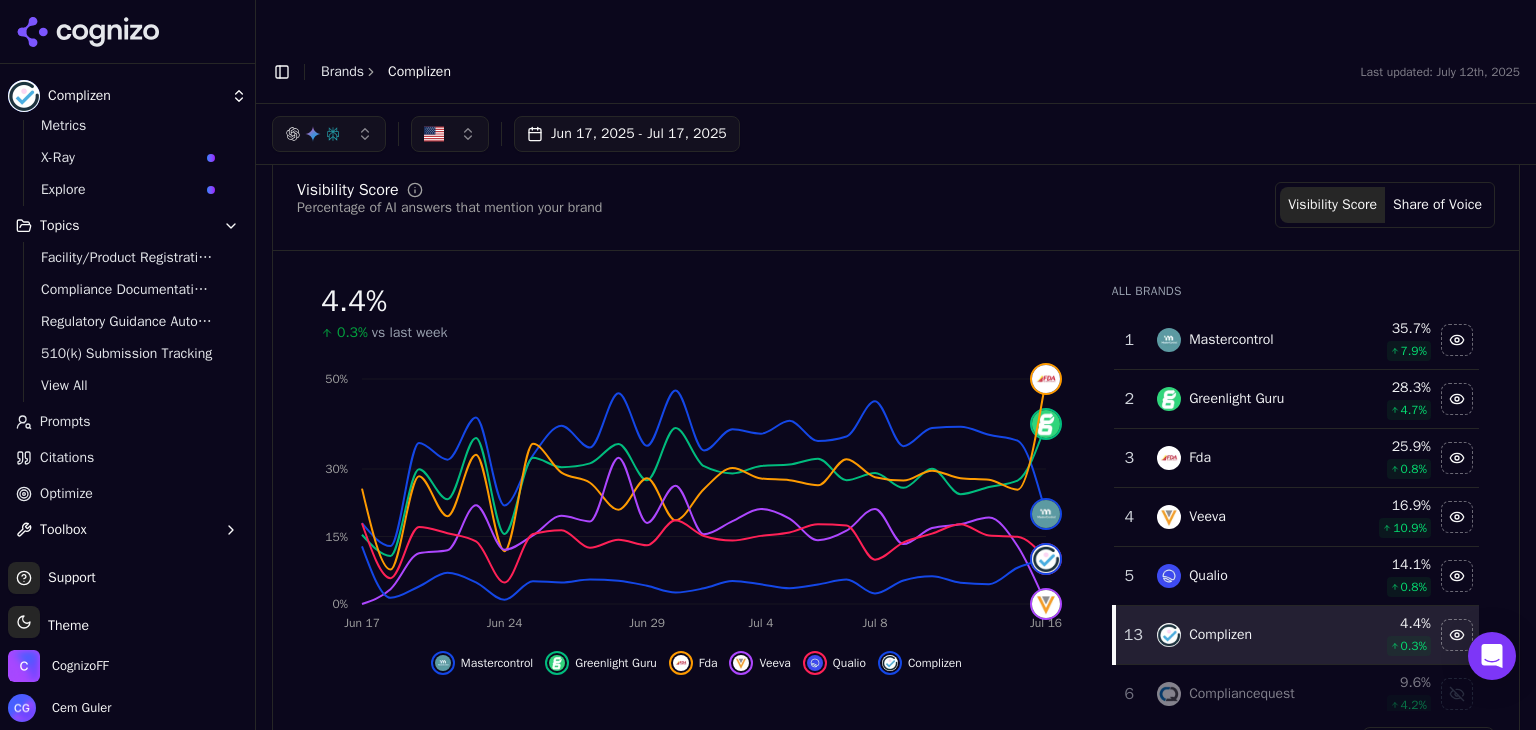 click on "Jun 17, 2025 - Jul 17, 2025" at bounding box center (627, 134) 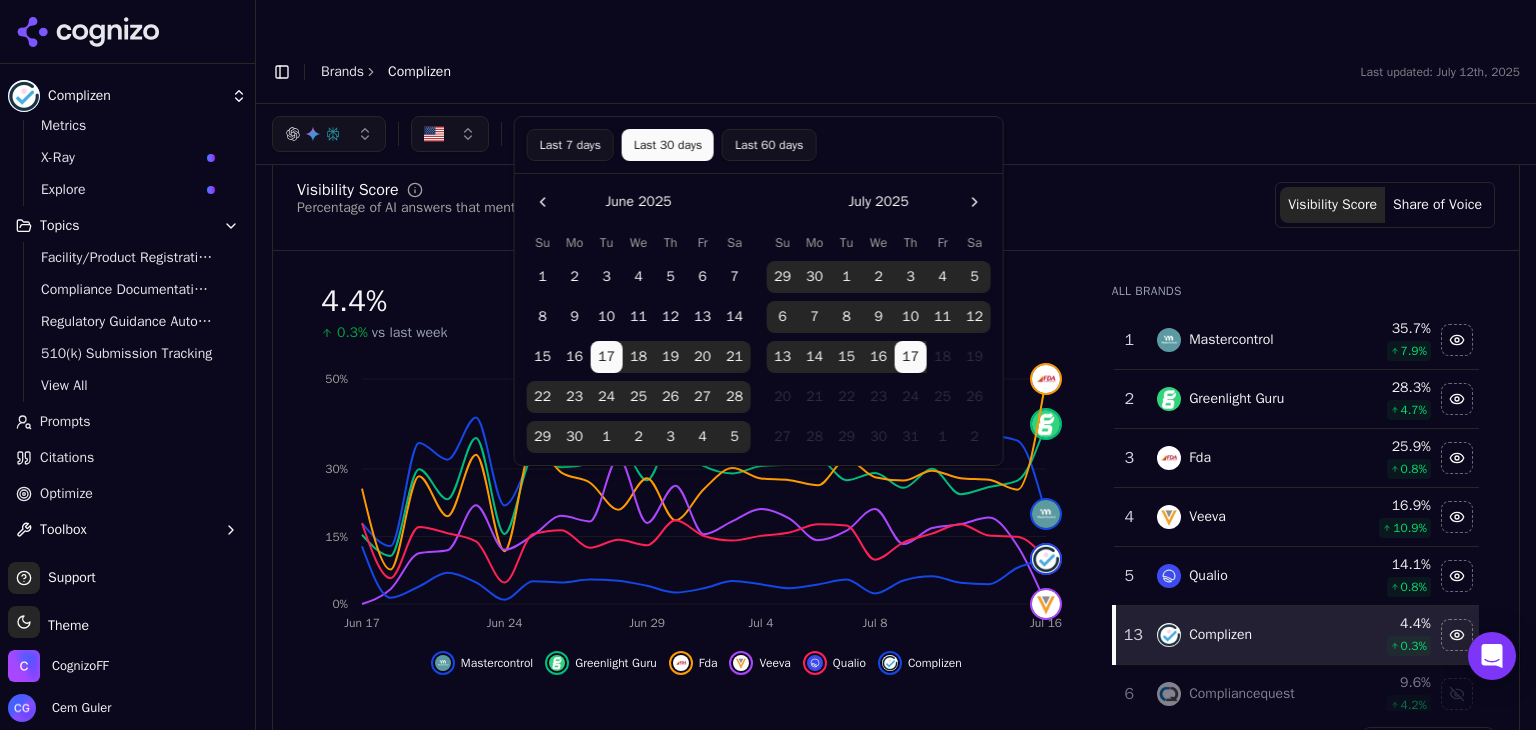 click on "Last 60 days" at bounding box center (769, 145) 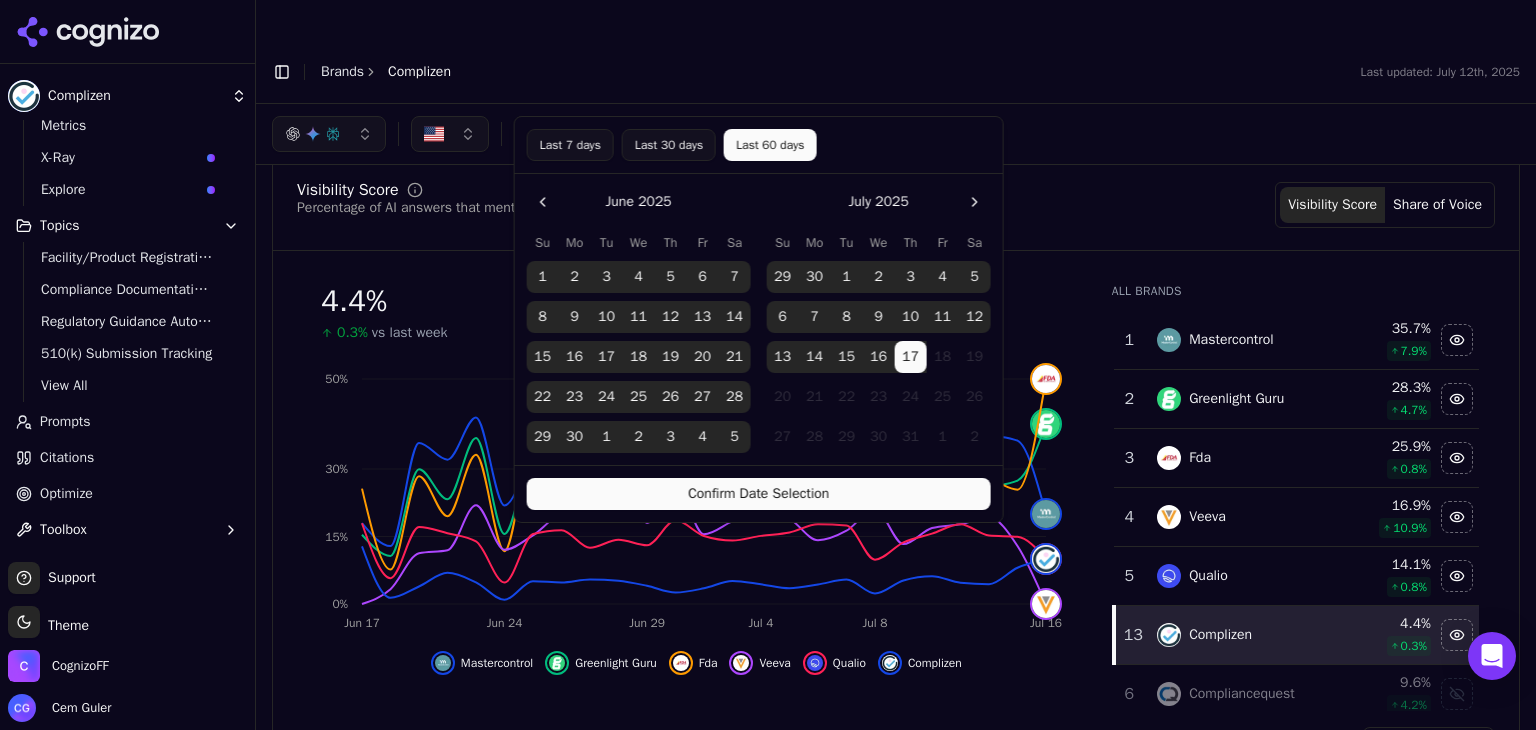 click on "Confirm Date Selection" at bounding box center [759, 494] 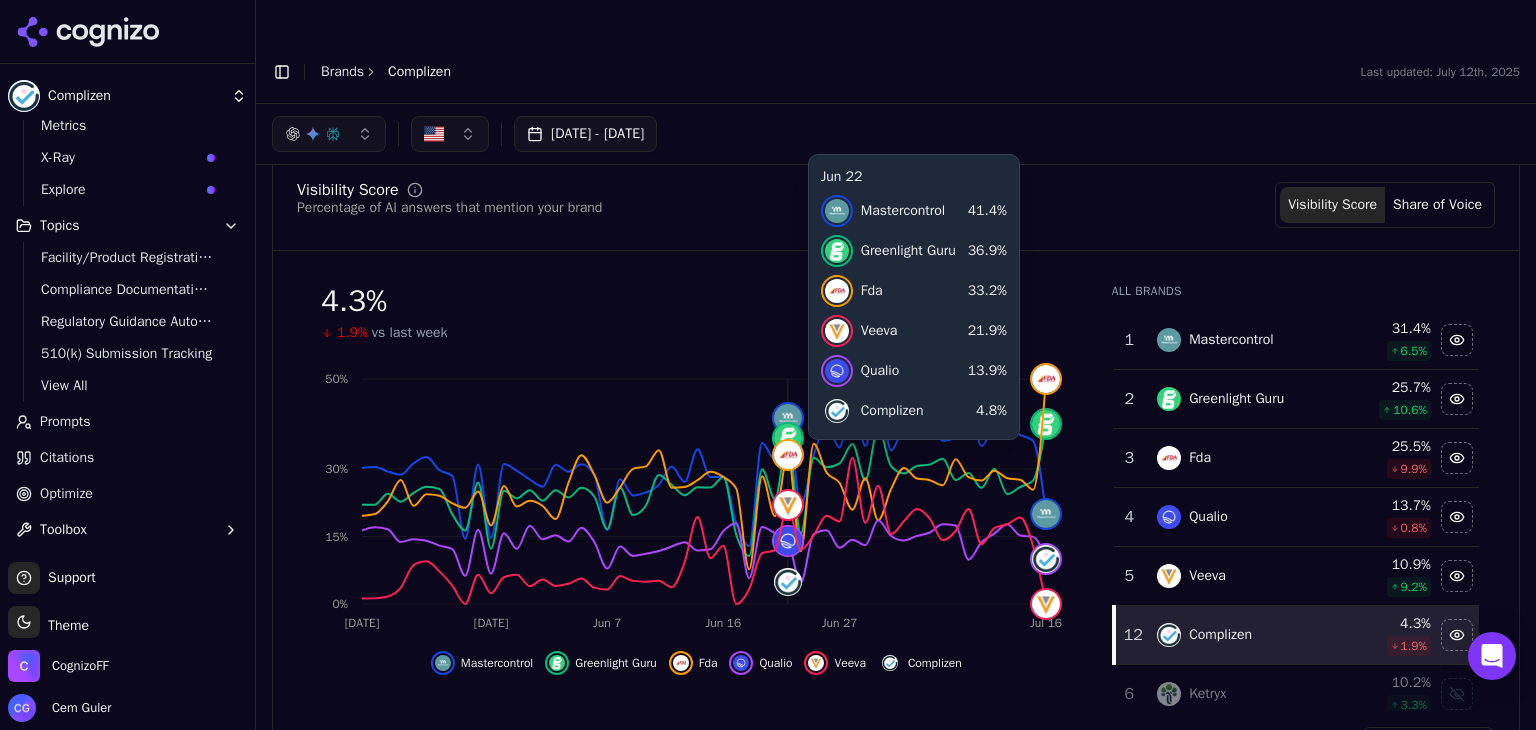 click on "May 18, 2025 - Jul 17, 2025" at bounding box center (896, 134) 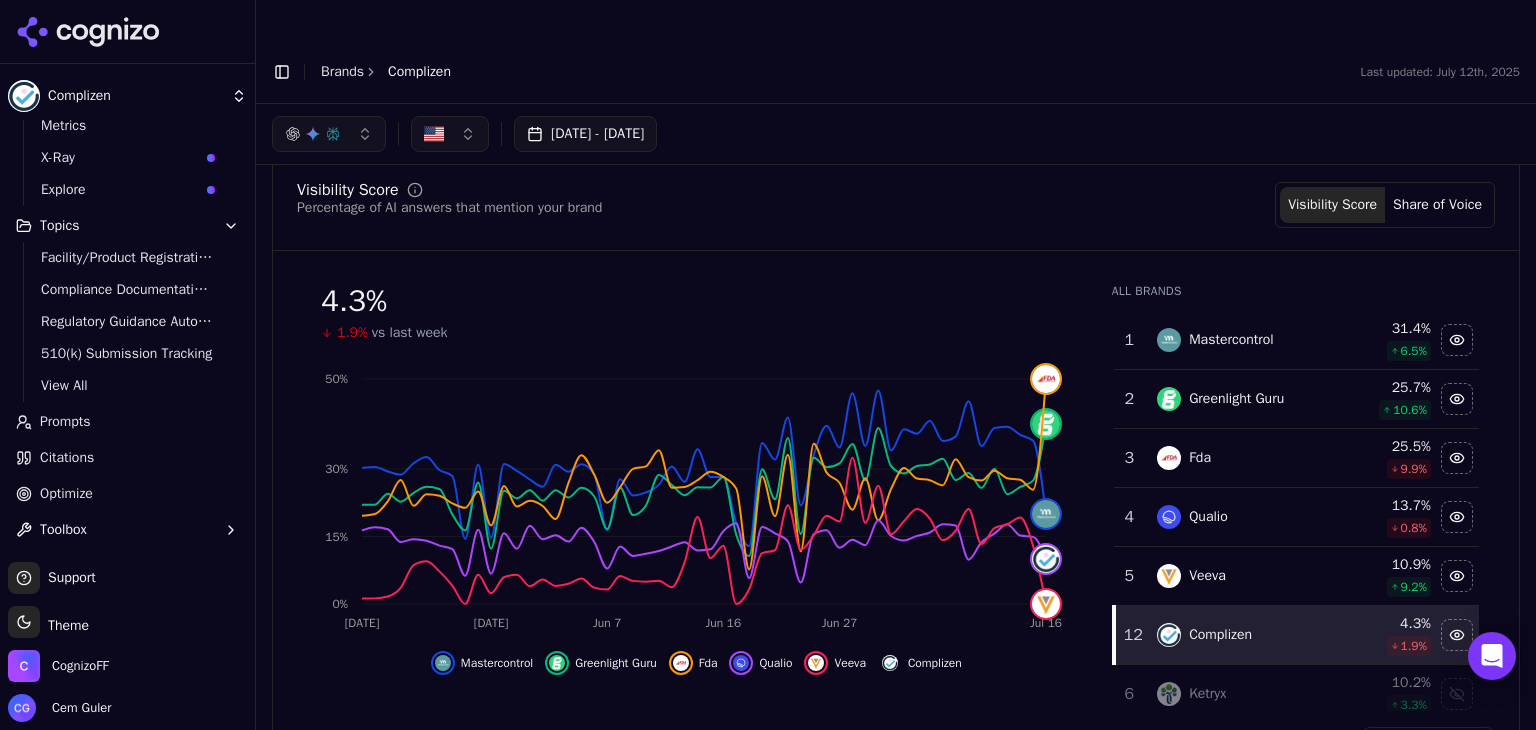 click on "Share of Voice" at bounding box center [1437, 205] 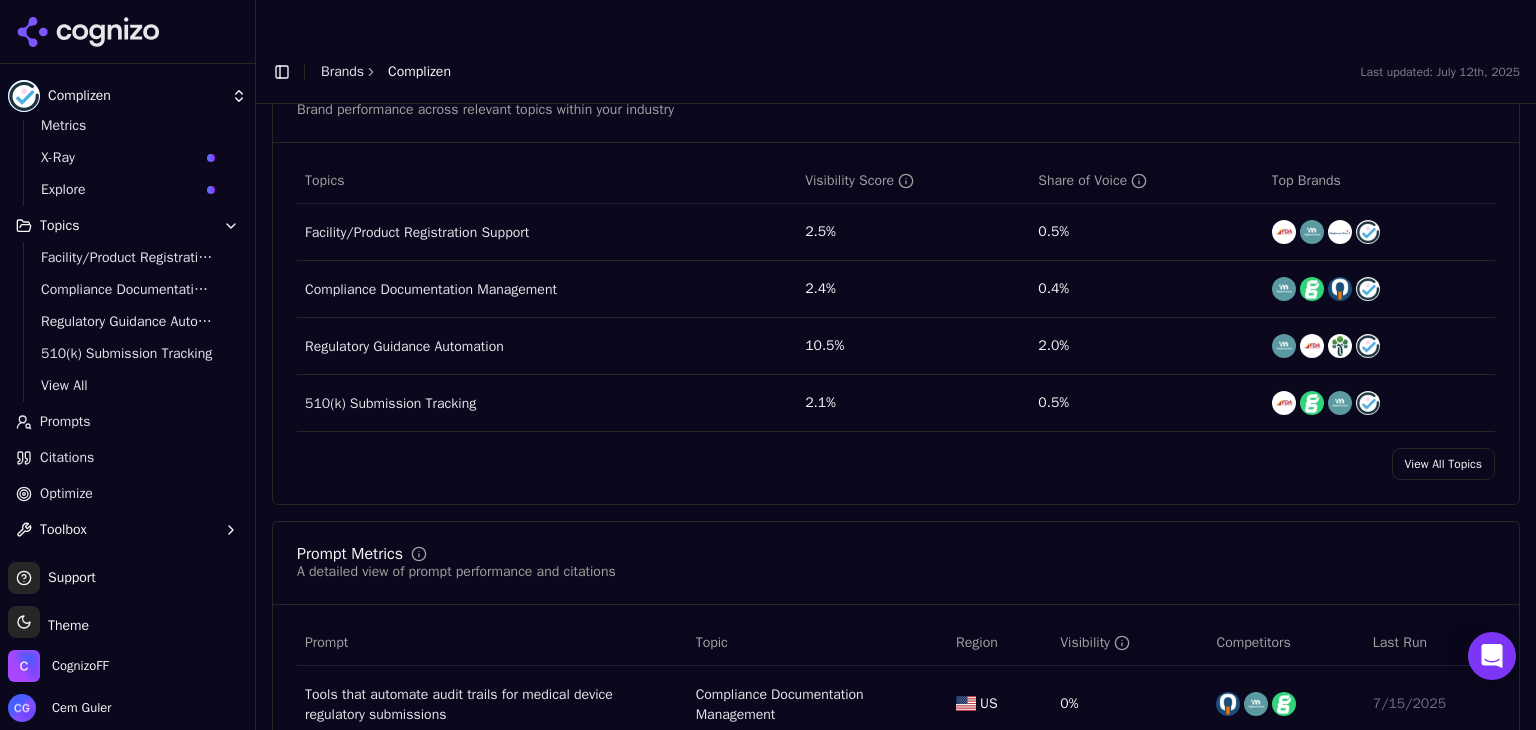 scroll, scrollTop: 880, scrollLeft: 0, axis: vertical 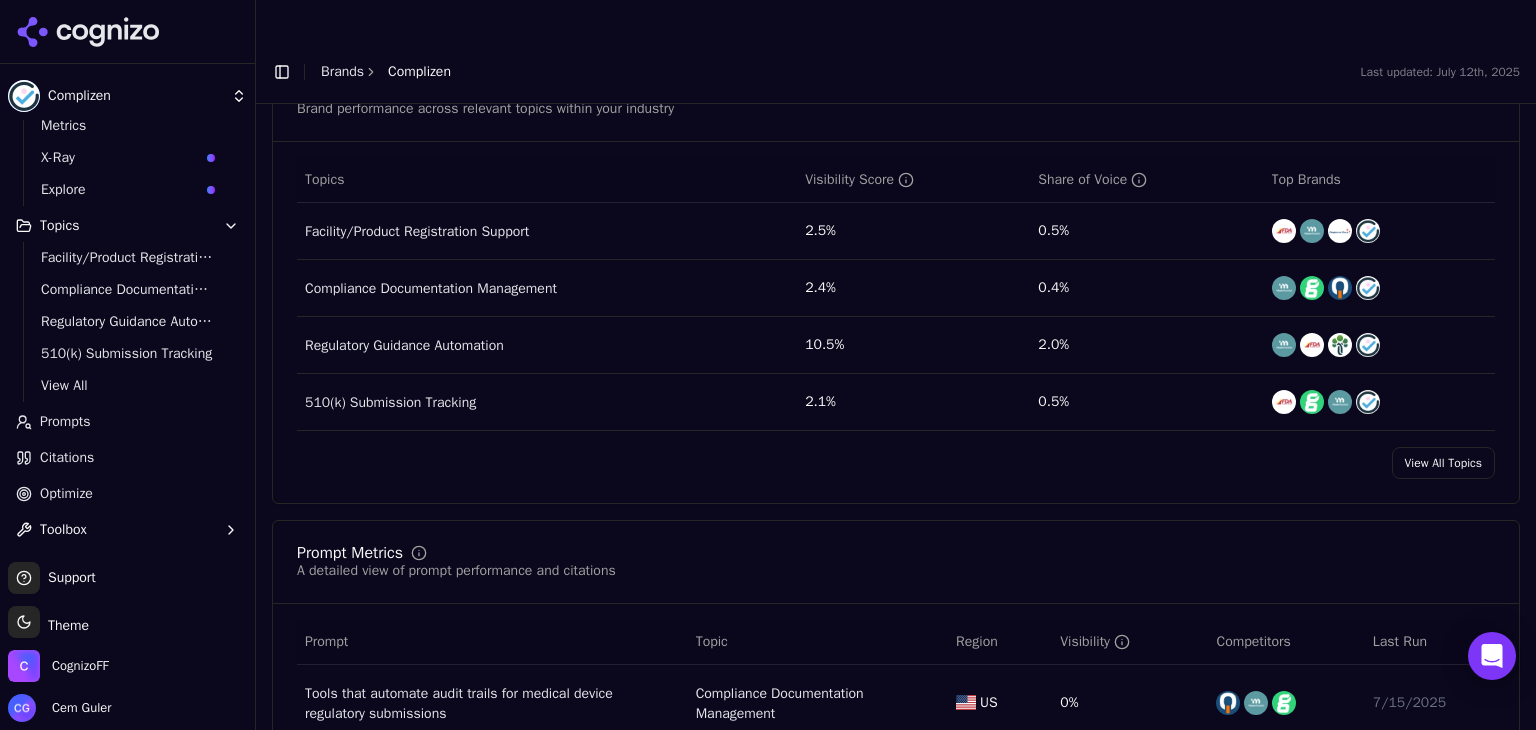 click on "View All Topics" at bounding box center [1443, 463] 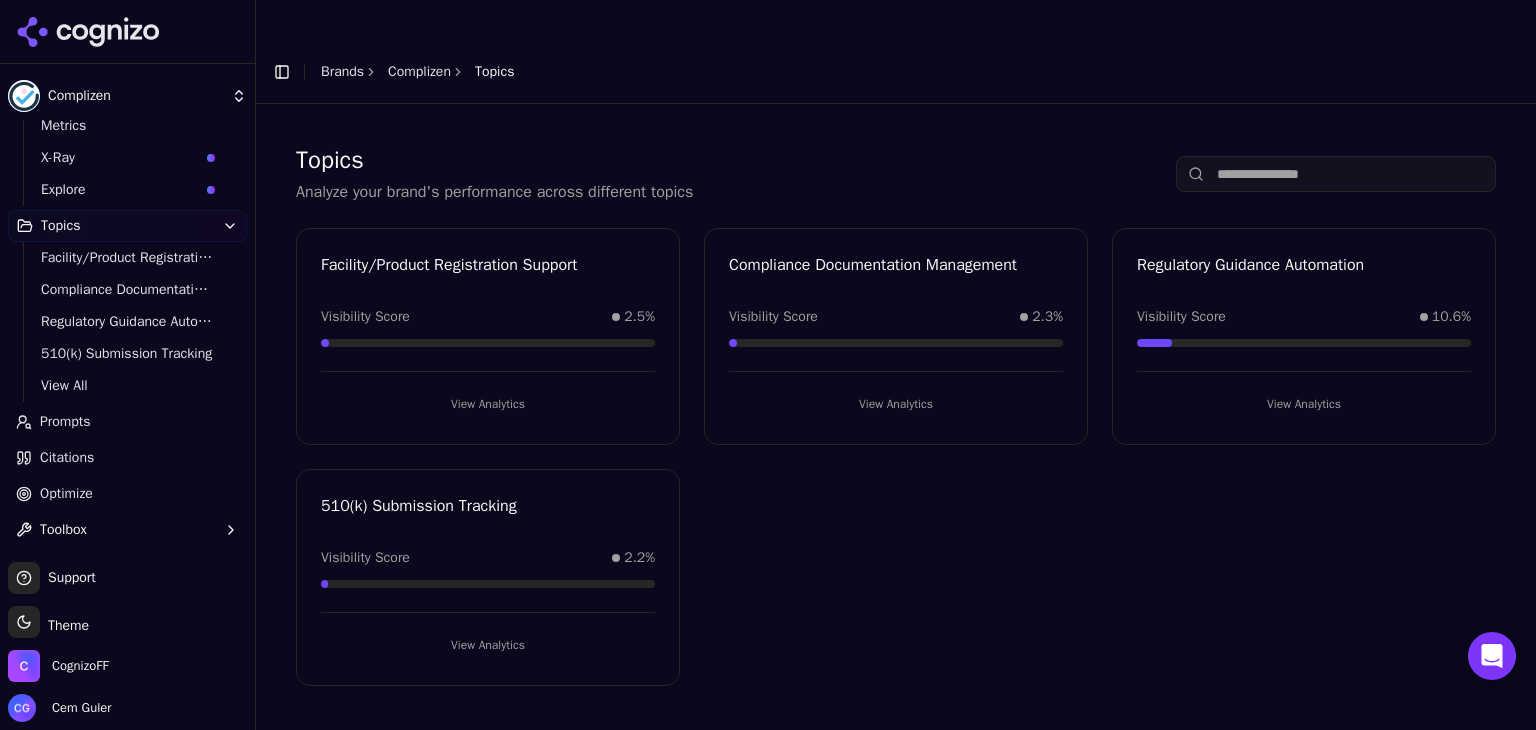 scroll, scrollTop: 0, scrollLeft: 0, axis: both 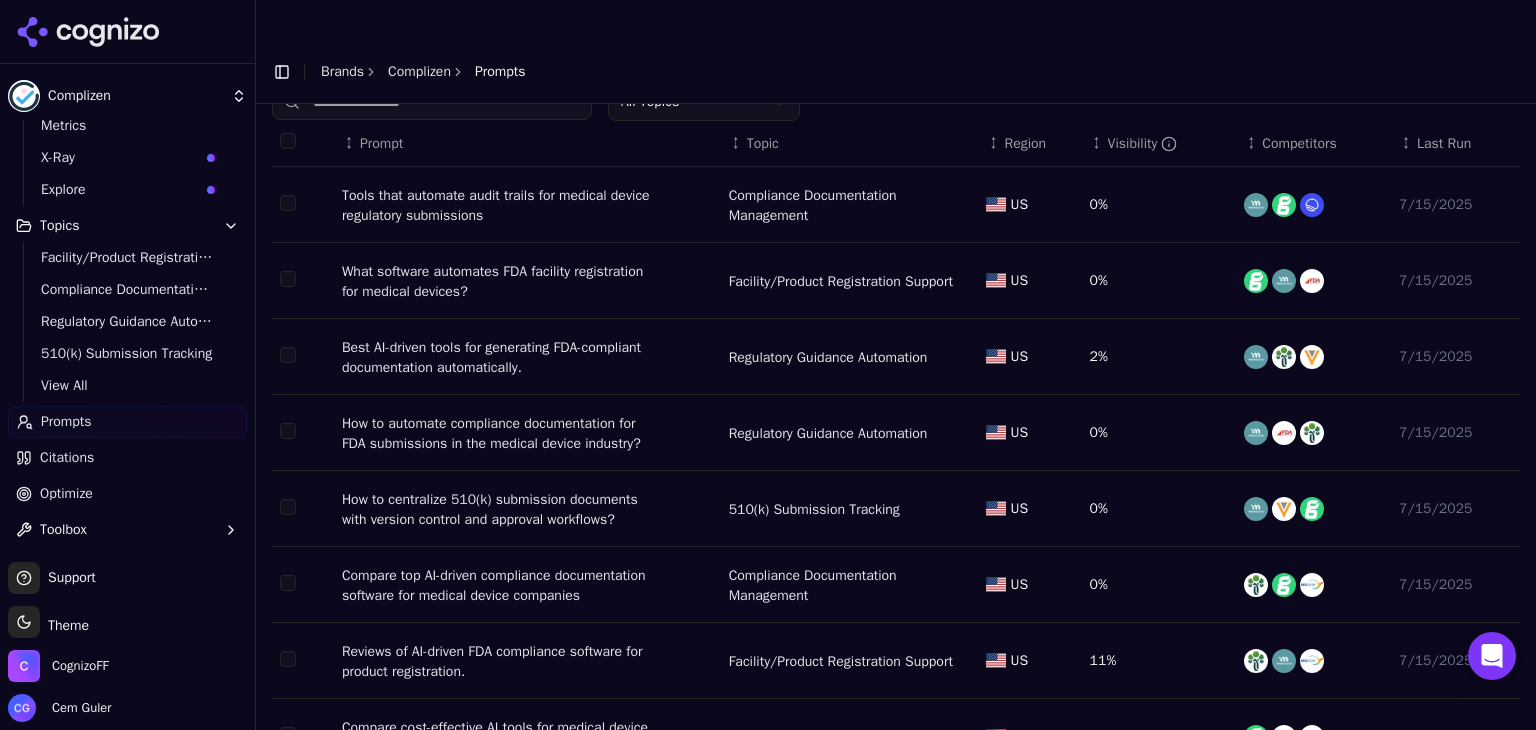 click on "Optimize" at bounding box center (66, 494) 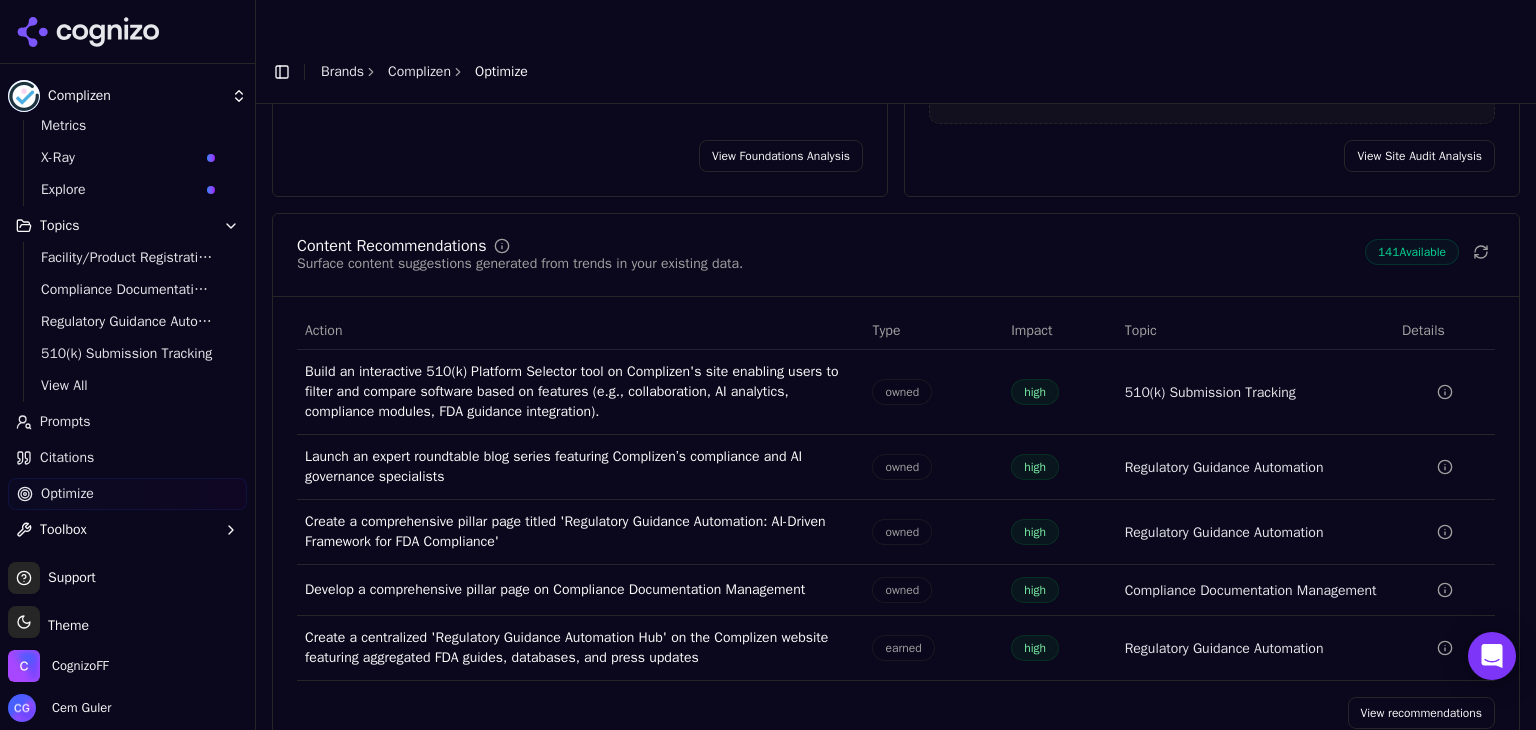 scroll, scrollTop: 0, scrollLeft: 0, axis: both 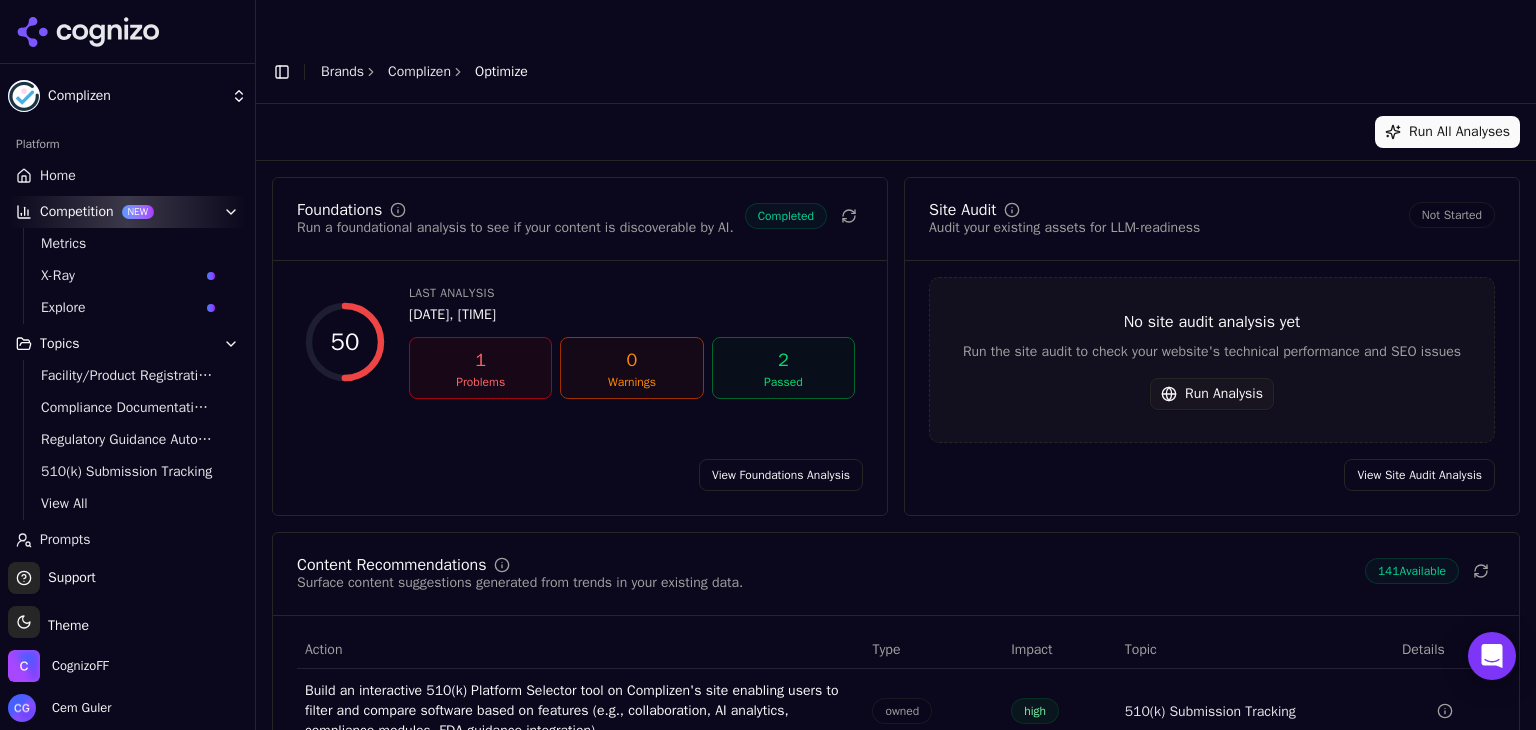 click on "Metrics" at bounding box center [128, 244] 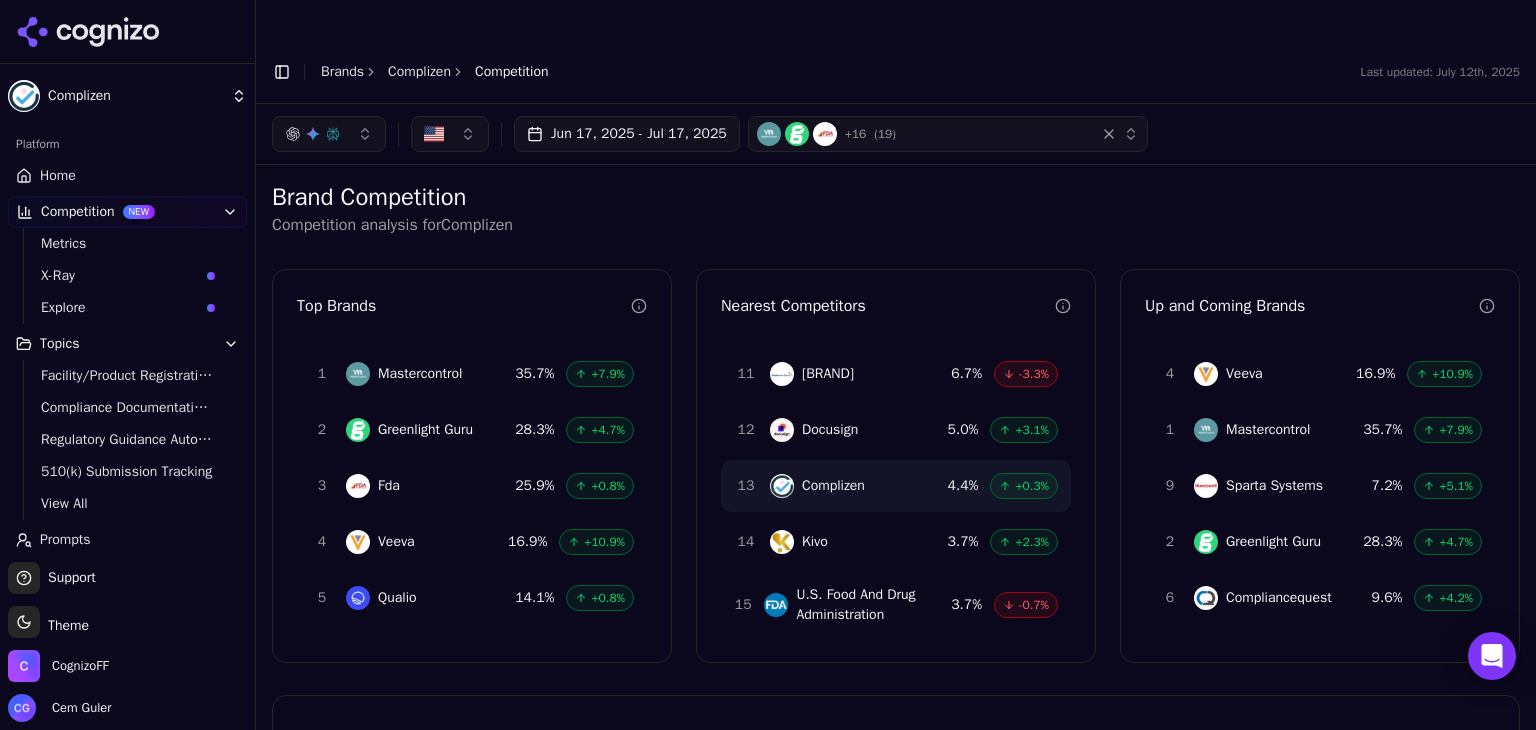 click on "Facility/Product Registration Support" at bounding box center [128, 376] 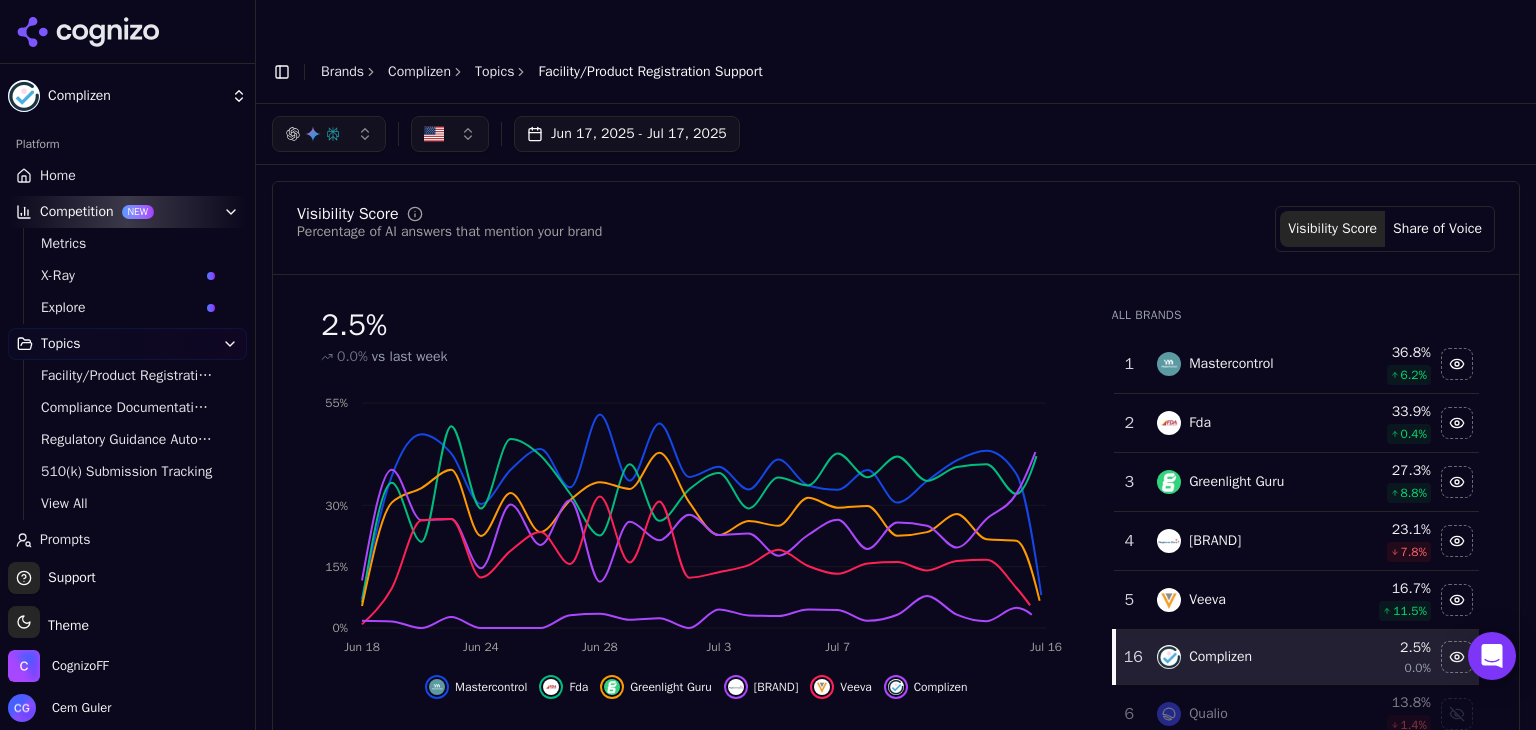 click on "Topics" at bounding box center (127, 344) 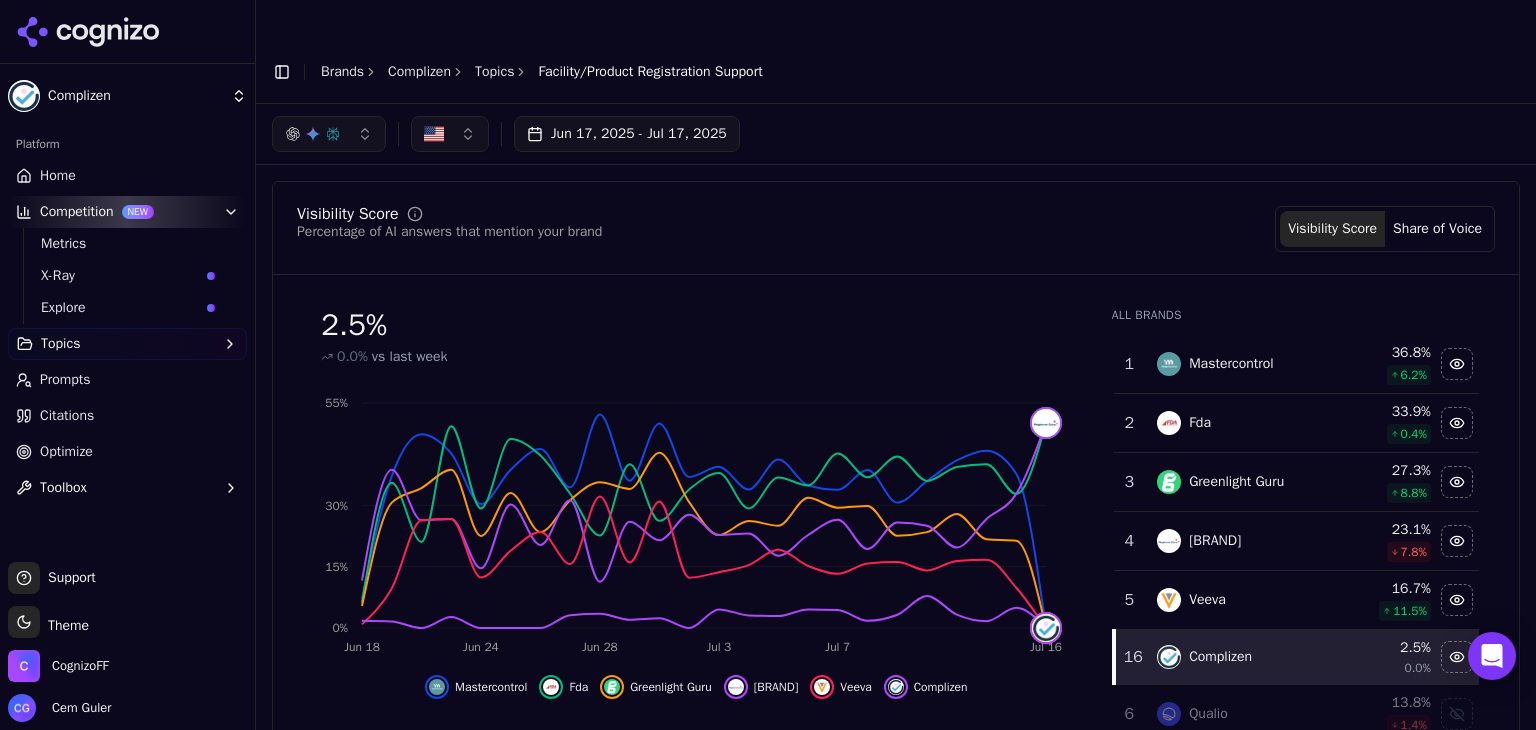 click on "Topics" at bounding box center (127, 344) 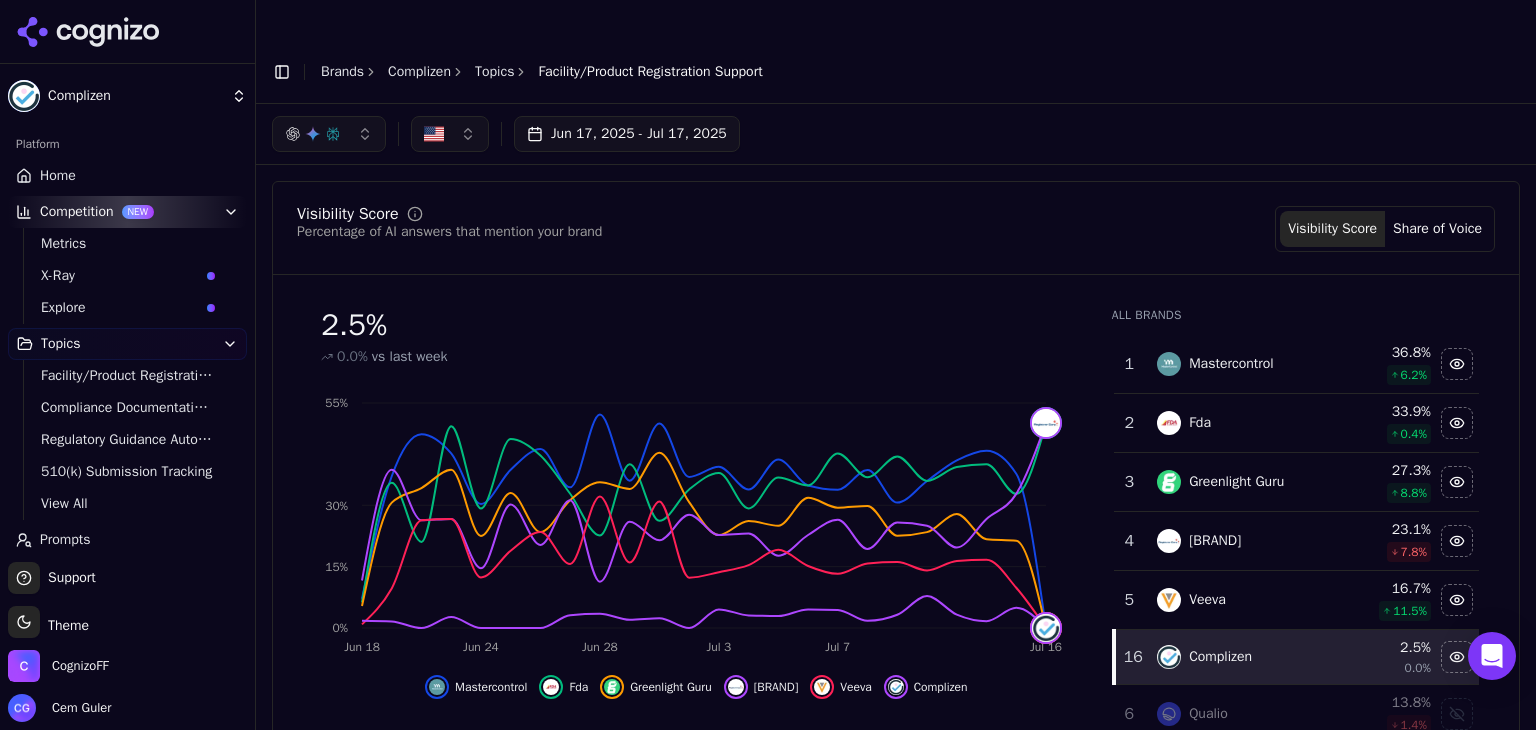 click on "View All" at bounding box center (128, 504) 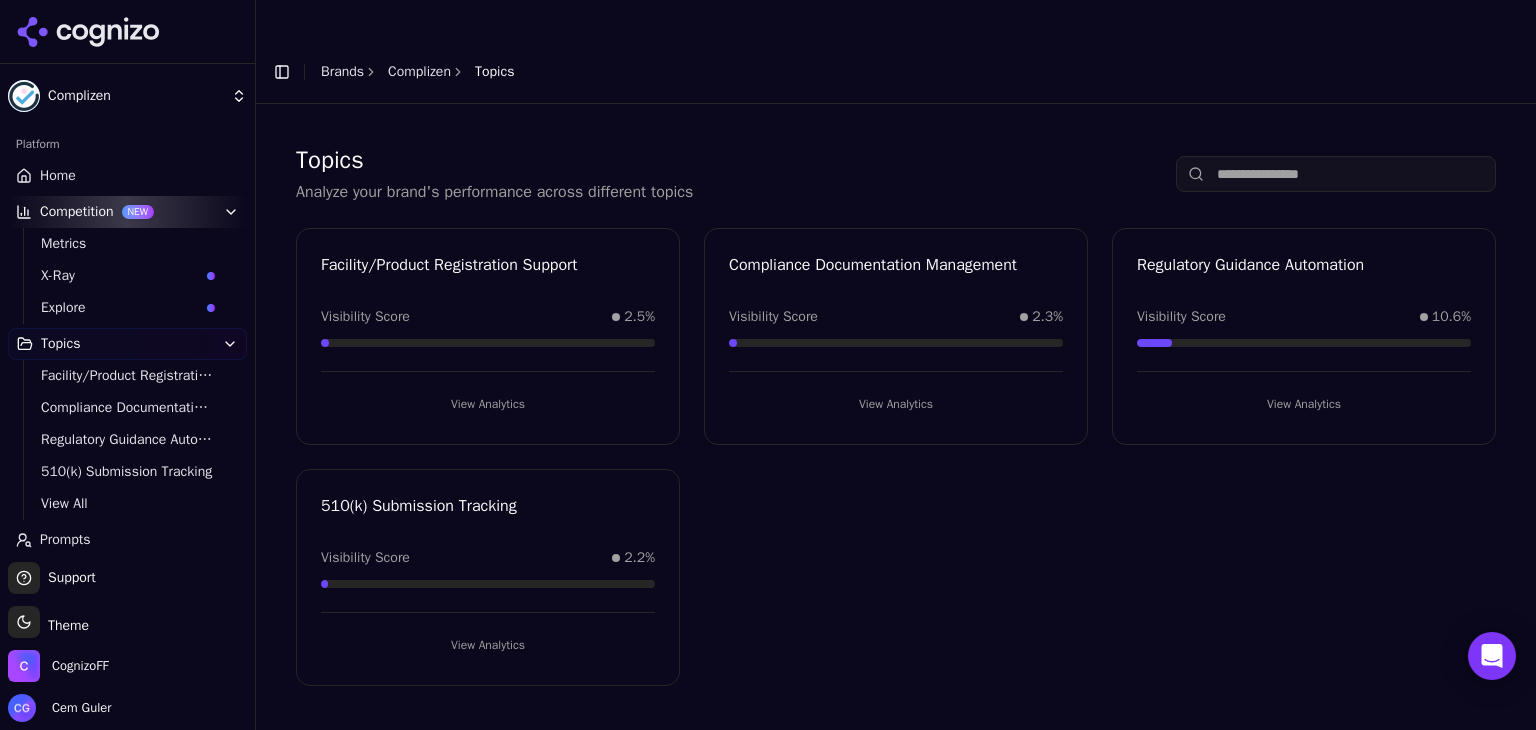 click on "Complizen" at bounding box center (419, 72) 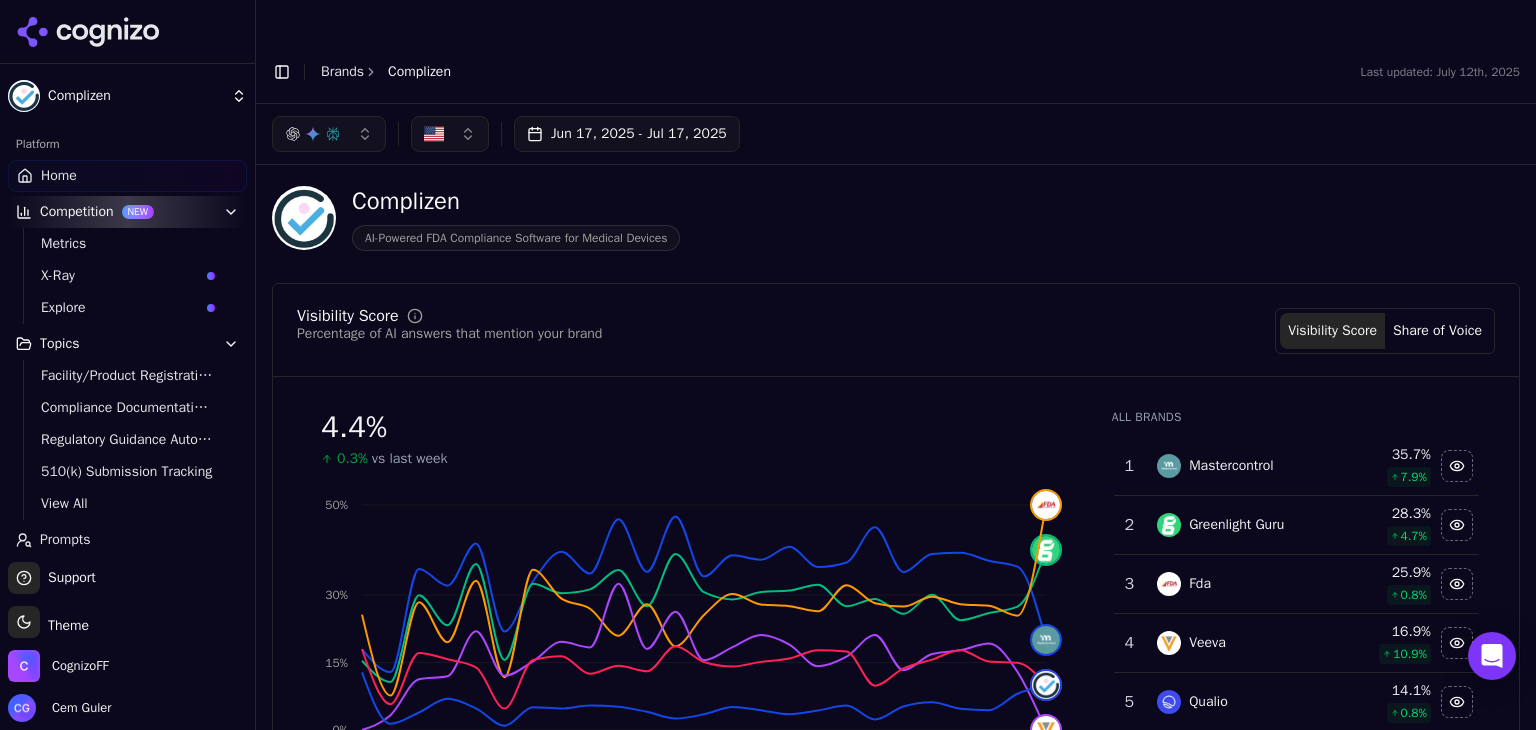 scroll, scrollTop: 0, scrollLeft: 0, axis: both 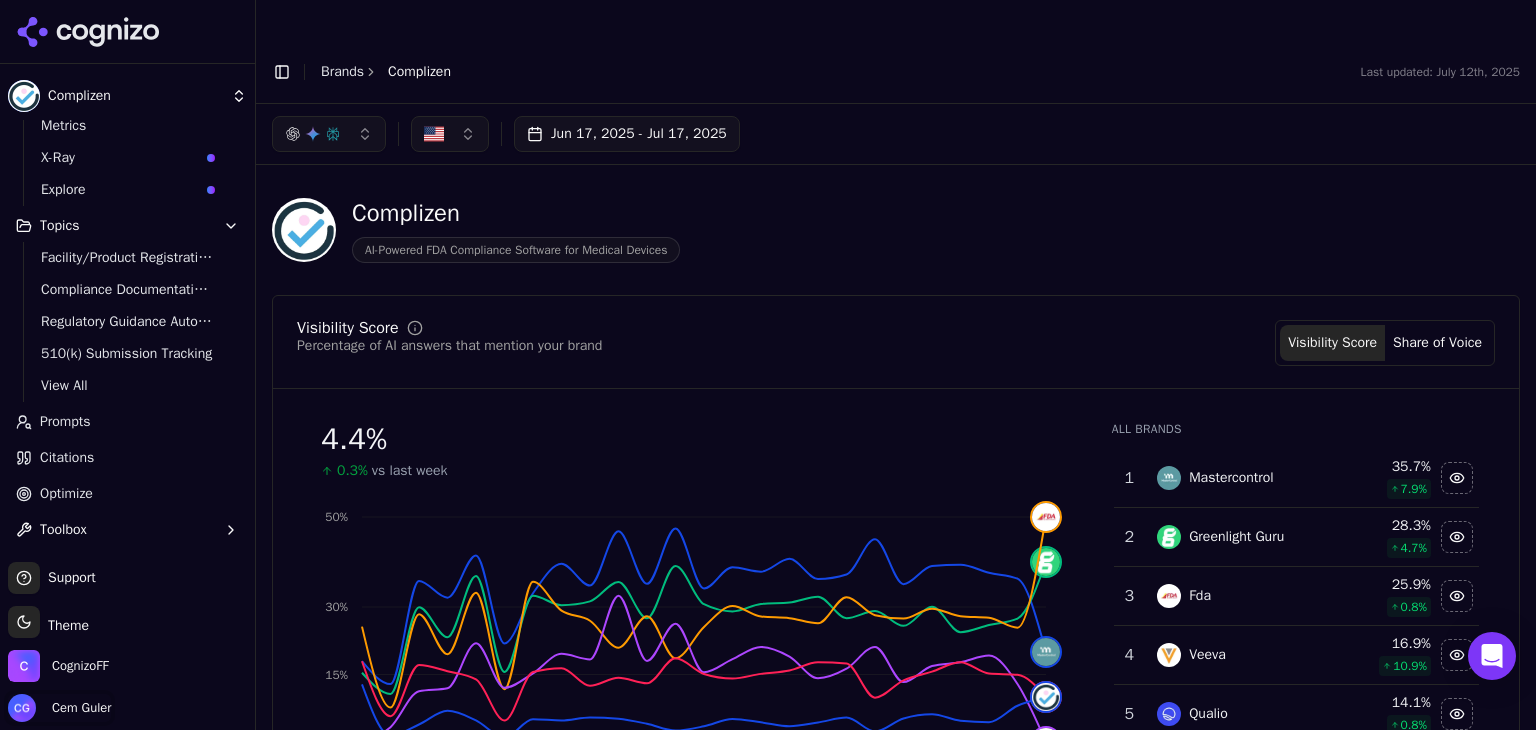 click on "Cem Guler" at bounding box center [77, 708] 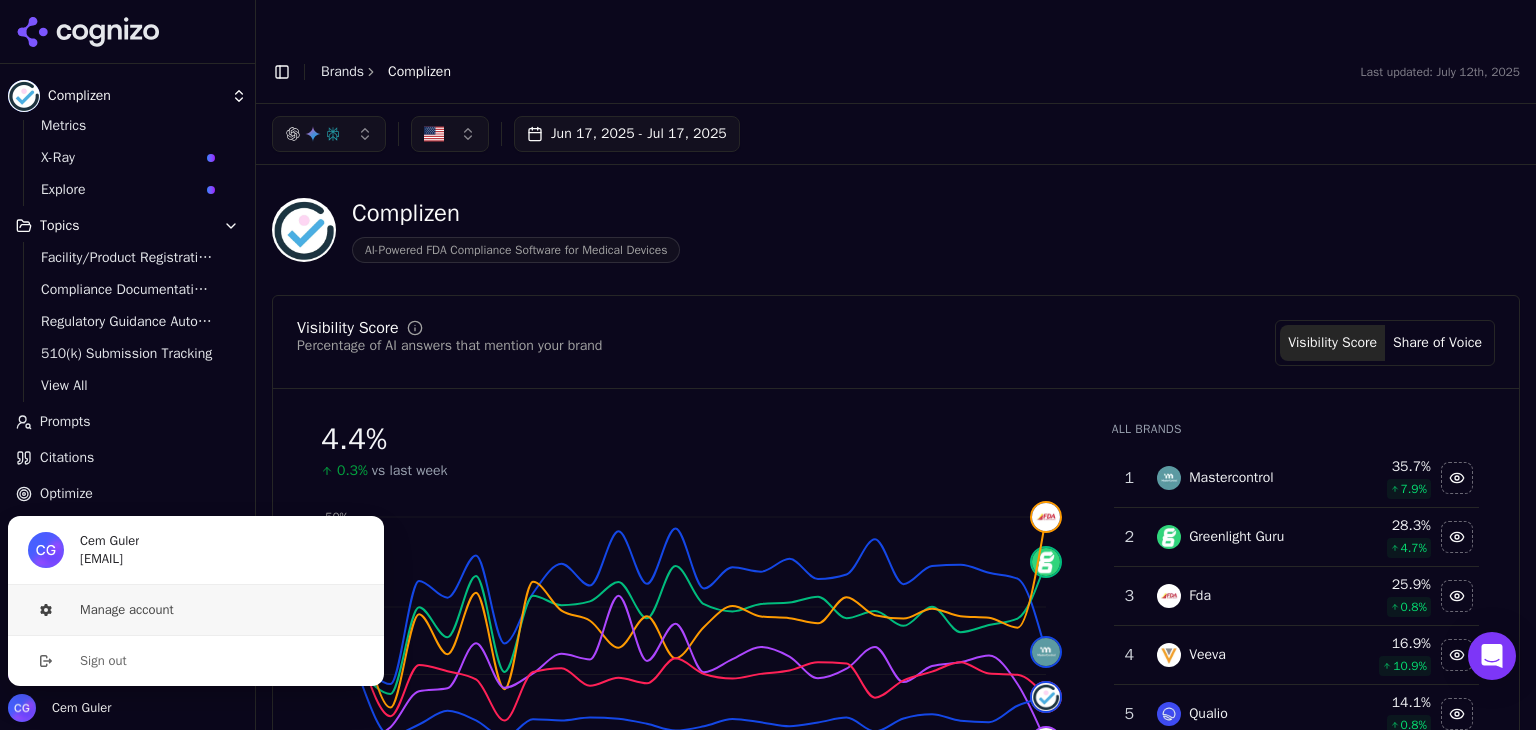 click on "Manage account" at bounding box center [196, 610] 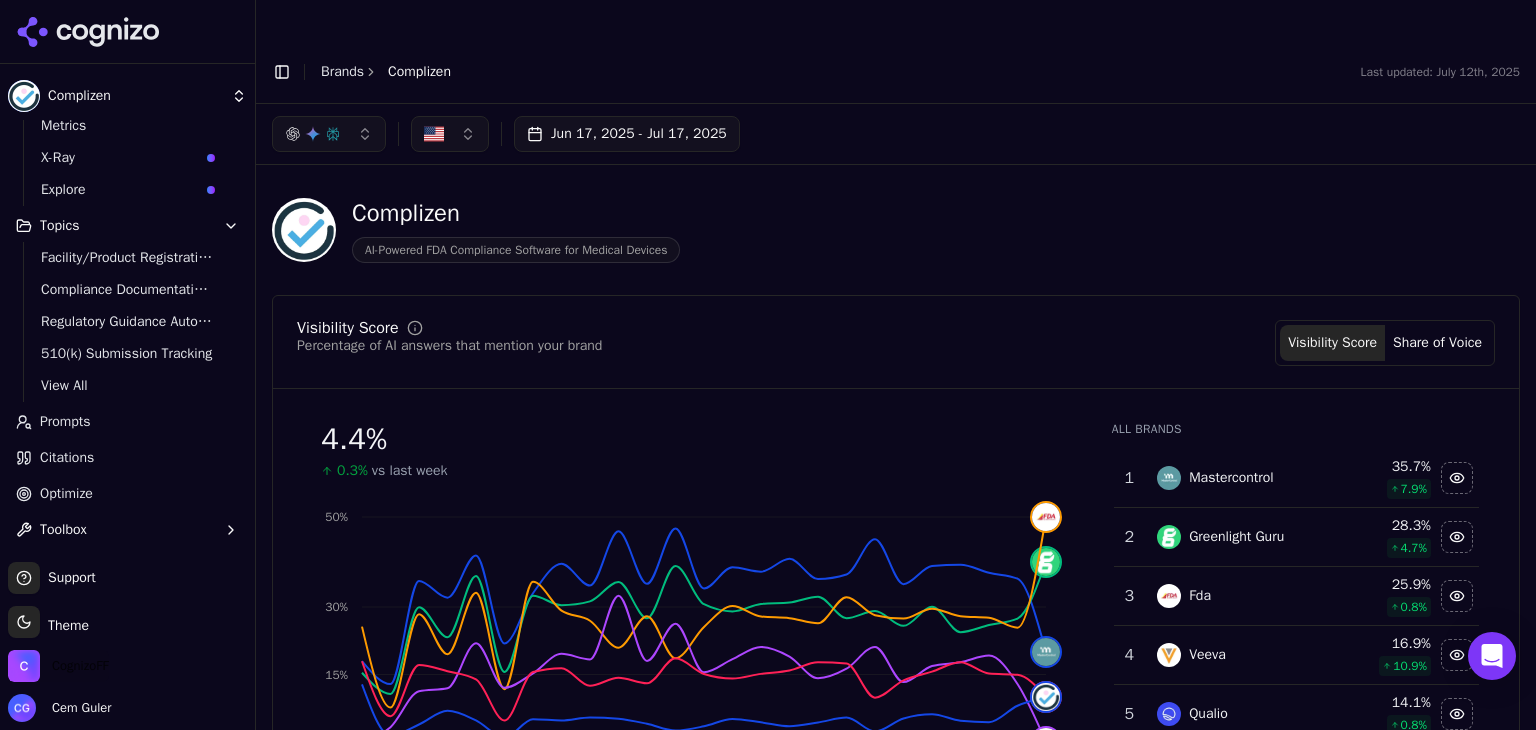 click on "CognizoFF" at bounding box center (80, 666) 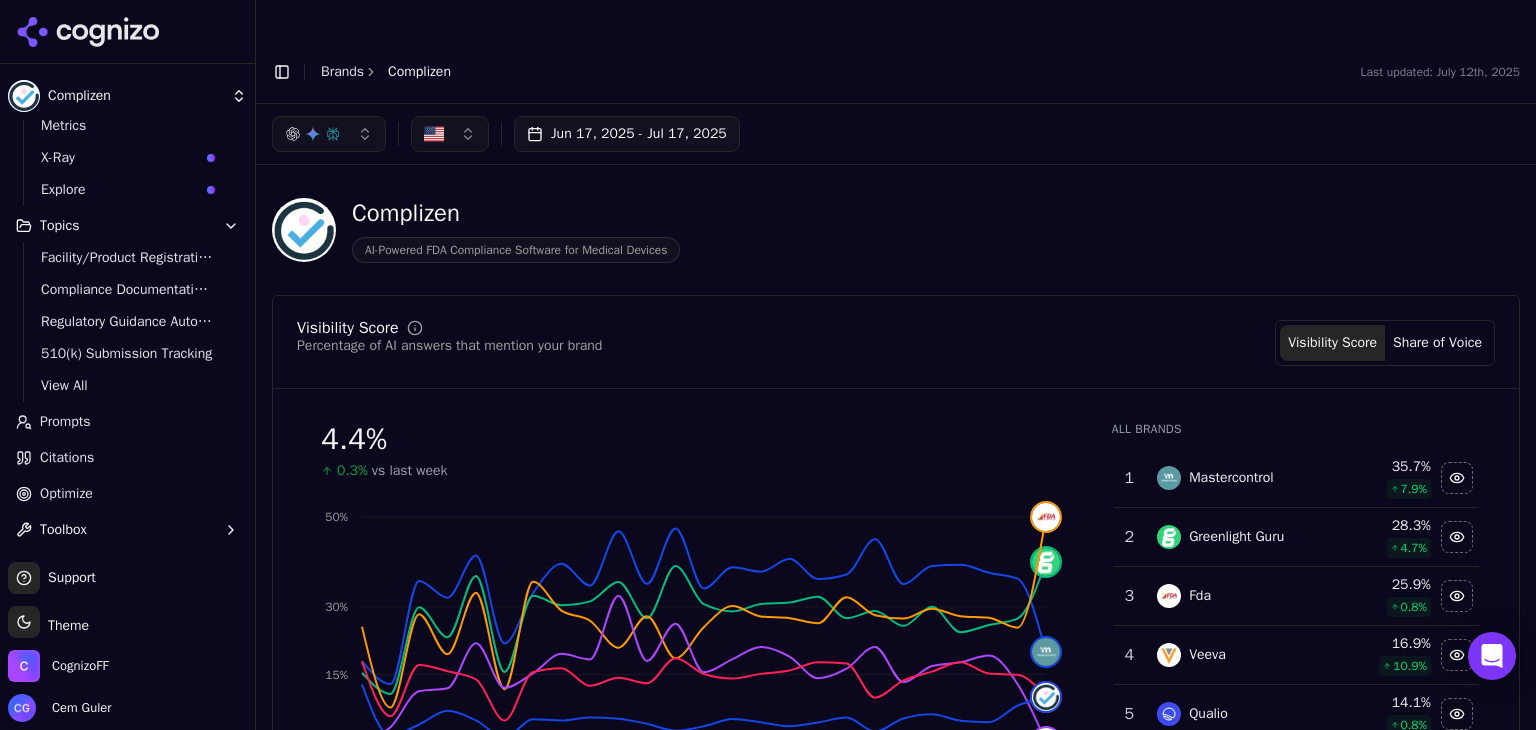 click on "Visibility Score Percentage of AI answers that mention your brand Visibility Score Share of Voice" at bounding box center [896, 343] 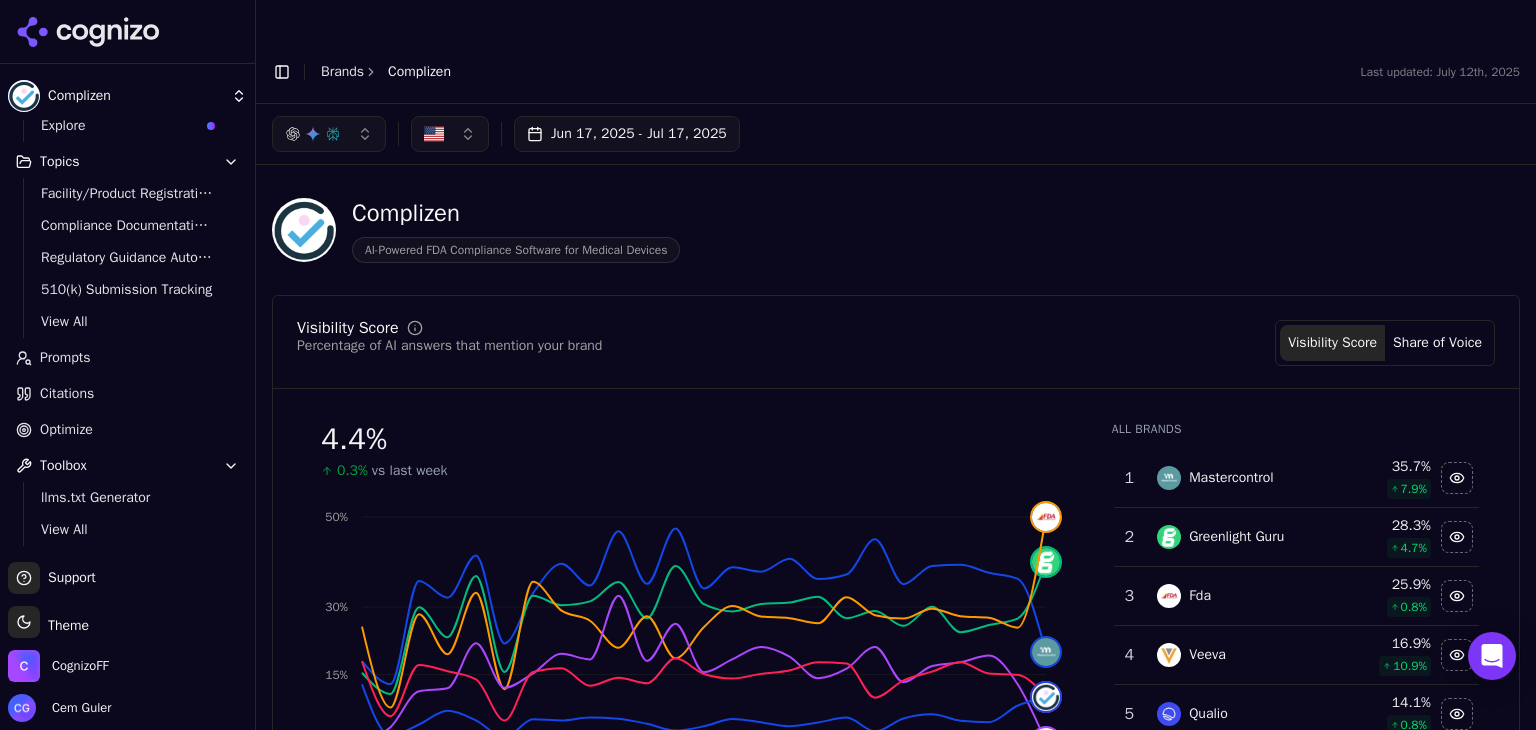 scroll, scrollTop: 0, scrollLeft: 0, axis: both 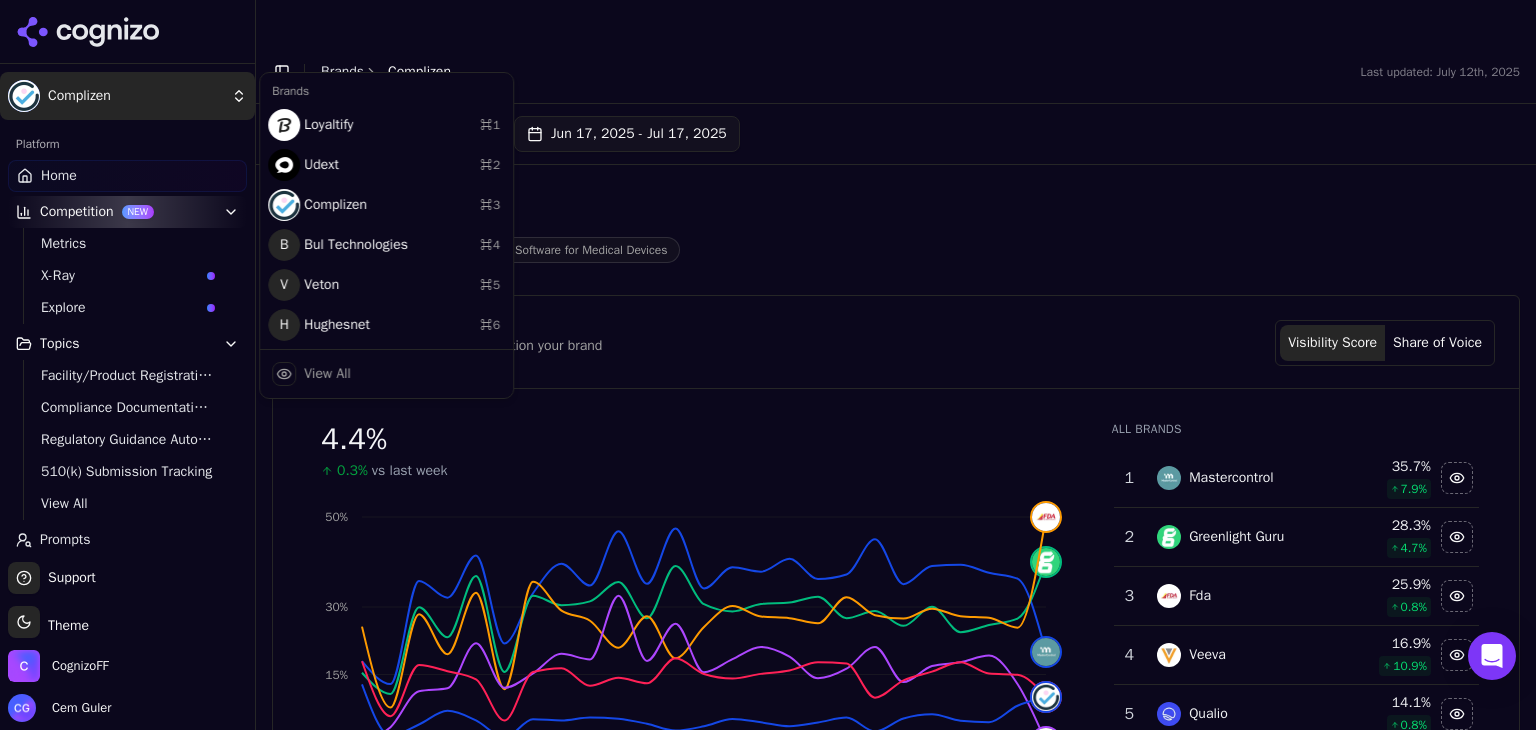 click on "Complizen Platform Home Competition NEW Metrics X-Ray Explore Topics Facility/Product Registration Support Compliance Documentation Management Regulatory Guidance Automation 510(k) Submission Tracking View All Prompts Citations Optimize Toolbox llms.txt Generator View All Support Support Toggle theme  Theme CognizoFF   Cem Guler Toggle Sidebar Brands Complizen Last updated: July 12th, 2025 Jun 17, 2025 - Jul 17, 2025 Complizen AI-Powered FDA Compliance Software for Medical Devices Visibility Score Percentage of AI answers that mention your brand Visibility Score Share of Voice 4.4 % 0.3% vs last week Jun 17 Jun 24 Jun 29 Jul 4 Jul 8 Jul 16 0% 15% 30% 50% Mastercontrol Greenlight Guru Fda Veeva Qualio Complizen All Brands 1 Mastercontrol 35.7 % 7.9 % 2 Greenlight Guru 28.3 % 4.7 % 3 Fda 25.9 % 0.8 % 4 Veeva 16.9 % 10.9 % 5 Qualio 14.1 % 0.8 % 13 Complizen 4.4 % 0.3 % 6 Compliancequest 9.6 % 4.2 % 7 Regdesk 9.4 % 0.9 % 8 Ketryx 9.2 % 1.8 % 9 Sparta Systems 7.2 % 5.1 % 10 Simplerqms 7.2 % 1.7 % 11 6.7" at bounding box center (768, 385) 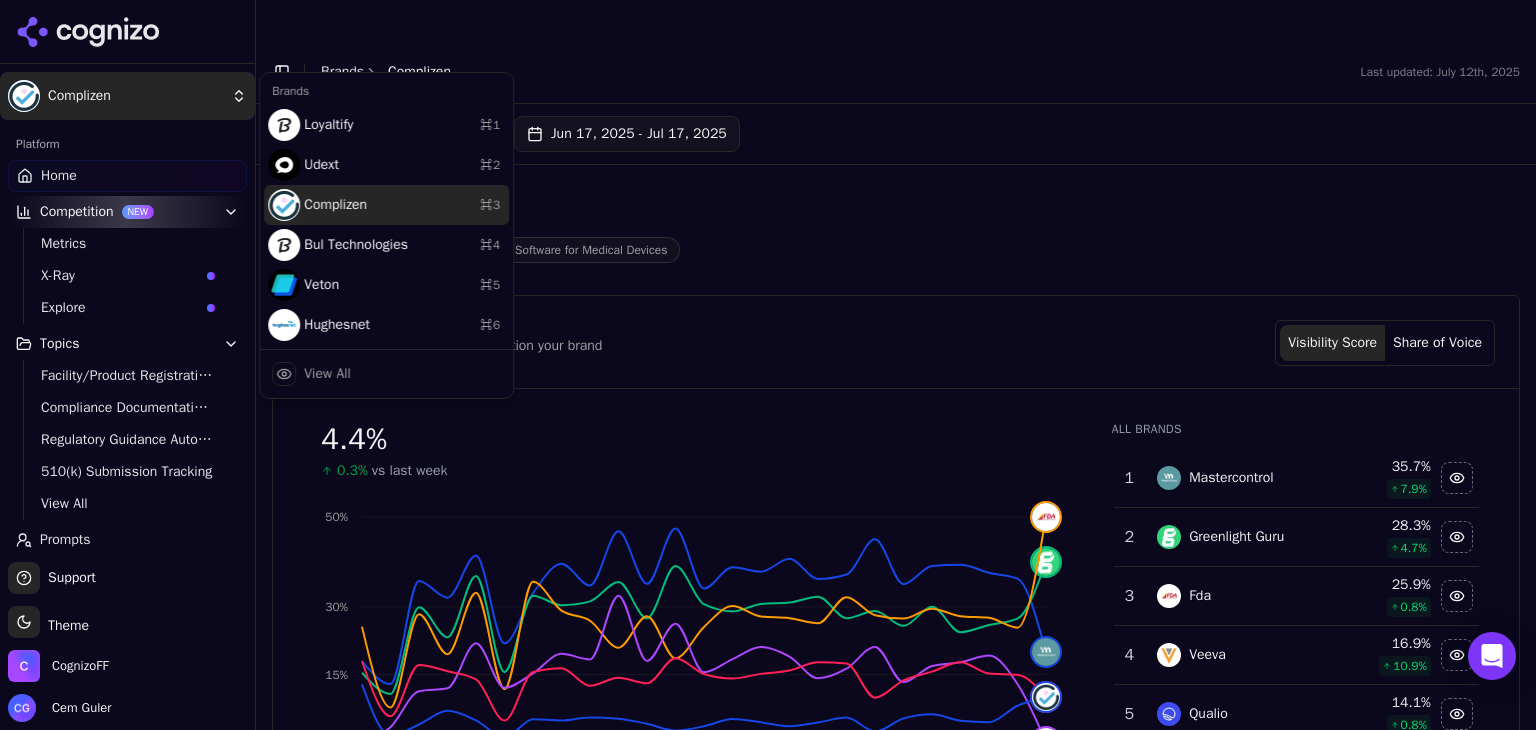 click on "Complizen ⌘ 3" at bounding box center [386, 205] 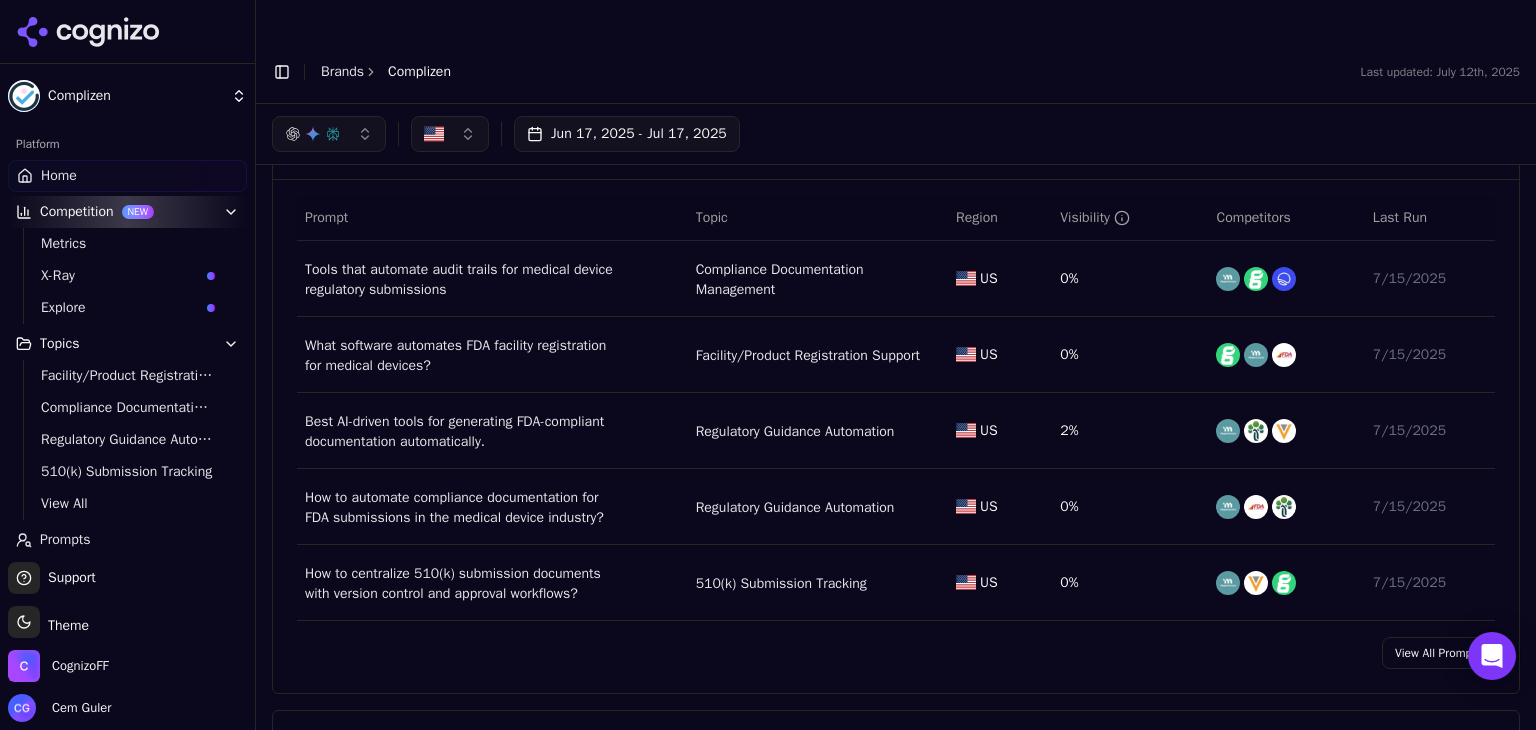 scroll, scrollTop: 1300, scrollLeft: 0, axis: vertical 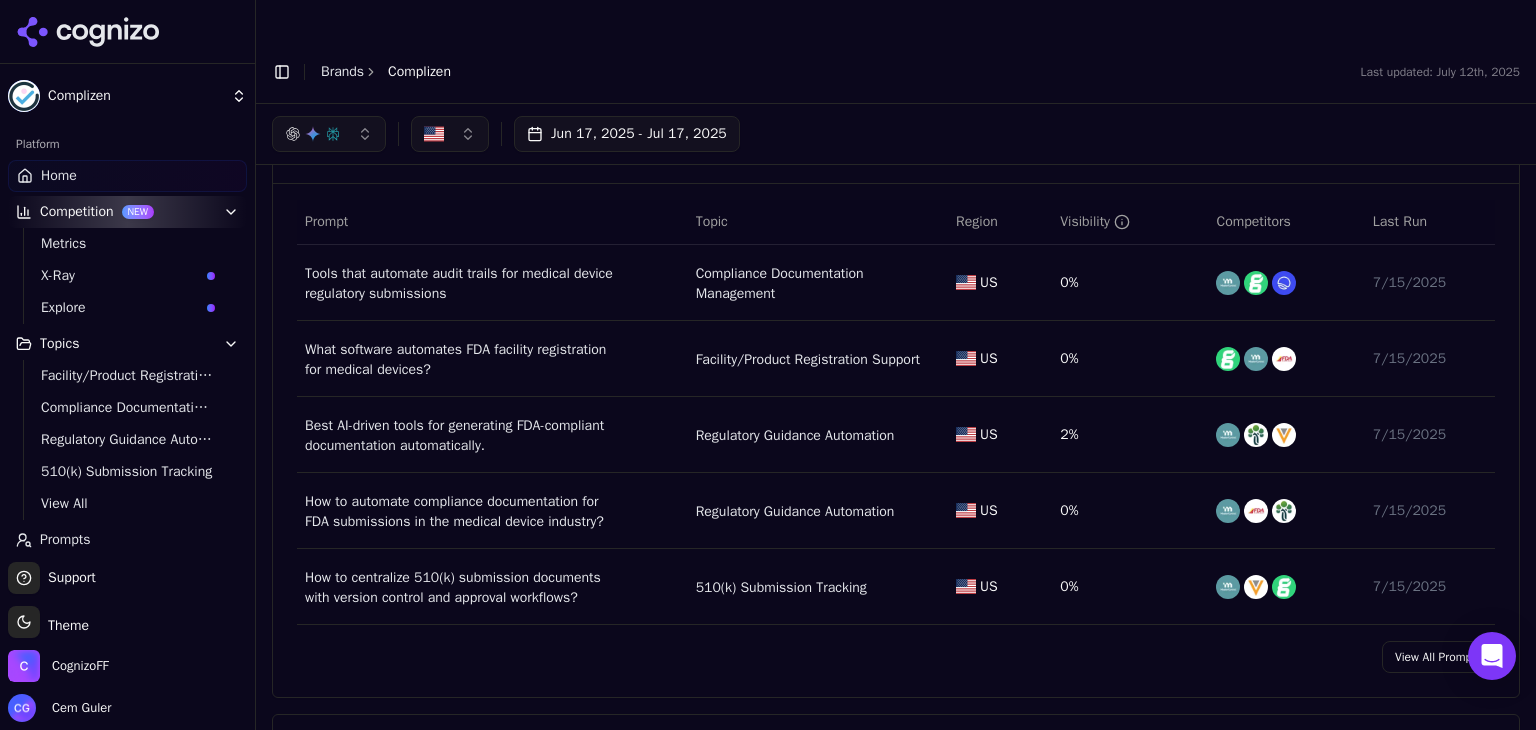 click on "View All Prompts" at bounding box center (1438, 657) 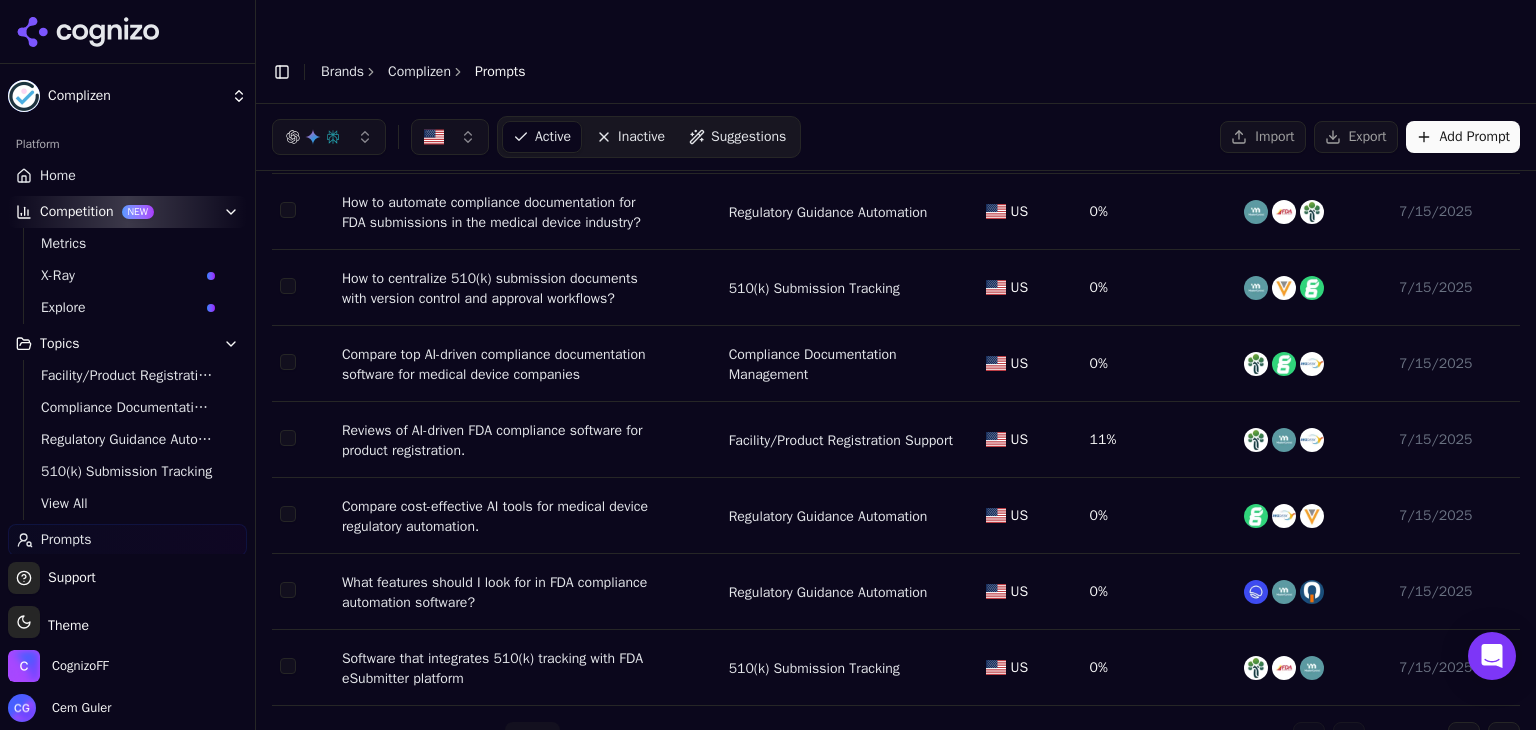 scroll, scrollTop: 0, scrollLeft: 0, axis: both 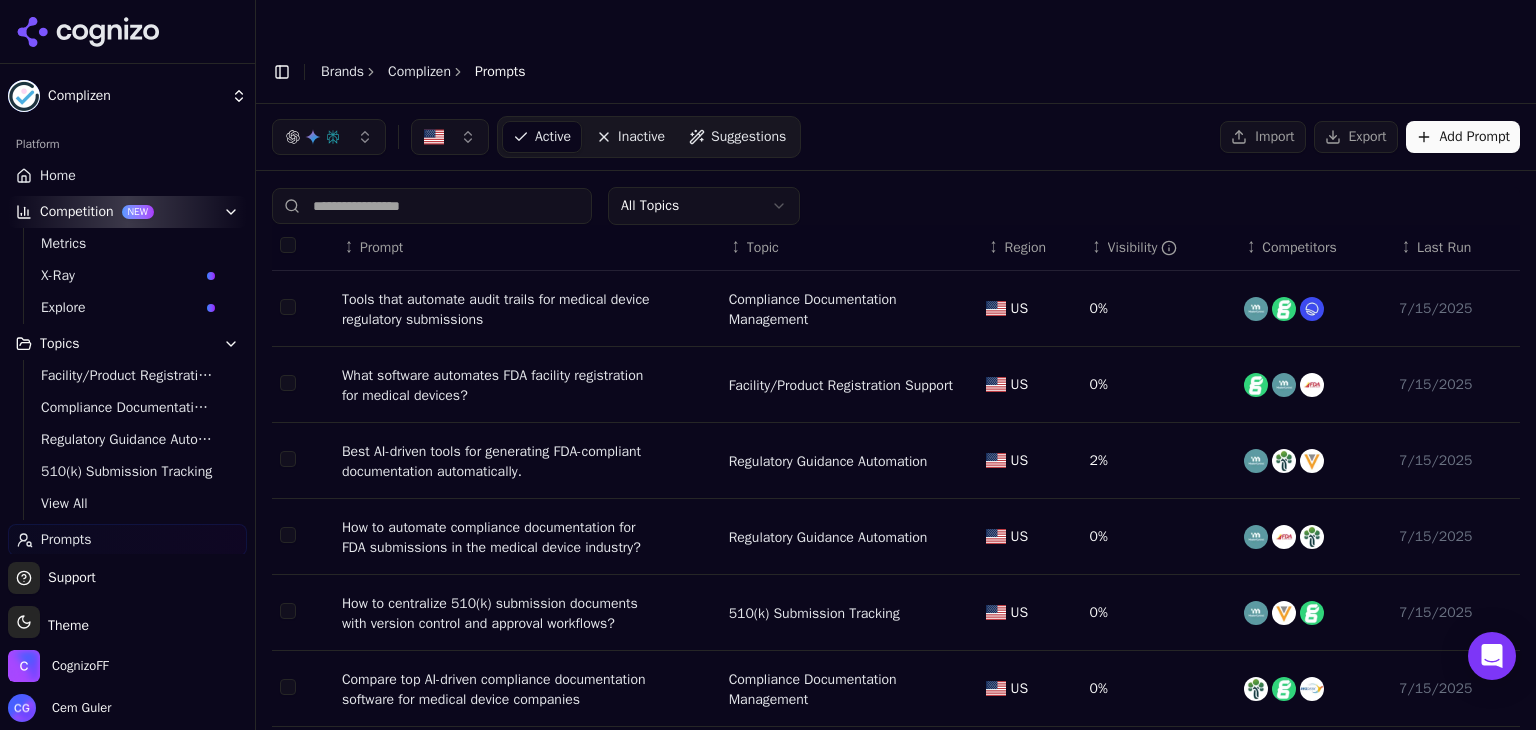 click on "Suggestions" at bounding box center [737, 137] 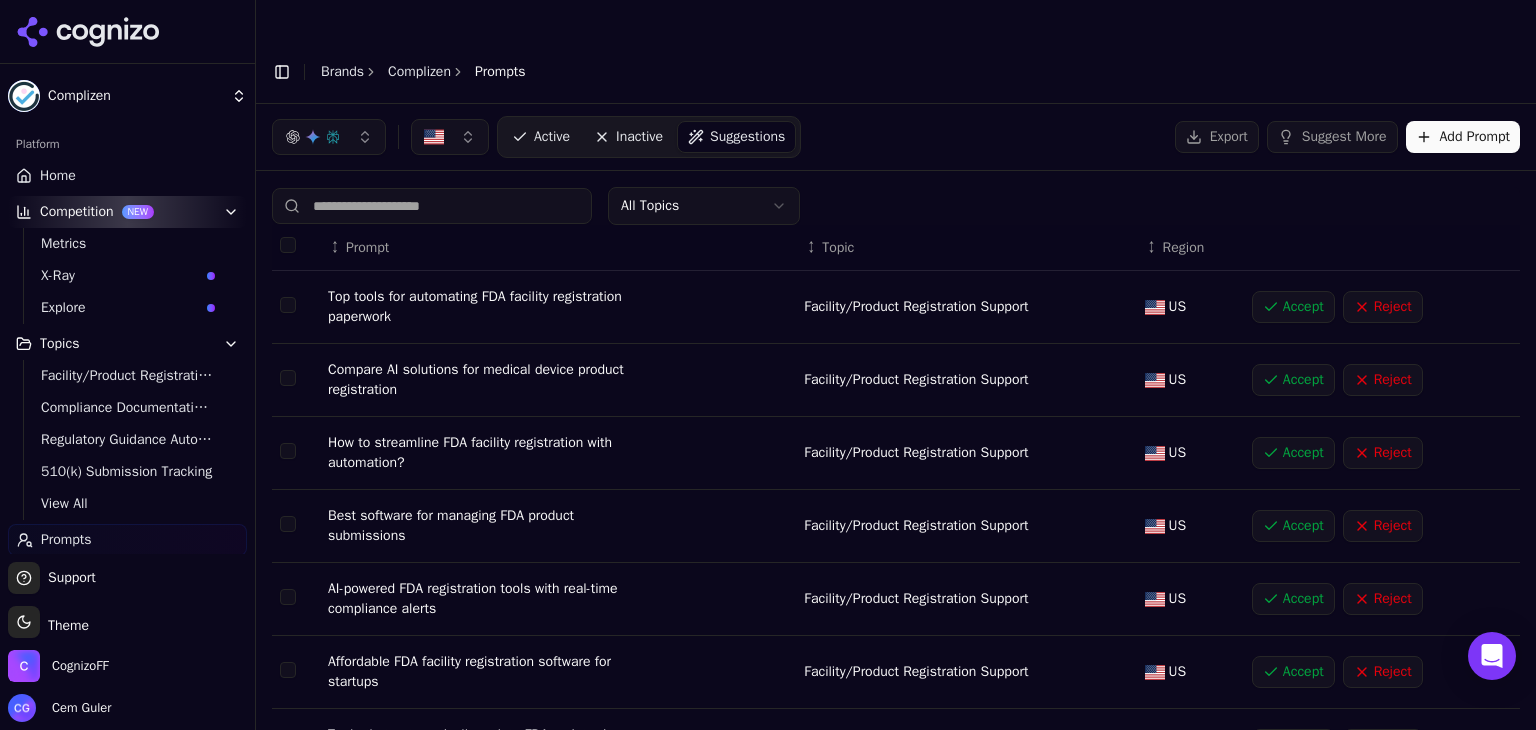 scroll, scrollTop: 291, scrollLeft: 0, axis: vertical 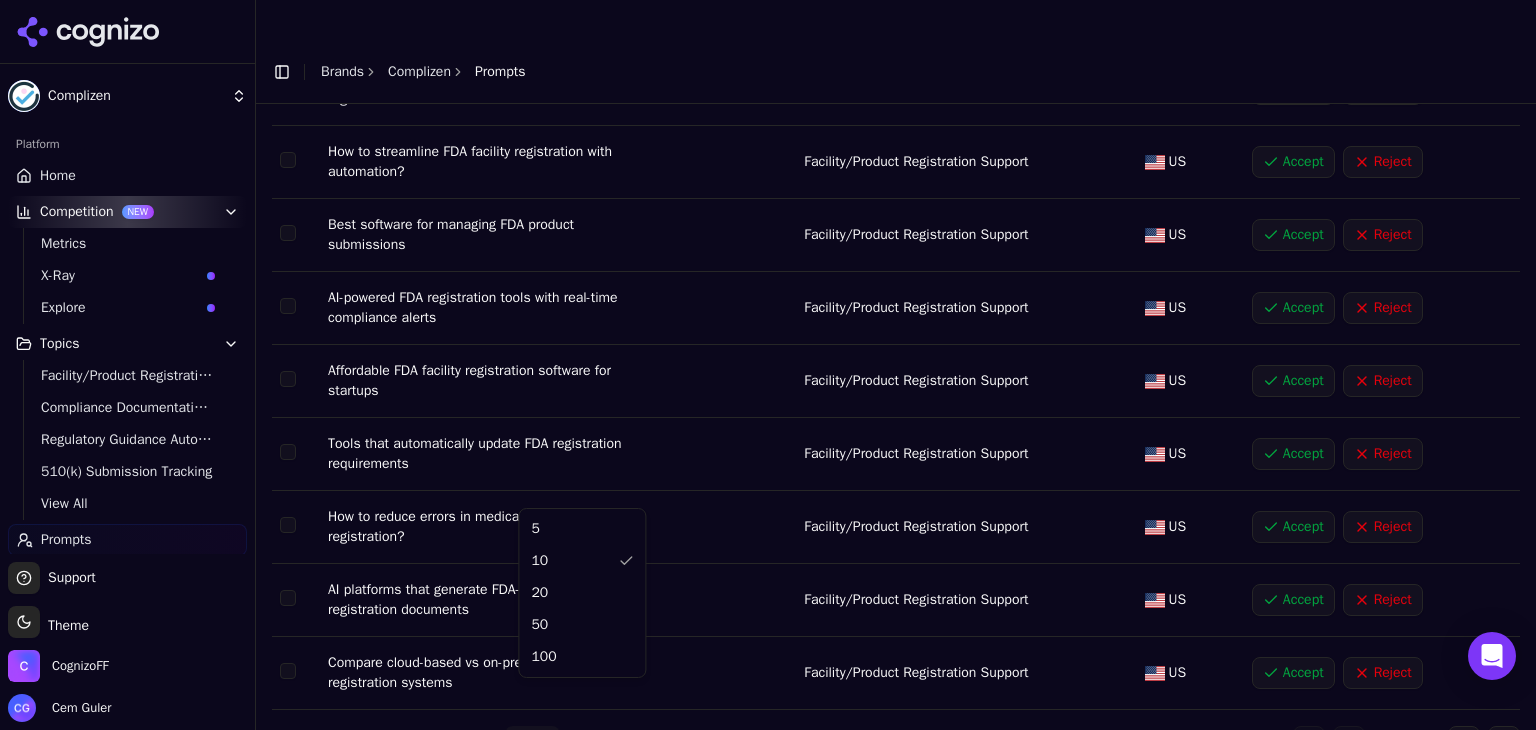 click on "Complizen Platform Home Competition NEW Metrics X-Ray Explore Topics Facility/Product Registration Support Compliance Documentation Management Regulatory Guidance Automation 510(k) Submission Tracking View All Prompts Citations Optimize Toolbox llms.txt Generator View All Support Support Toggle theme  Theme CognizoFF   Cem Guler Toggle Sidebar Brands Complizen Prompts Active Inactive Suggestions Export Suggest More Add Prompt All Topics  ↕ Prompt  ↕ Topic  ↕ Region Top tools for automating FDA facility registration paperwork Facility/Product Registration Support US Accept Reject Compare AI solutions for medical device product registration Facility/Product Registration Support US Accept Reject How to streamline FDA facility registration with automation? Facility/Product Registration Support US Accept Reject Best software for managing FDA product submissions Facility/Product Registration Support US Accept Reject AI-powered FDA registration tools with real-time compliance alerts US Accept Reject" at bounding box center [768, 385] 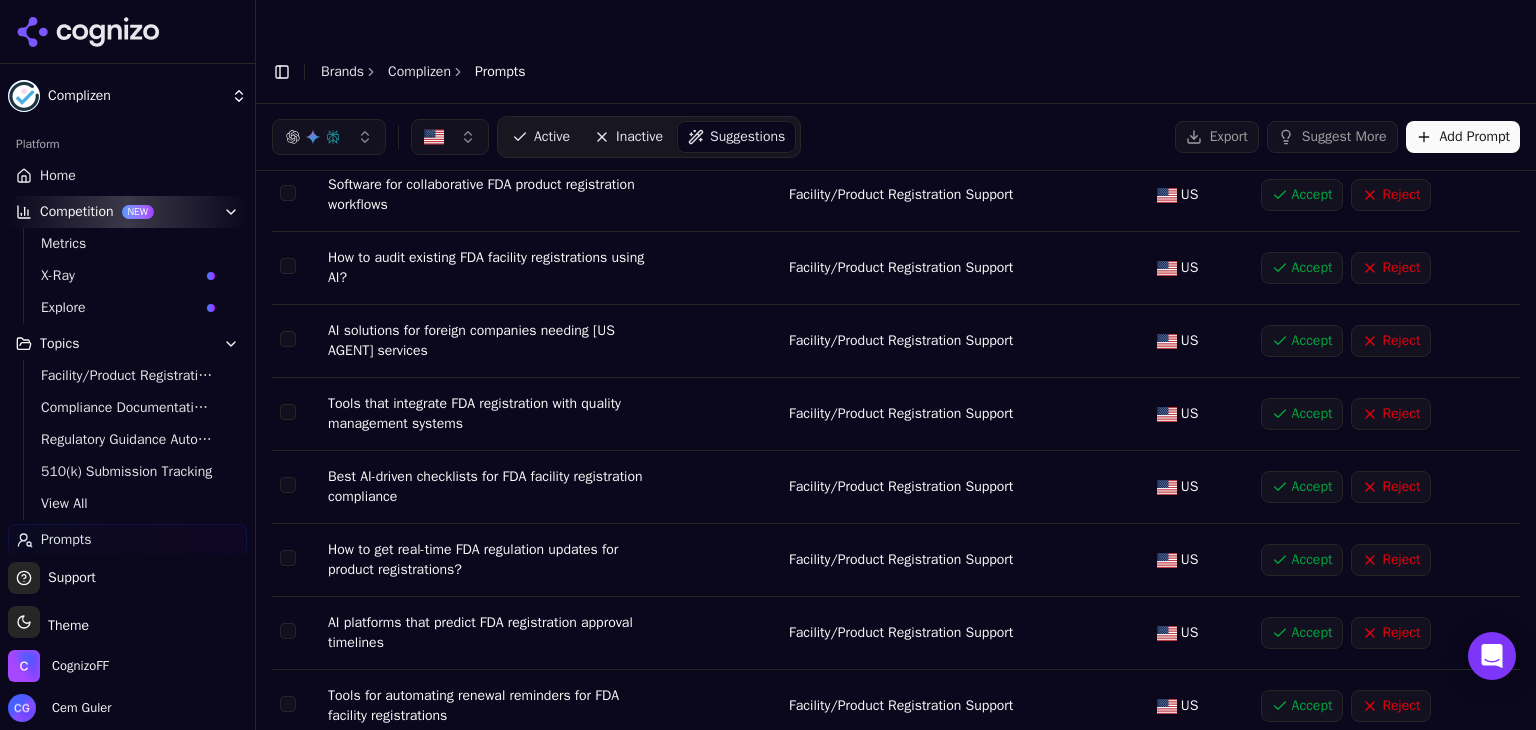 scroll, scrollTop: 0, scrollLeft: 0, axis: both 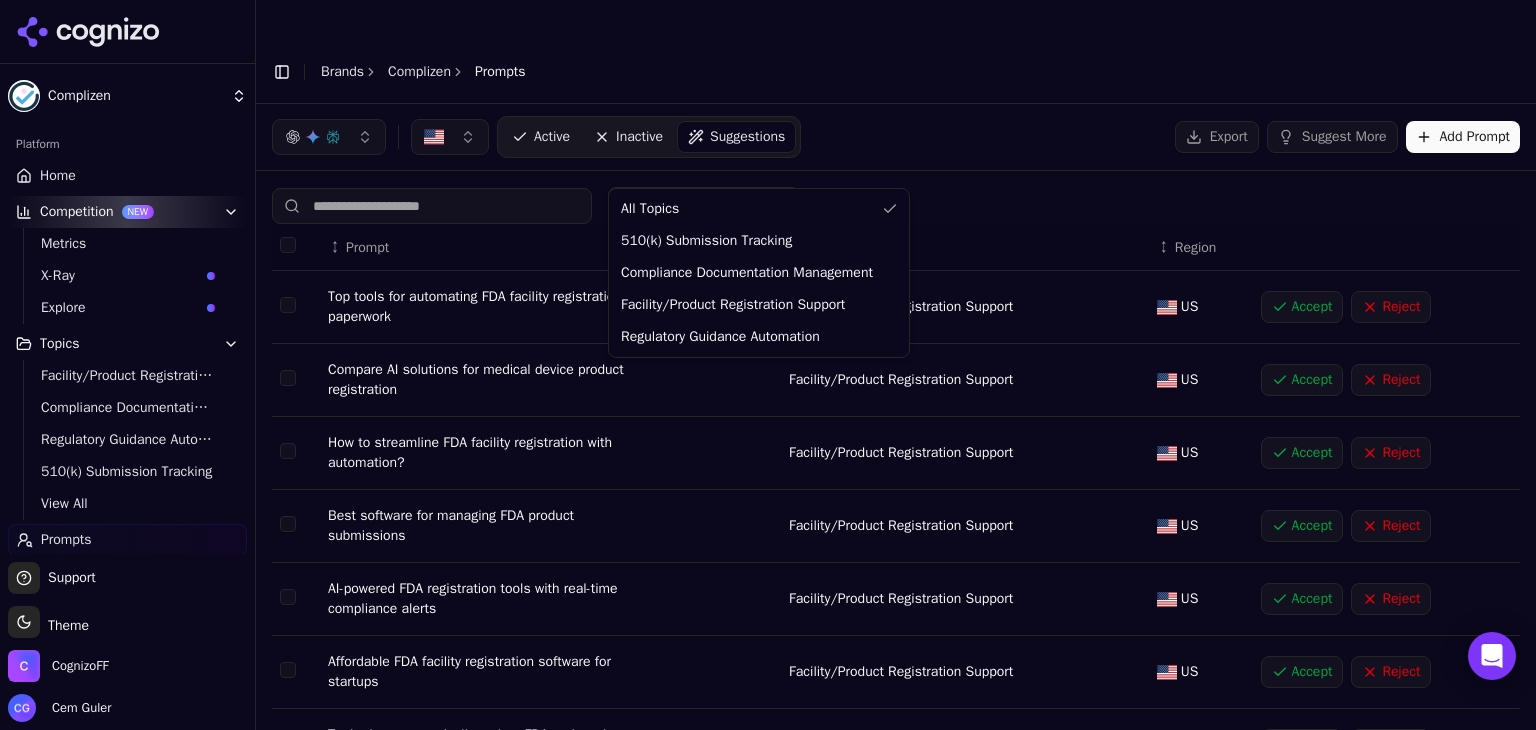 click on "Complizen Platform Home Competition NEW Metrics X-Ray Explore Topics Facility/Product Registration Support Compliance Documentation Management Regulatory Guidance Automation 510(k) Submission Tracking View All Prompts Citations Optimize Toolbox llms.txt Generator View All Support Support Toggle theme  Theme CognizoFF   Cem Guler Toggle Sidebar Brands Complizen Prompts Active Inactive Suggestions Export Suggest More Add Prompt All Topics  ↕ Prompt  ↕ Topic  ↕ Region Top tools for automating FDA facility registration paperwork Facility/Product Registration Support US Accept Reject Compare AI solutions for medical device product registration Facility/Product Registration Support US Accept Reject How to streamline FDA facility registration with automation? Facility/Product Registration Support US Accept Reject Best software for managing FDA product submissions Facility/Product Registration Support US Accept Reject AI-powered FDA registration tools with real-time compliance alerts US Accept Reject" at bounding box center [768, 385] 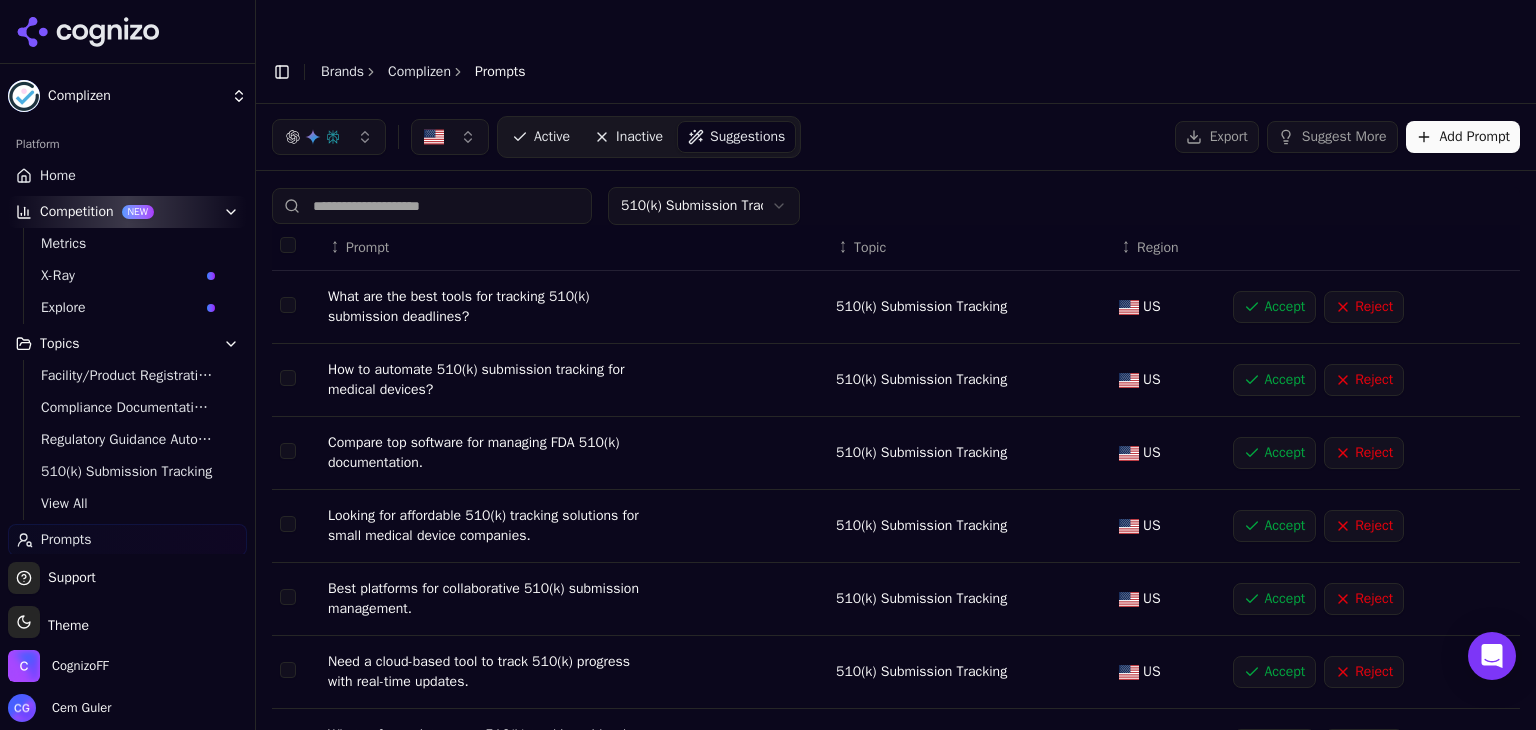 click on "Accept" at bounding box center [1274, 380] 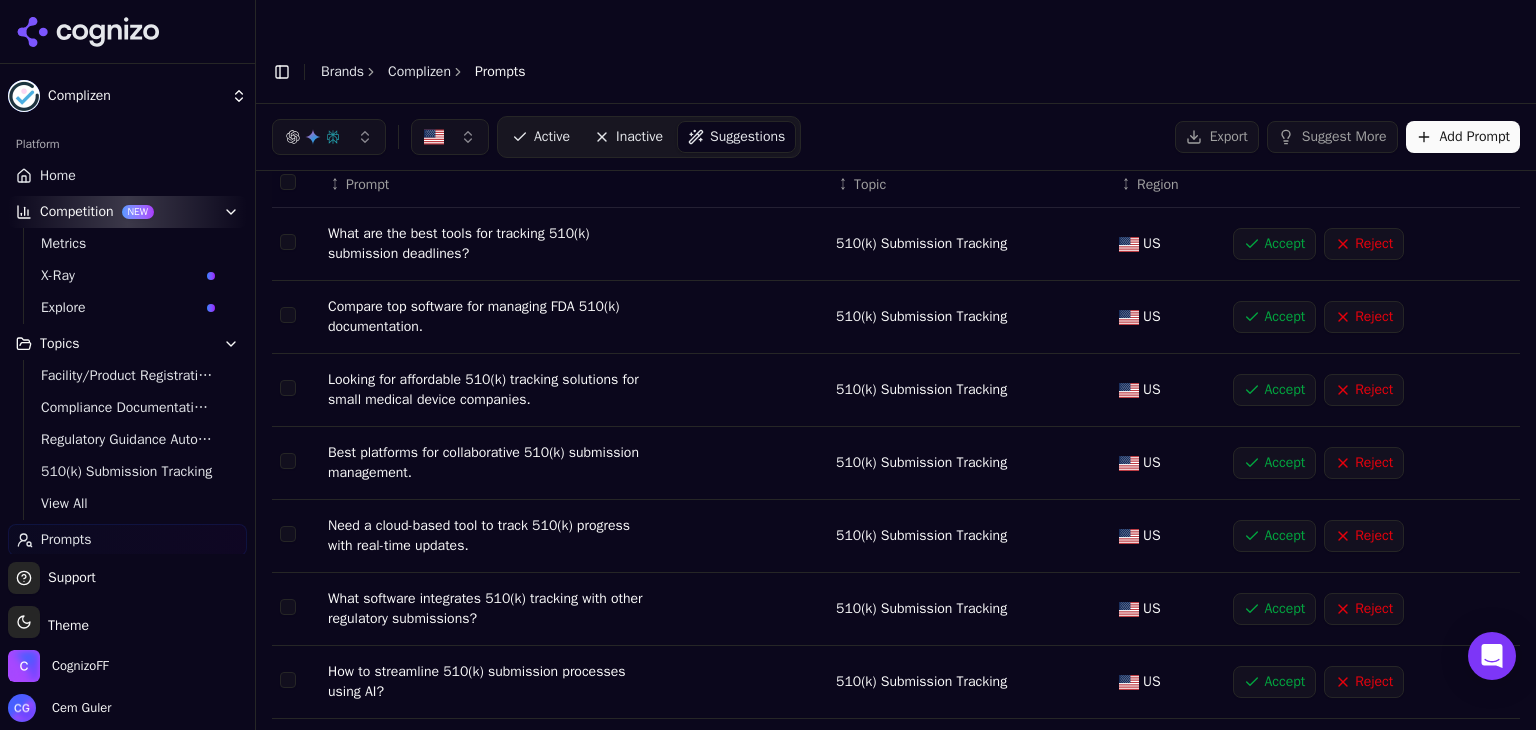 scroll, scrollTop: 64, scrollLeft: 0, axis: vertical 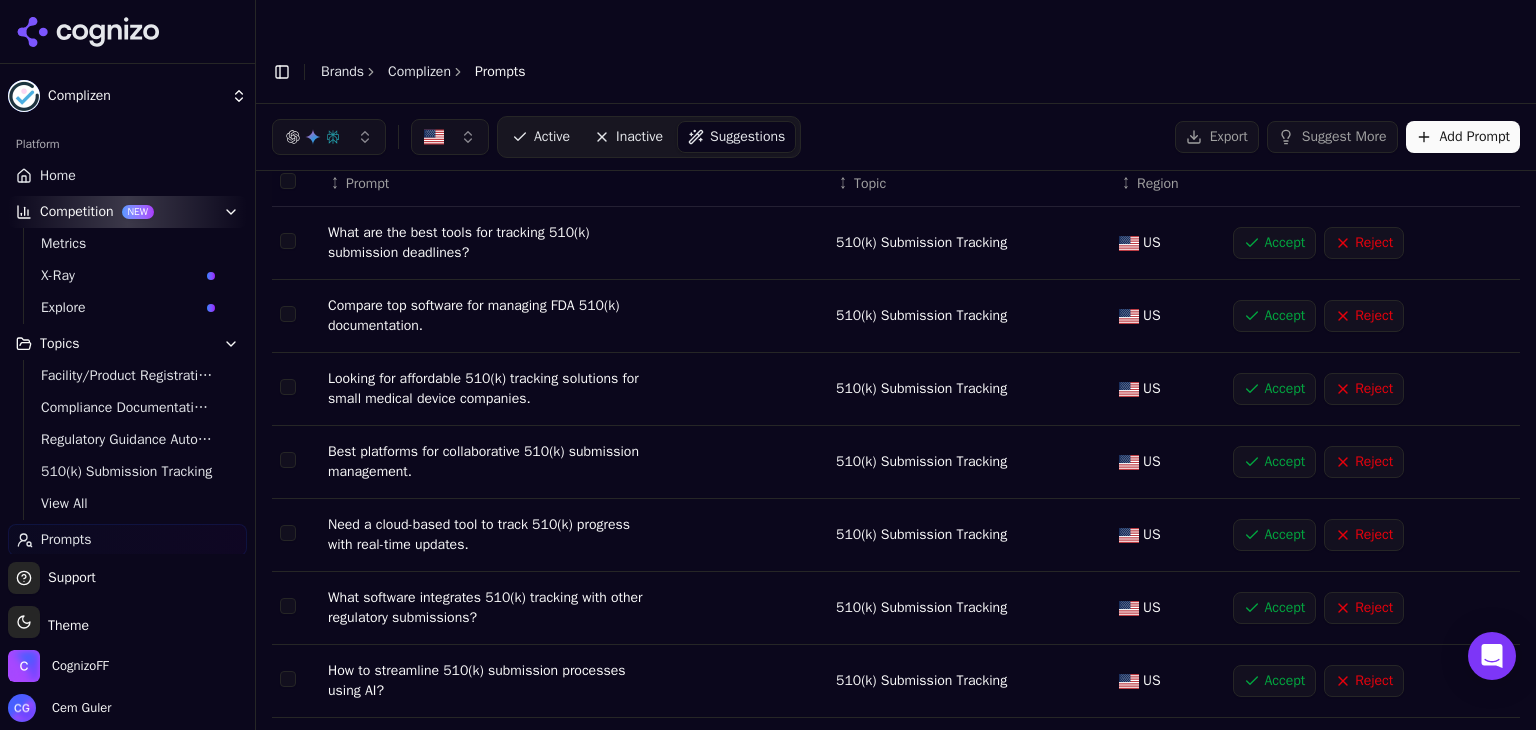 click on "Accept" at bounding box center (1274, 462) 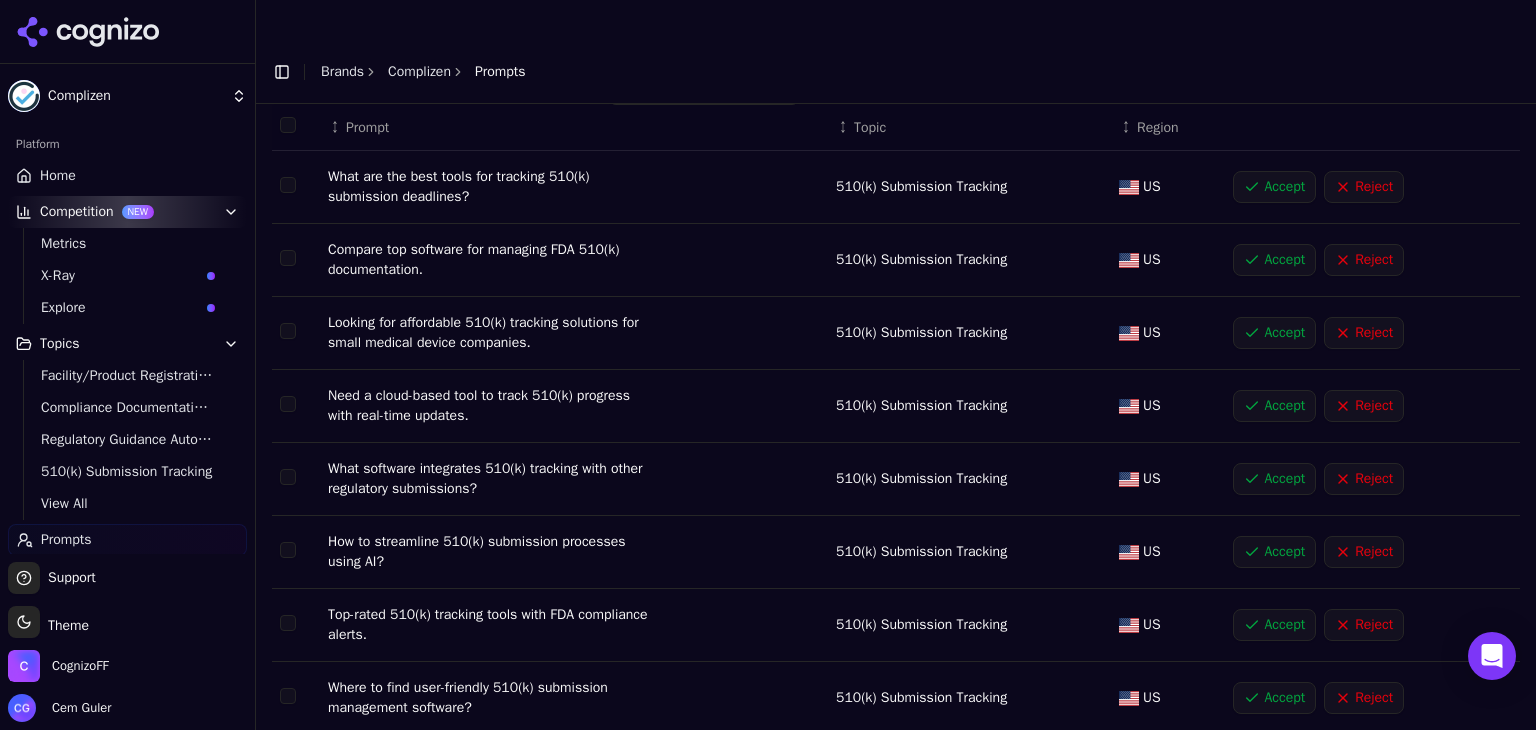 scroll, scrollTop: 122, scrollLeft: 0, axis: vertical 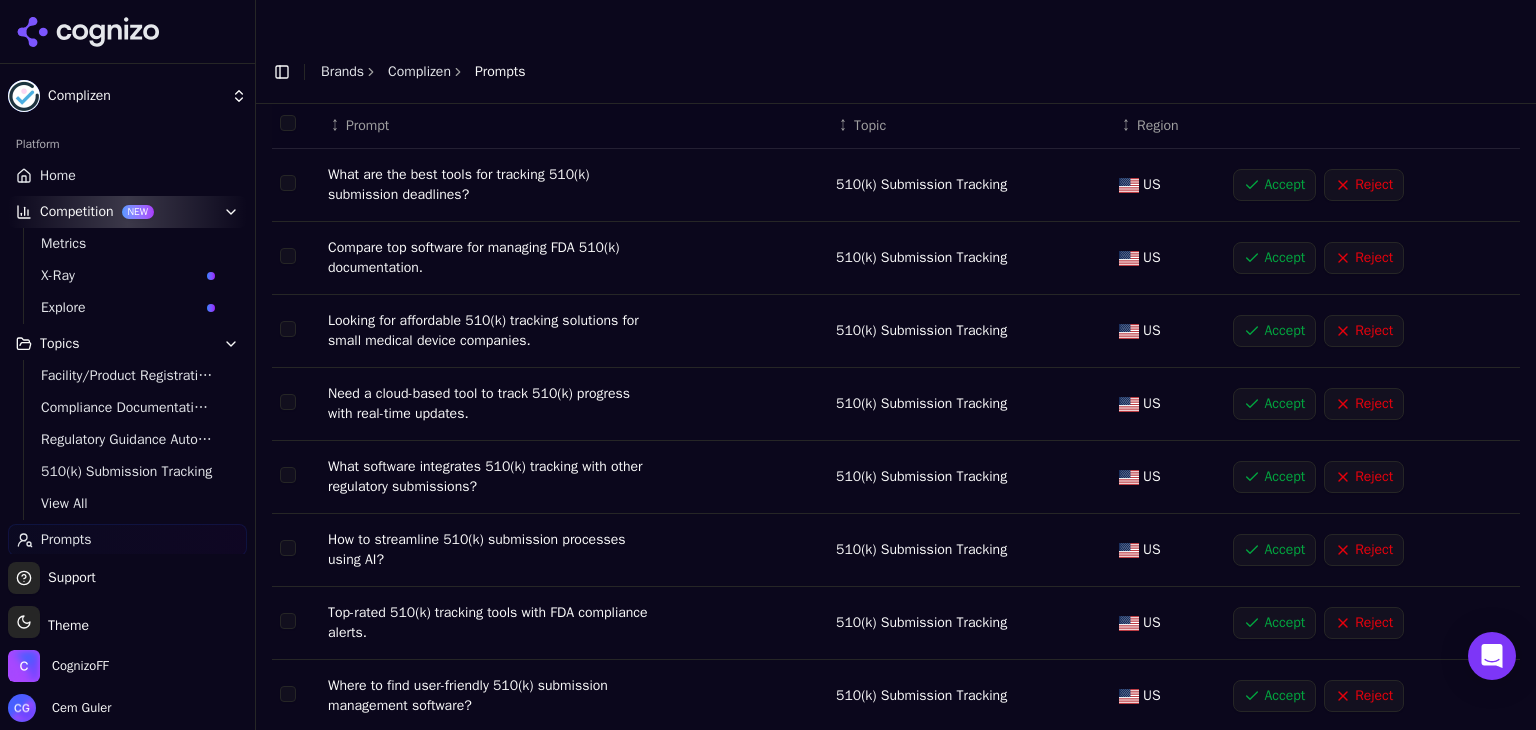 click on "Accept" at bounding box center (1274, 550) 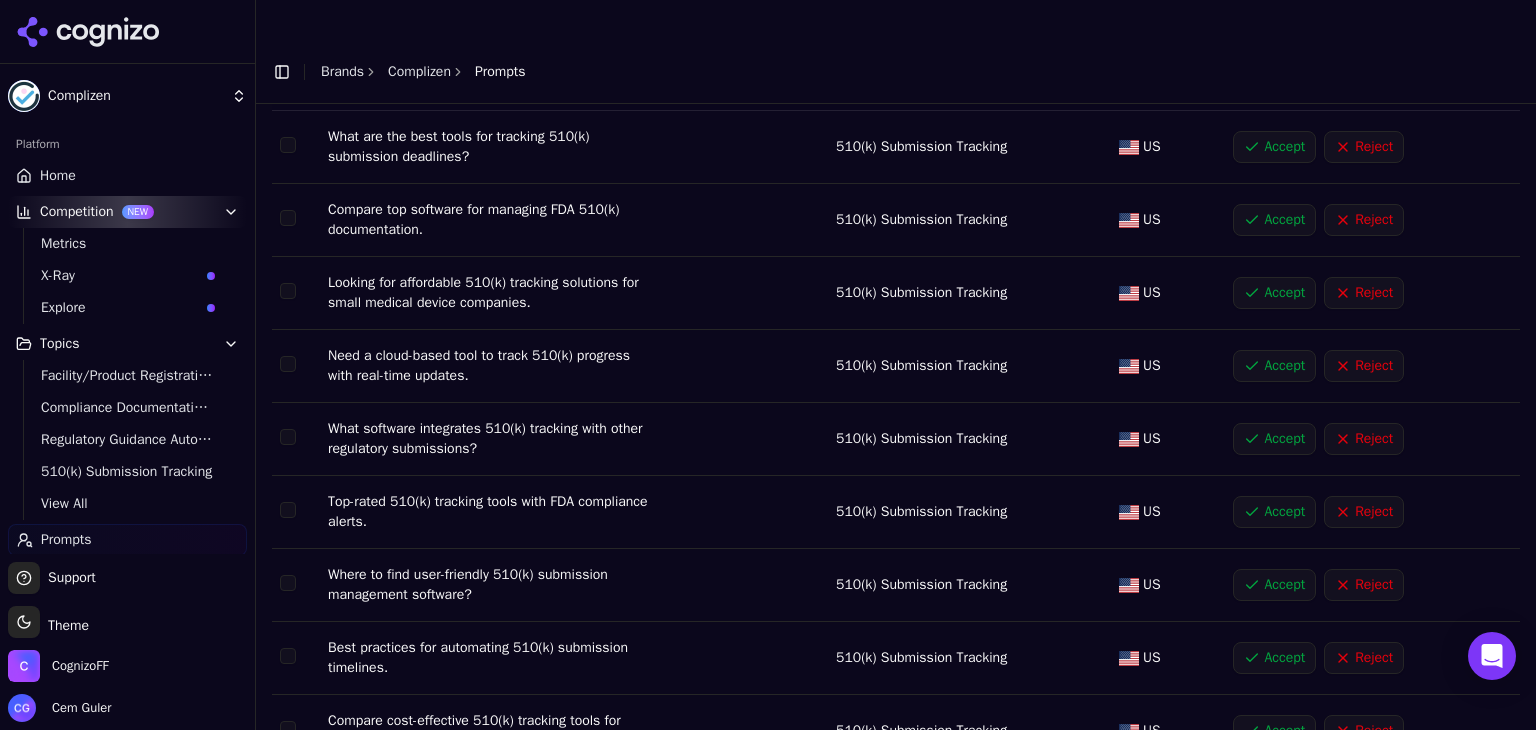 scroll, scrollTop: 162, scrollLeft: 0, axis: vertical 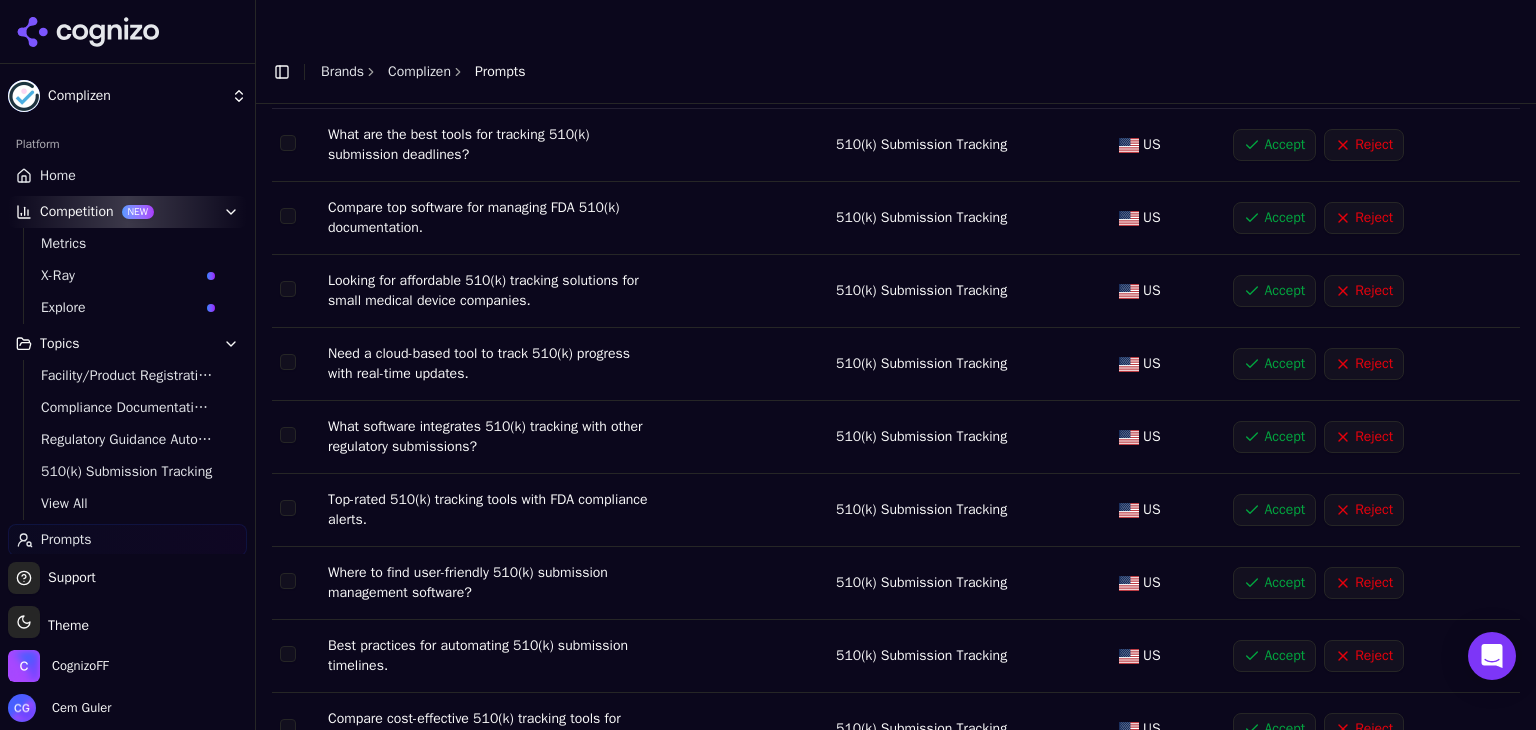 click on "Accept" at bounding box center [1274, 583] 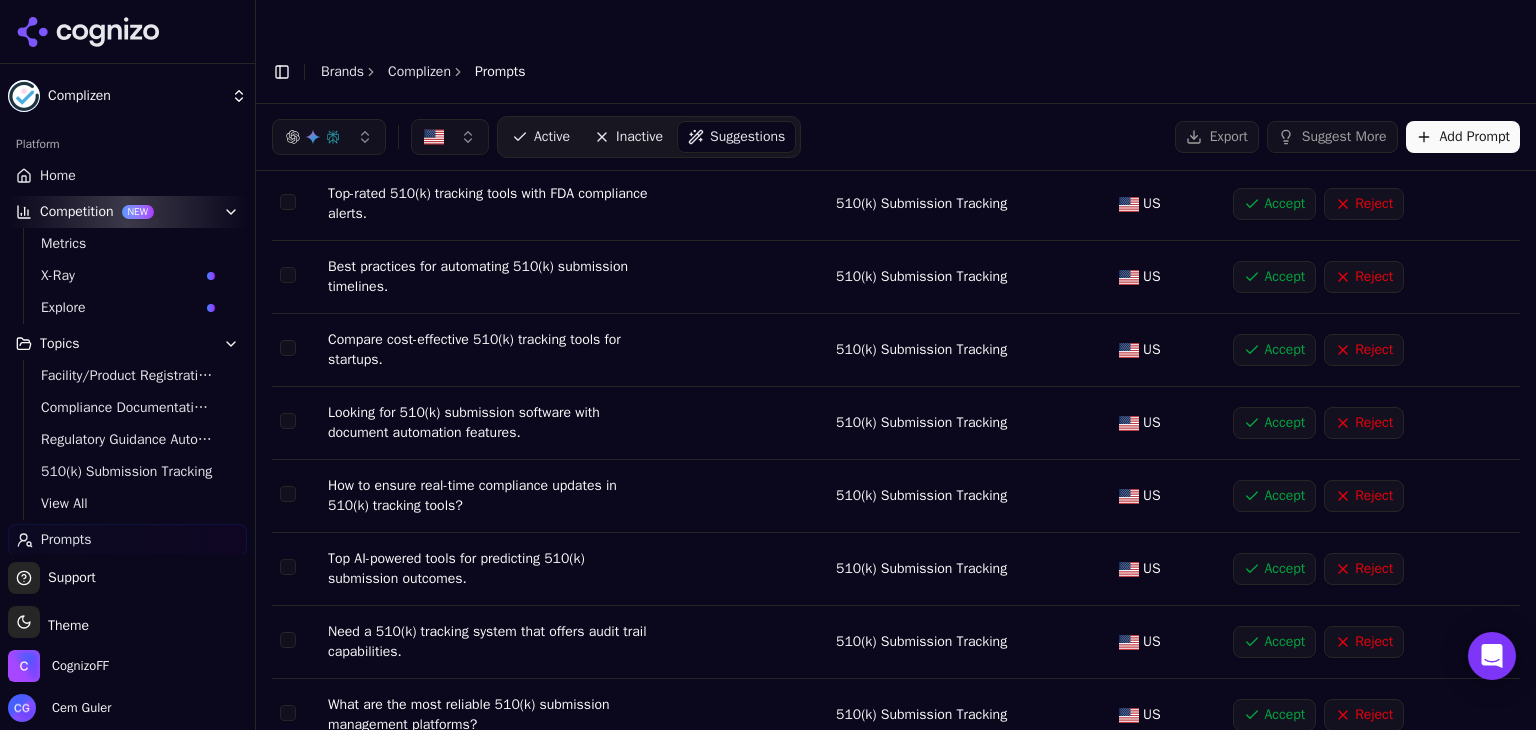 scroll, scrollTop: 466, scrollLeft: 0, axis: vertical 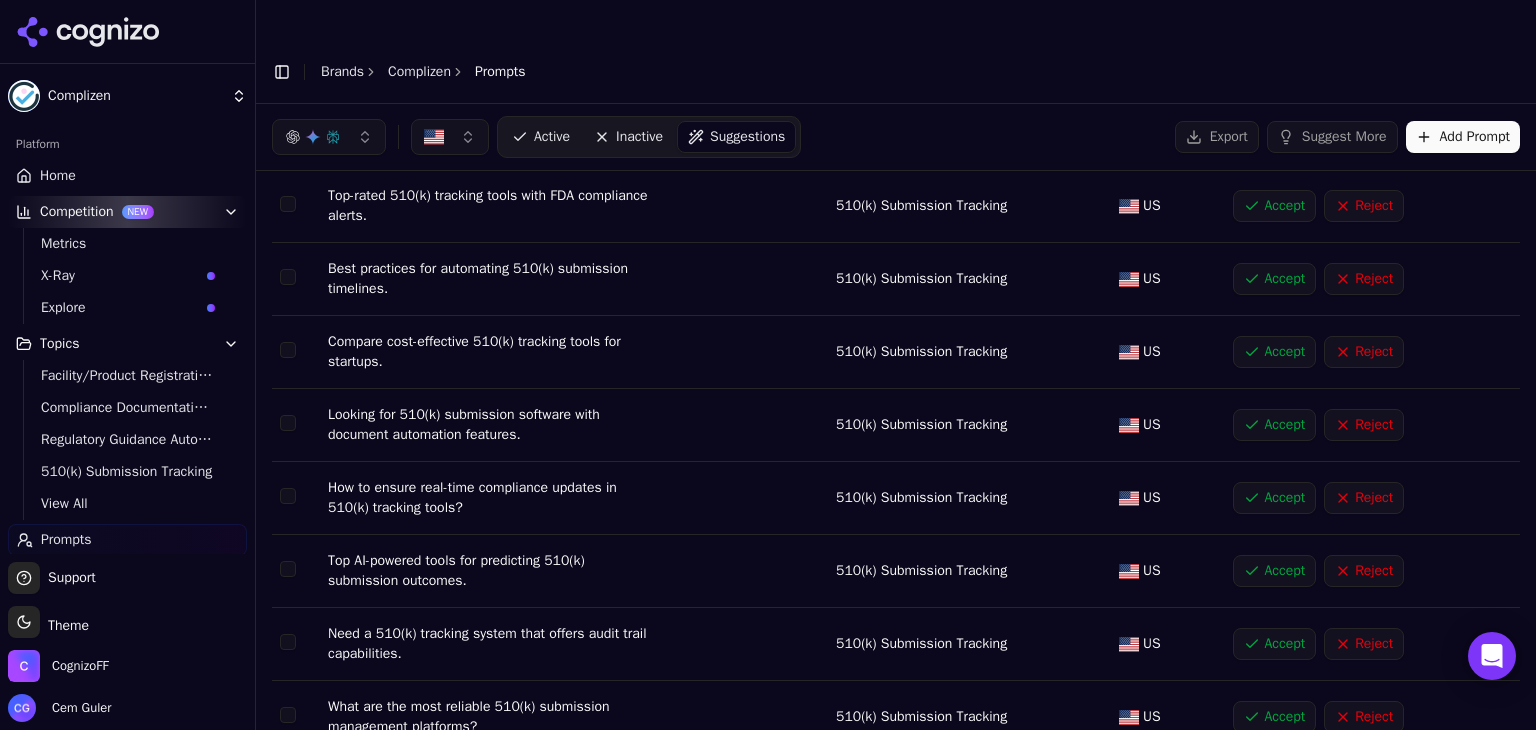 click on "Accept" at bounding box center (1274, 425) 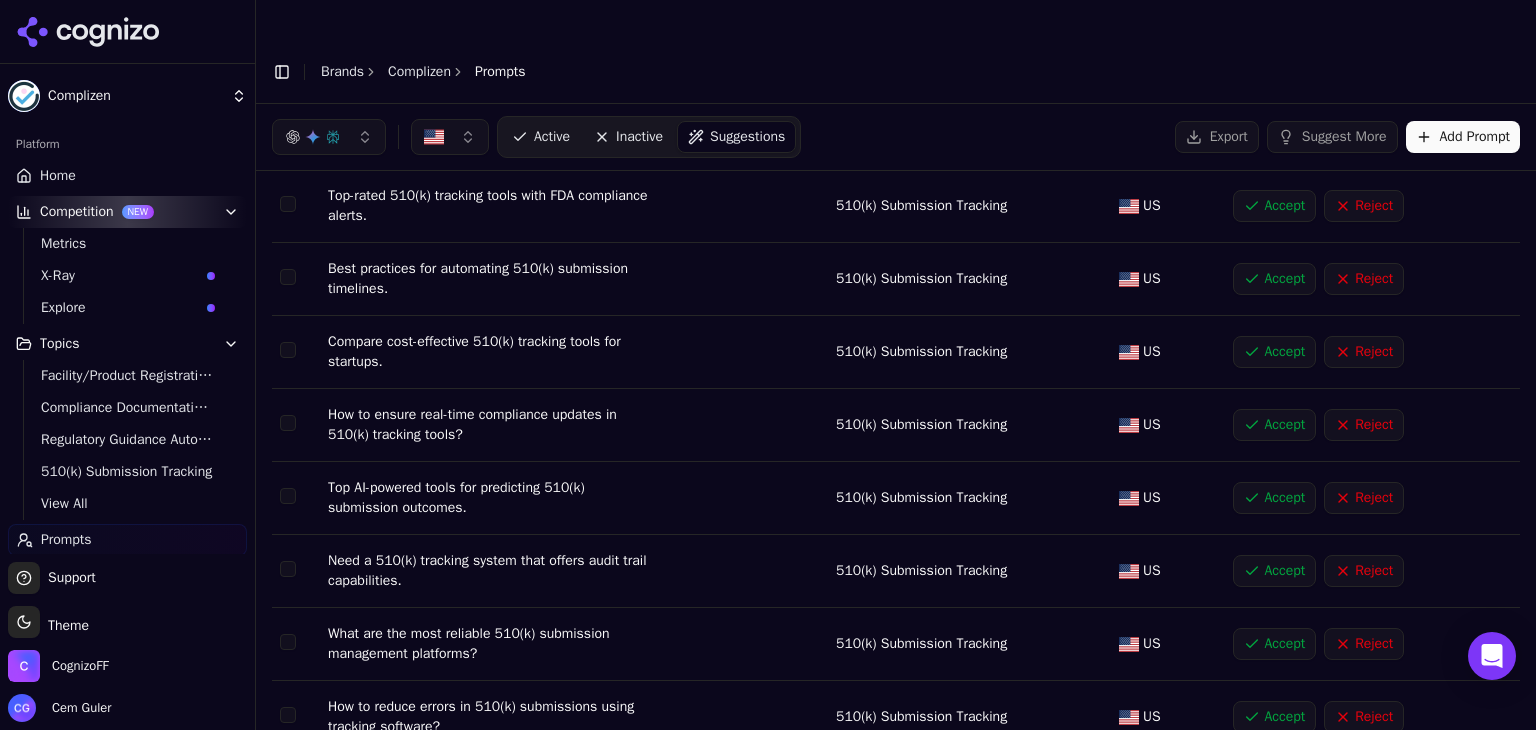 click on "Accept" at bounding box center (1274, 644) 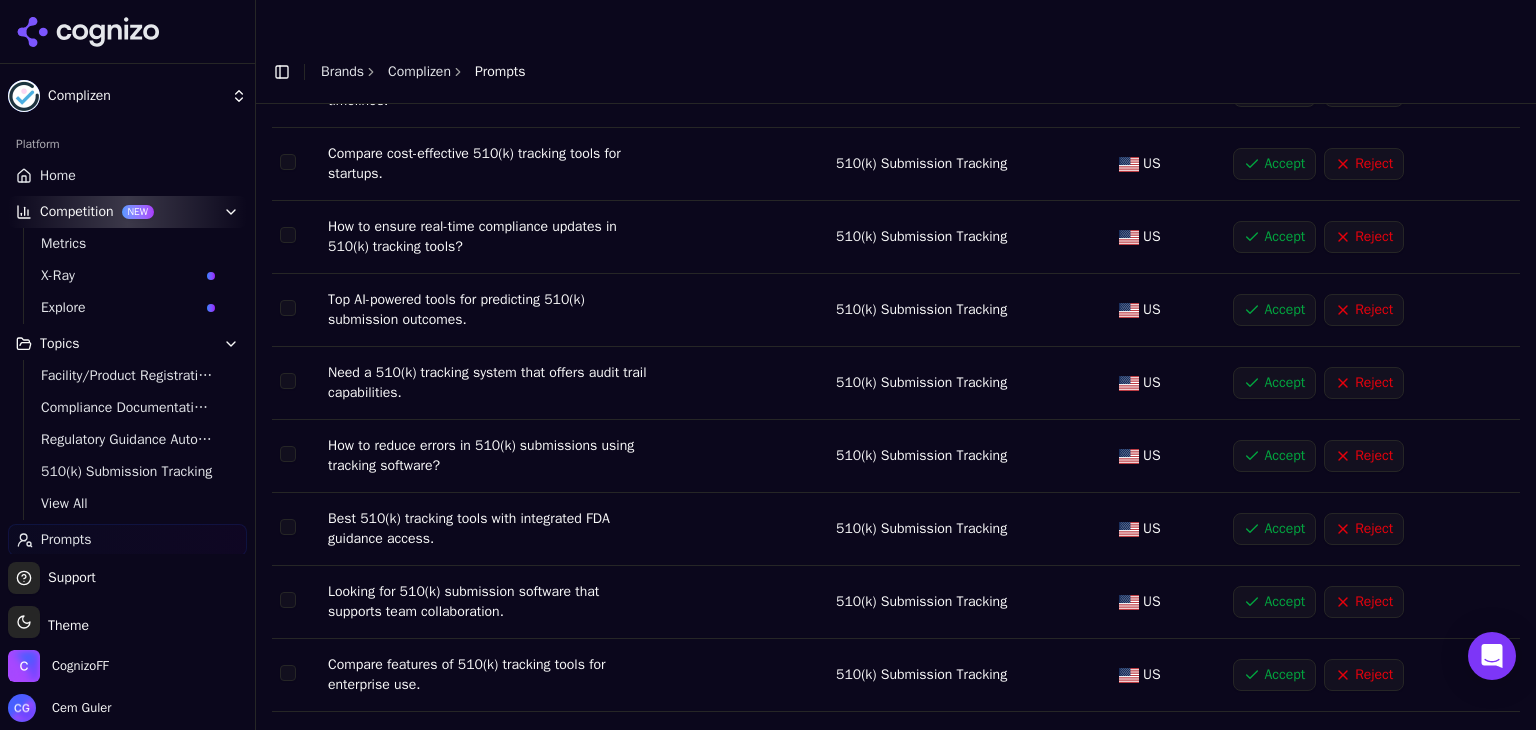 scroll, scrollTop: 656, scrollLeft: 0, axis: vertical 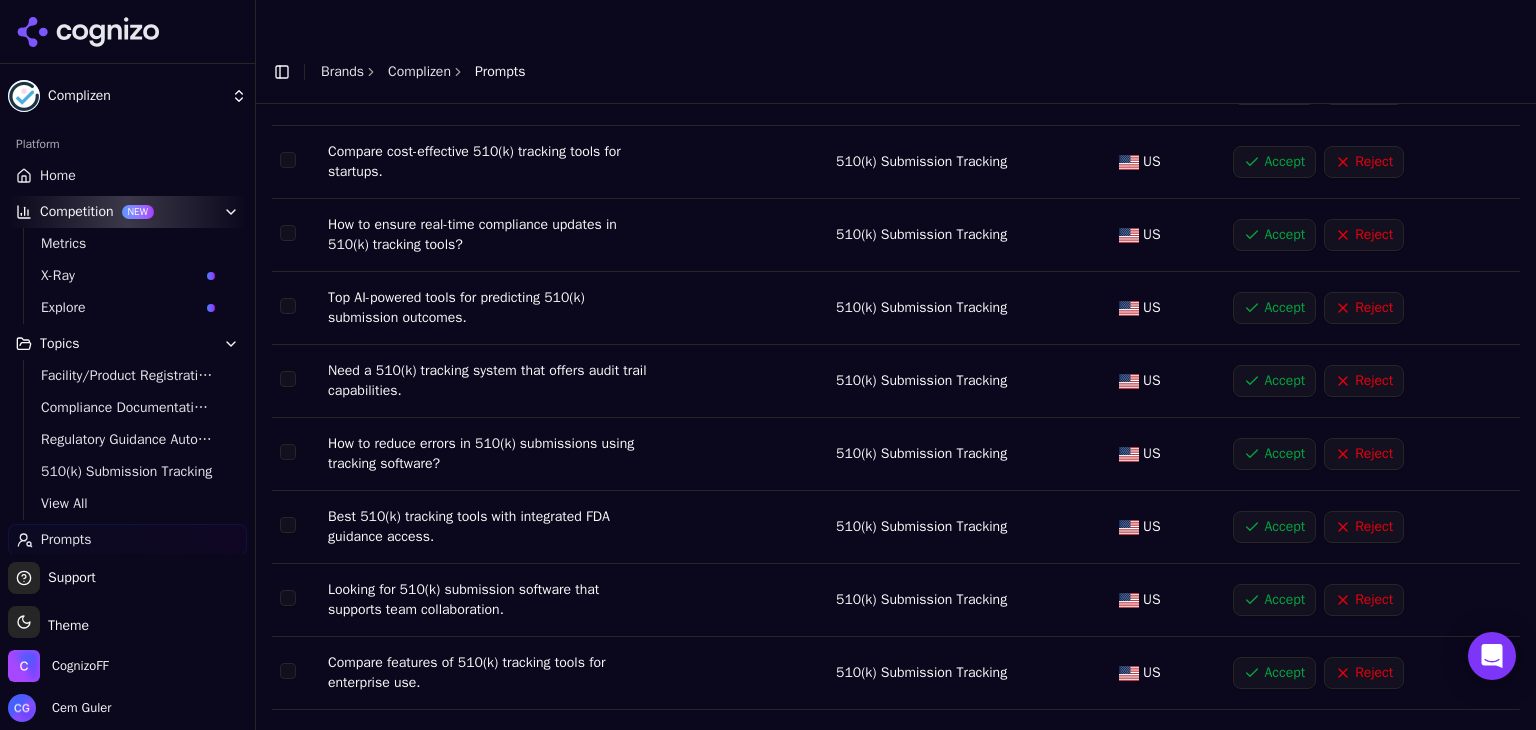 click on "Accept" at bounding box center [1274, 600] 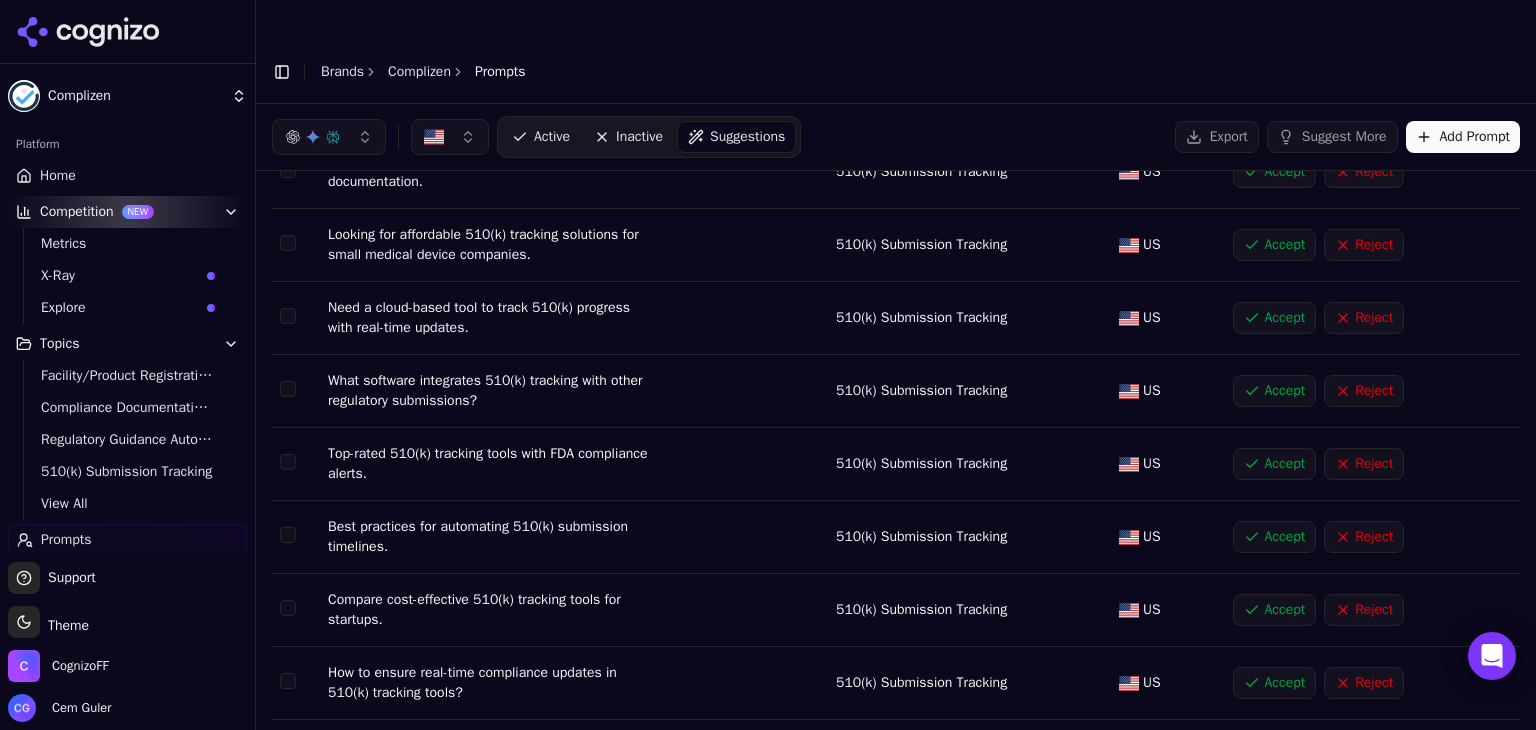 scroll, scrollTop: 0, scrollLeft: 0, axis: both 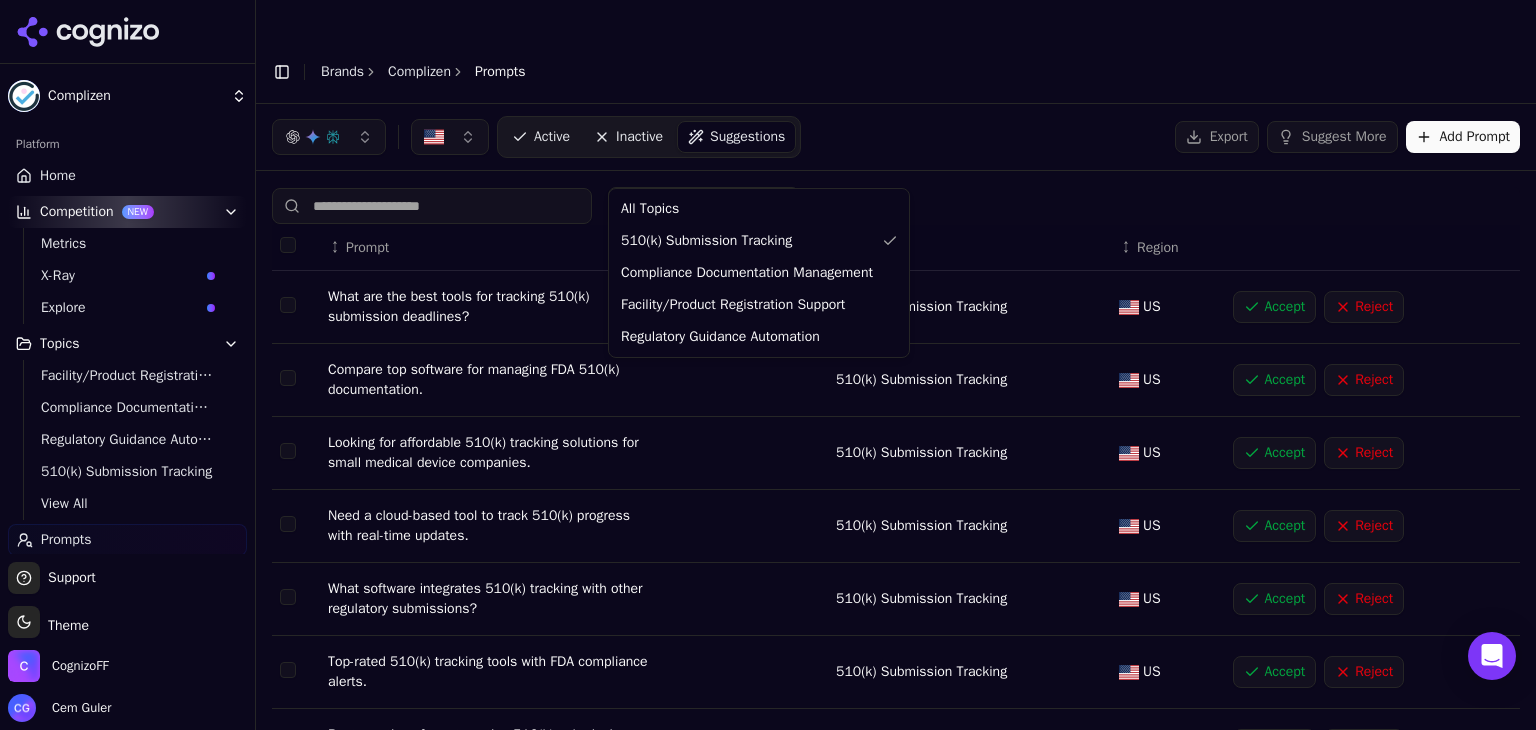 click on "Complizen Platform Home Competition NEW Metrics X-Ray Explore Topics Facility/Product Registration Support Compliance Documentation Management Regulatory Guidance Automation 510(k) Submission Tracking View All Prompts Citations Optimize Toolbox llms.txt Generator View All Support Support Toggle theme  Theme CognizoFF   Cem Guler Toggle Sidebar Brands Complizen Prompts Active Inactive Suggestions Export Suggest More Add Prompt 510(k) Submission Tracking  ↕ Prompt  ↕ Topic  ↕ Region What are the best tools for tracking 510(k) submission deadlines? 510(k) Submission Tracking US Accept Reject Compare top software for managing FDA 510(k) documentation. 510(k) Submission Tracking US Accept Reject Looking for affordable 510(k) tracking solutions for small medical device companies. 510(k) Submission Tracking US Accept Reject Need a cloud-based tool to track 510(k) progress with real-time updates. 510(k) Submission Tracking US Accept Reject 510(k) Submission Tracking US Accept Reject US Accept Reject" at bounding box center (768, 385) 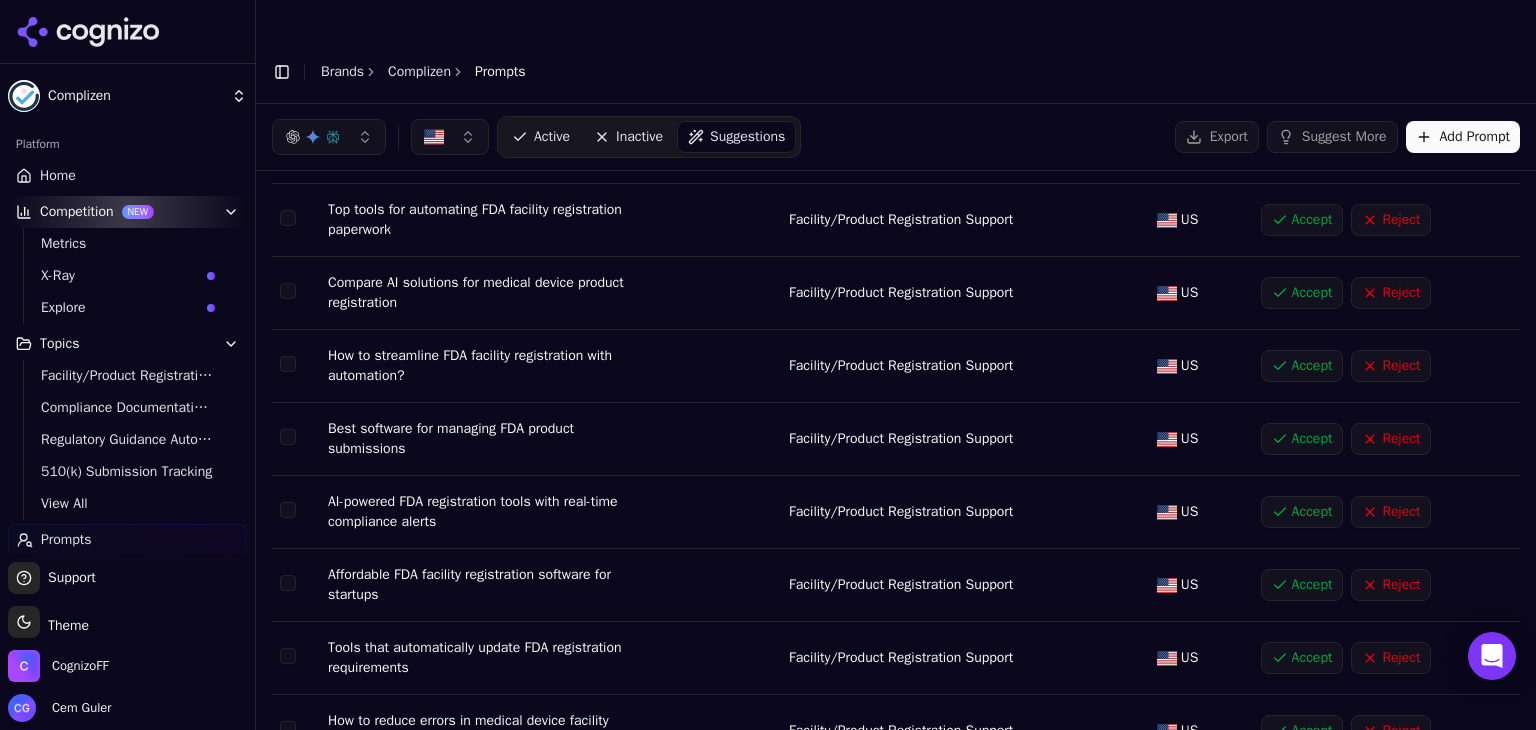scroll, scrollTop: 88, scrollLeft: 0, axis: vertical 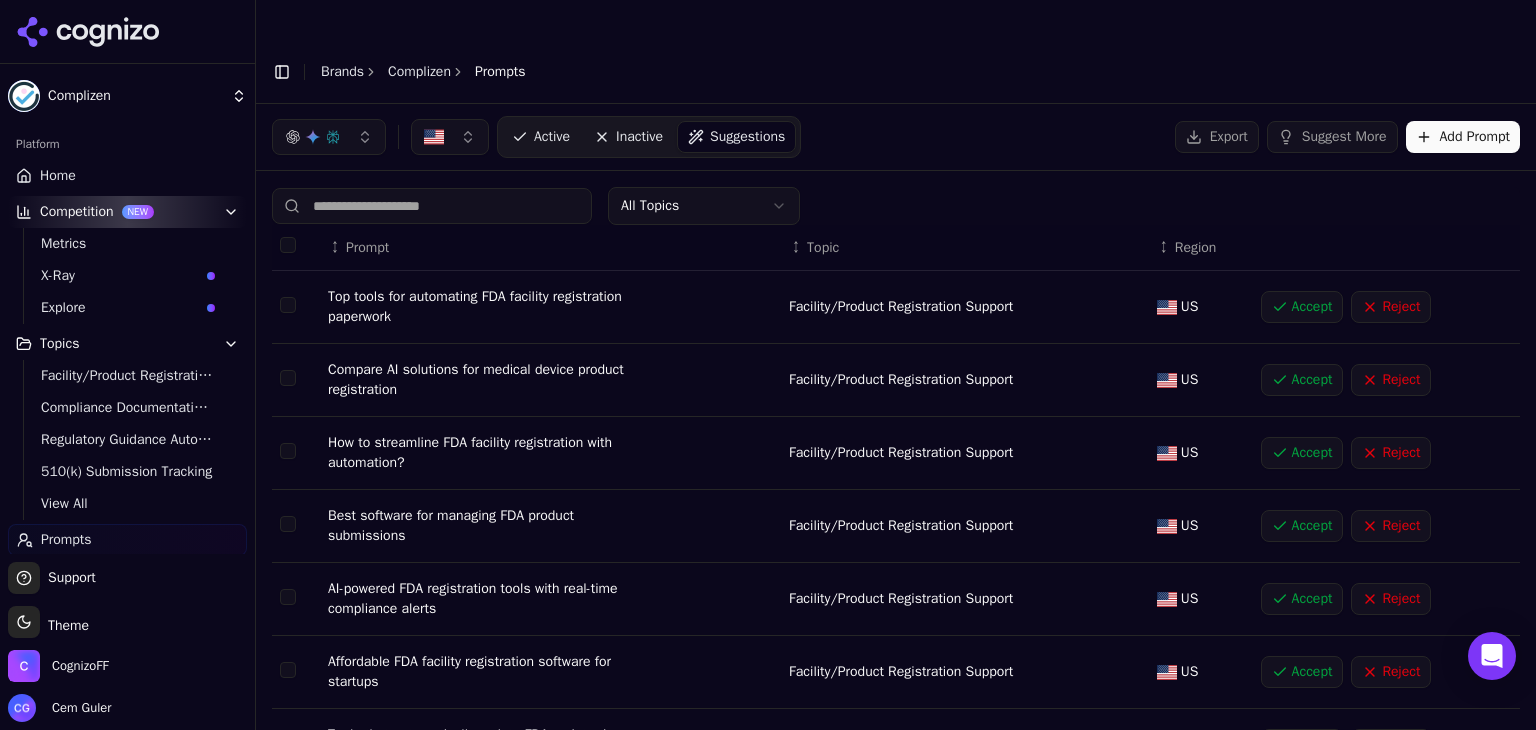 click on "Toggle Sidebar" at bounding box center (282, 72) 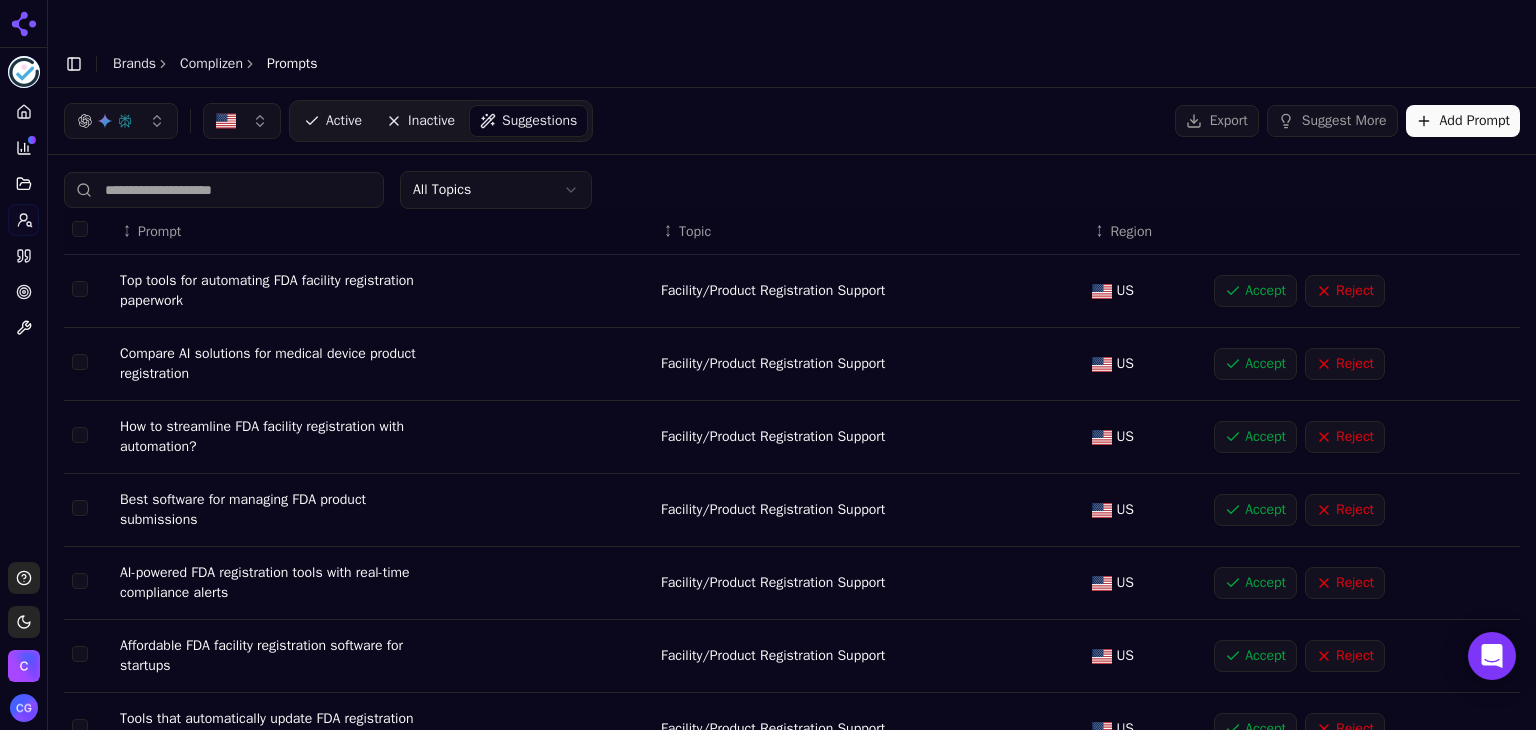 type 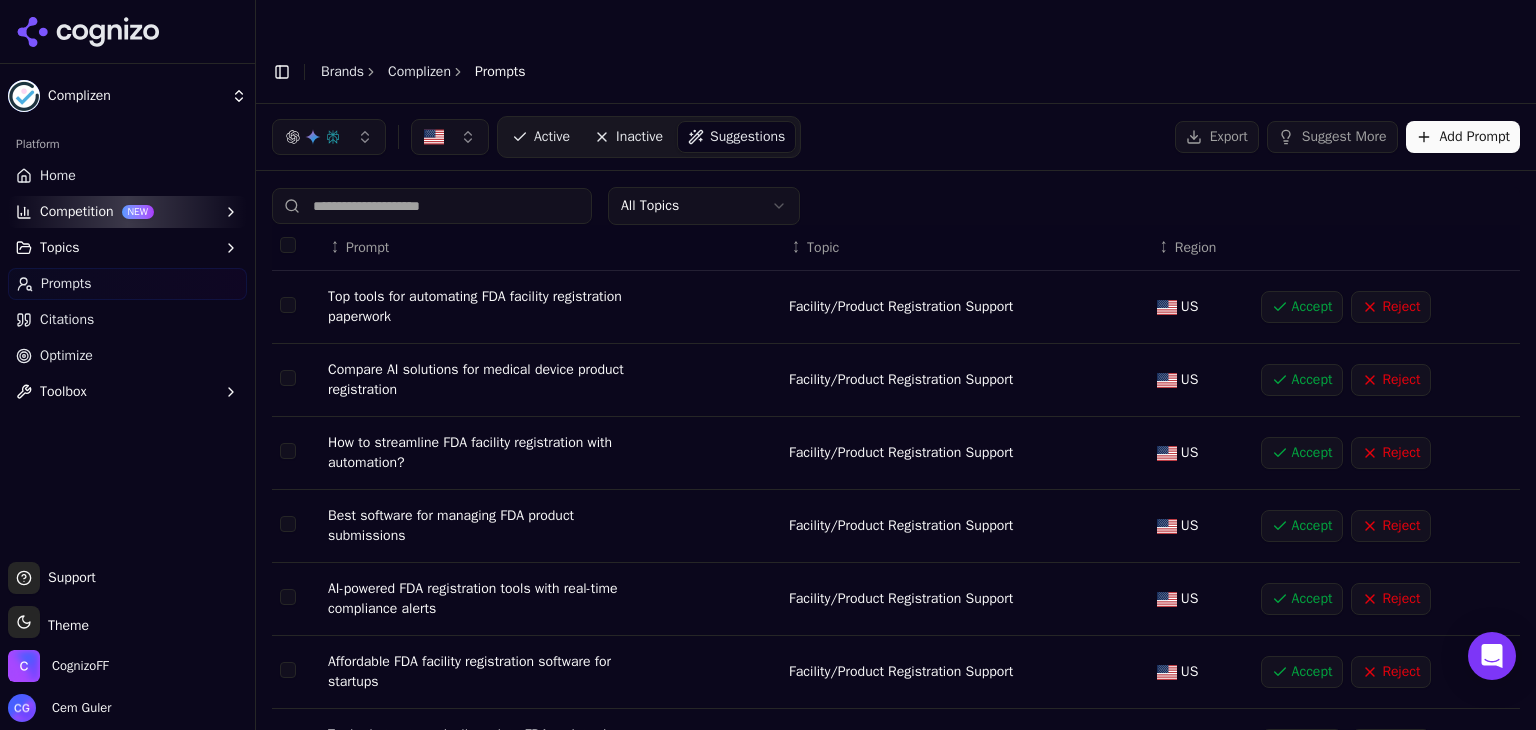 click on "Toggle Sidebar" at bounding box center [282, 72] 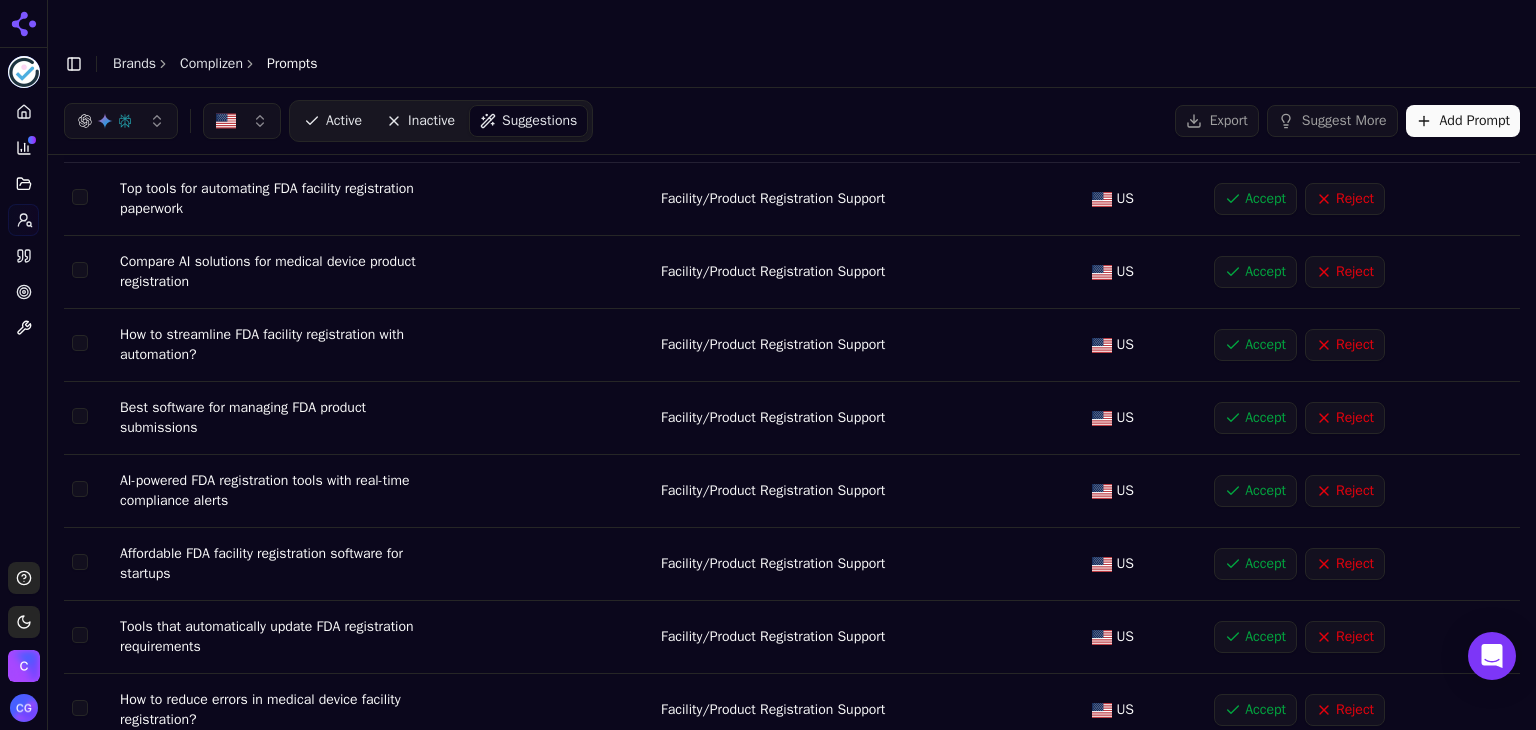 scroll, scrollTop: 0, scrollLeft: 0, axis: both 